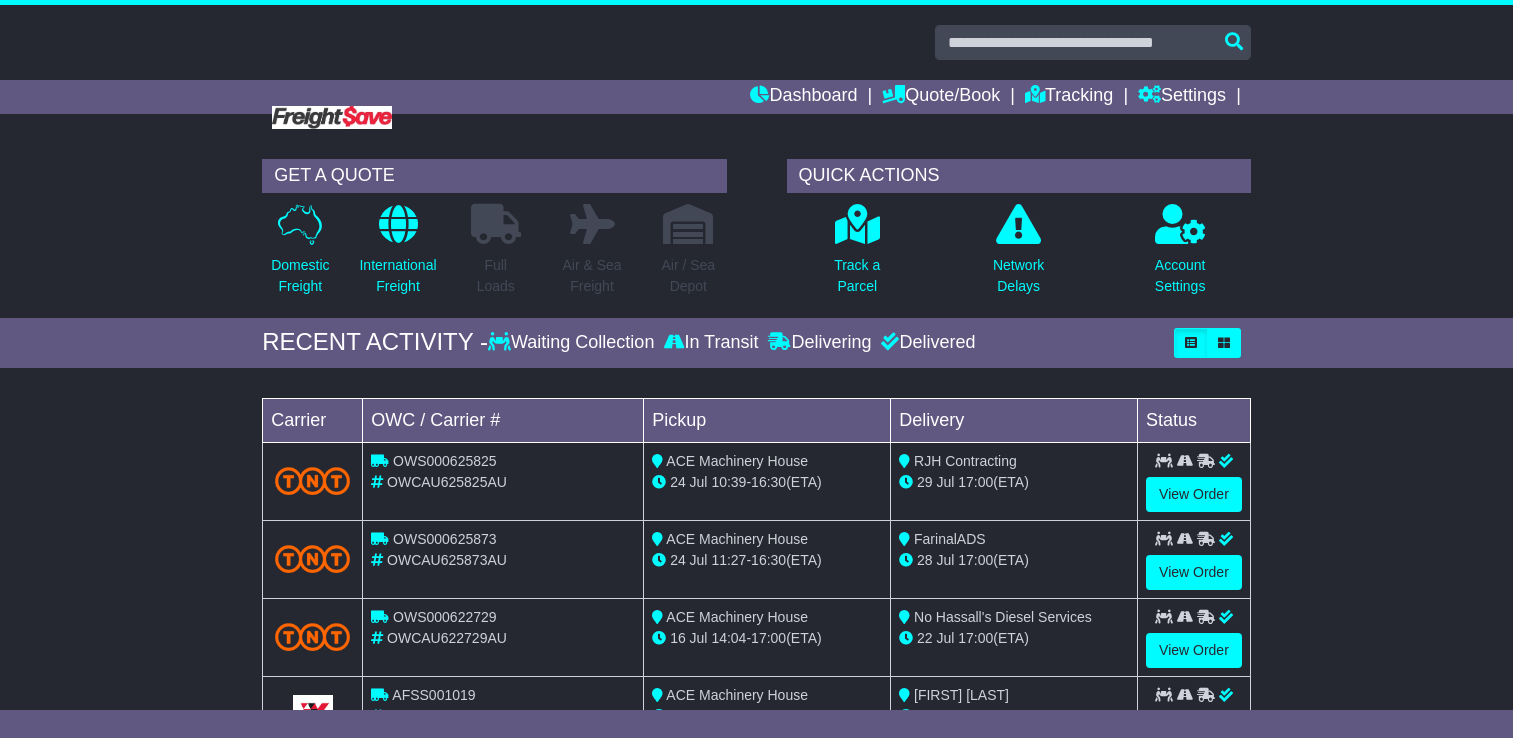 scroll, scrollTop: 0, scrollLeft: 0, axis: both 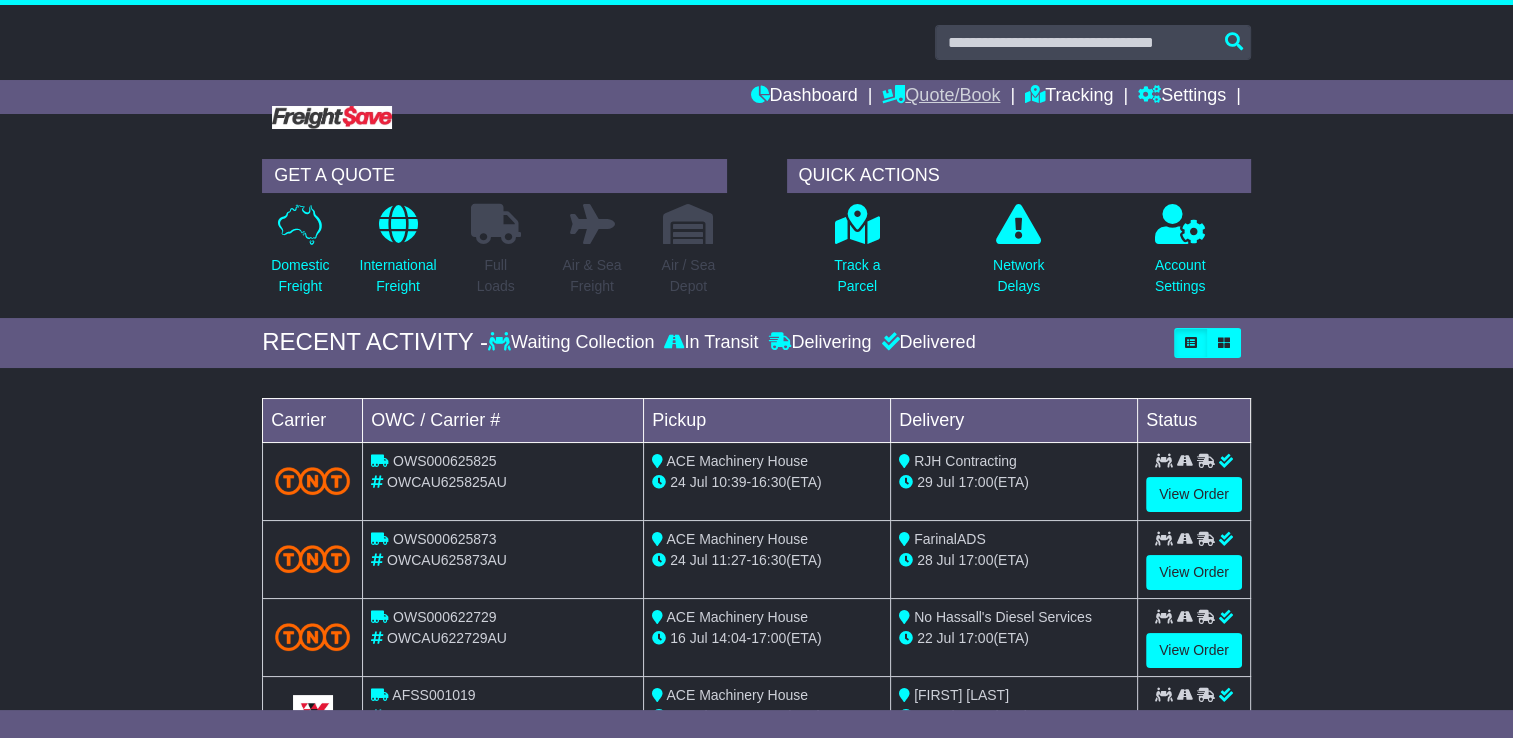 click on "Quote/Book" at bounding box center (941, 97) 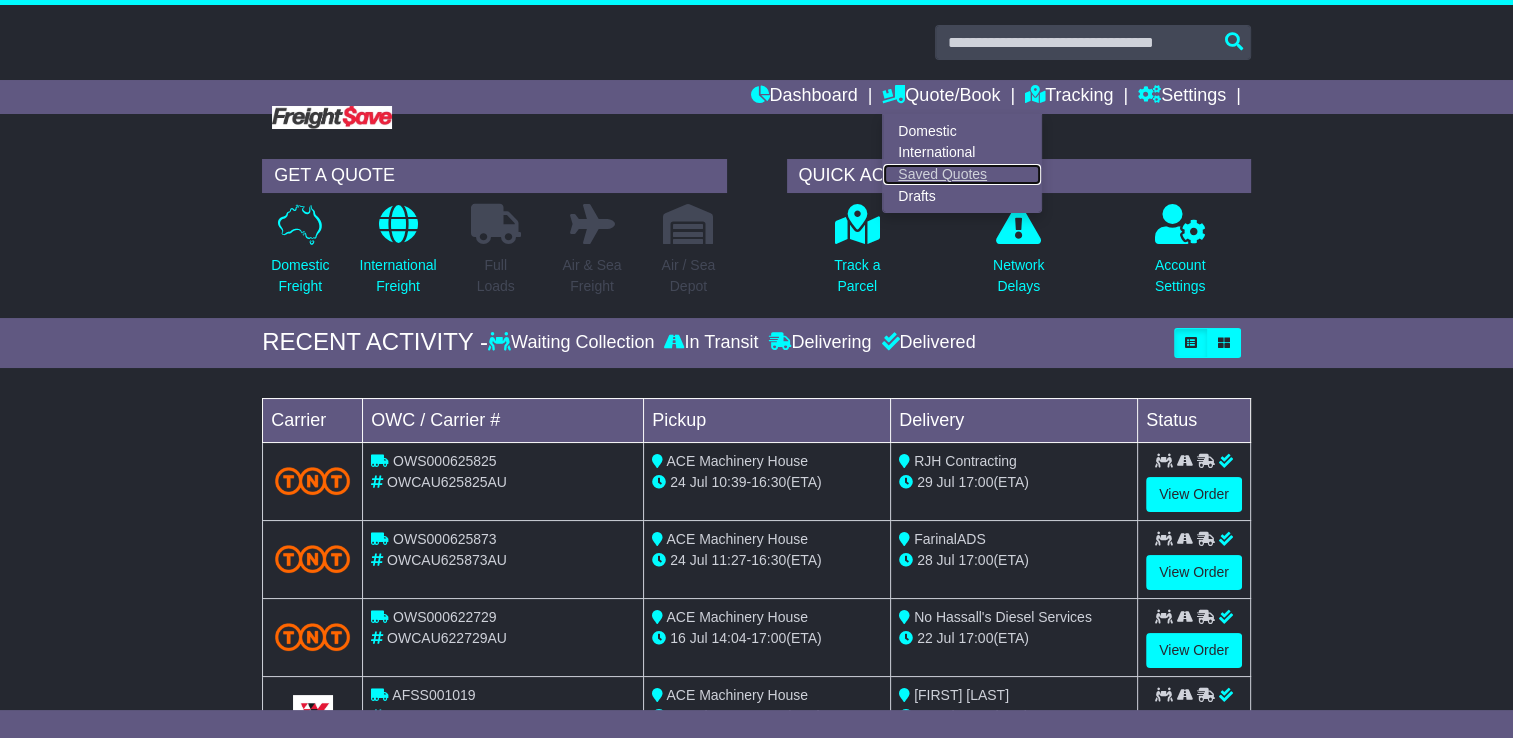 click on "Saved Quotes" at bounding box center (962, 175) 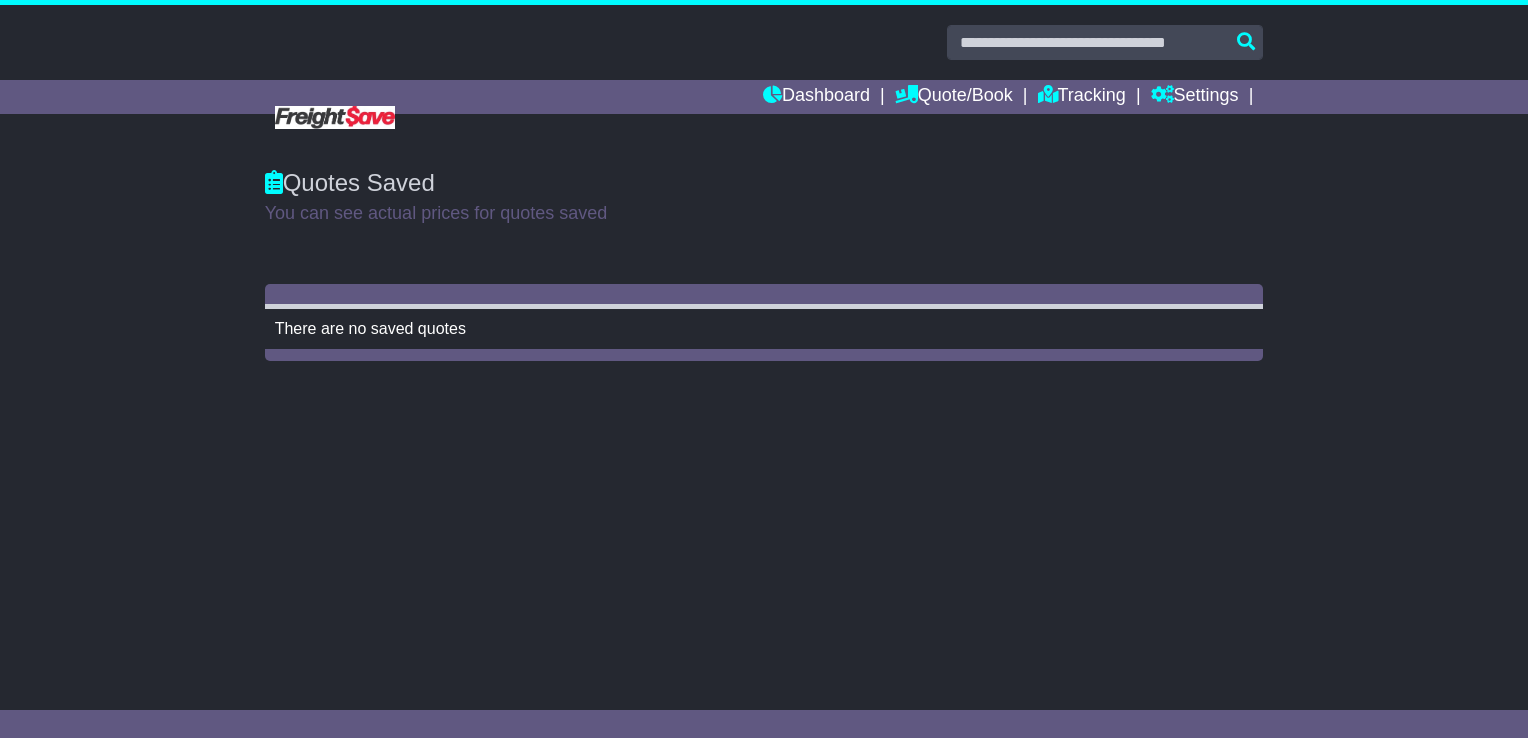 scroll, scrollTop: 0, scrollLeft: 0, axis: both 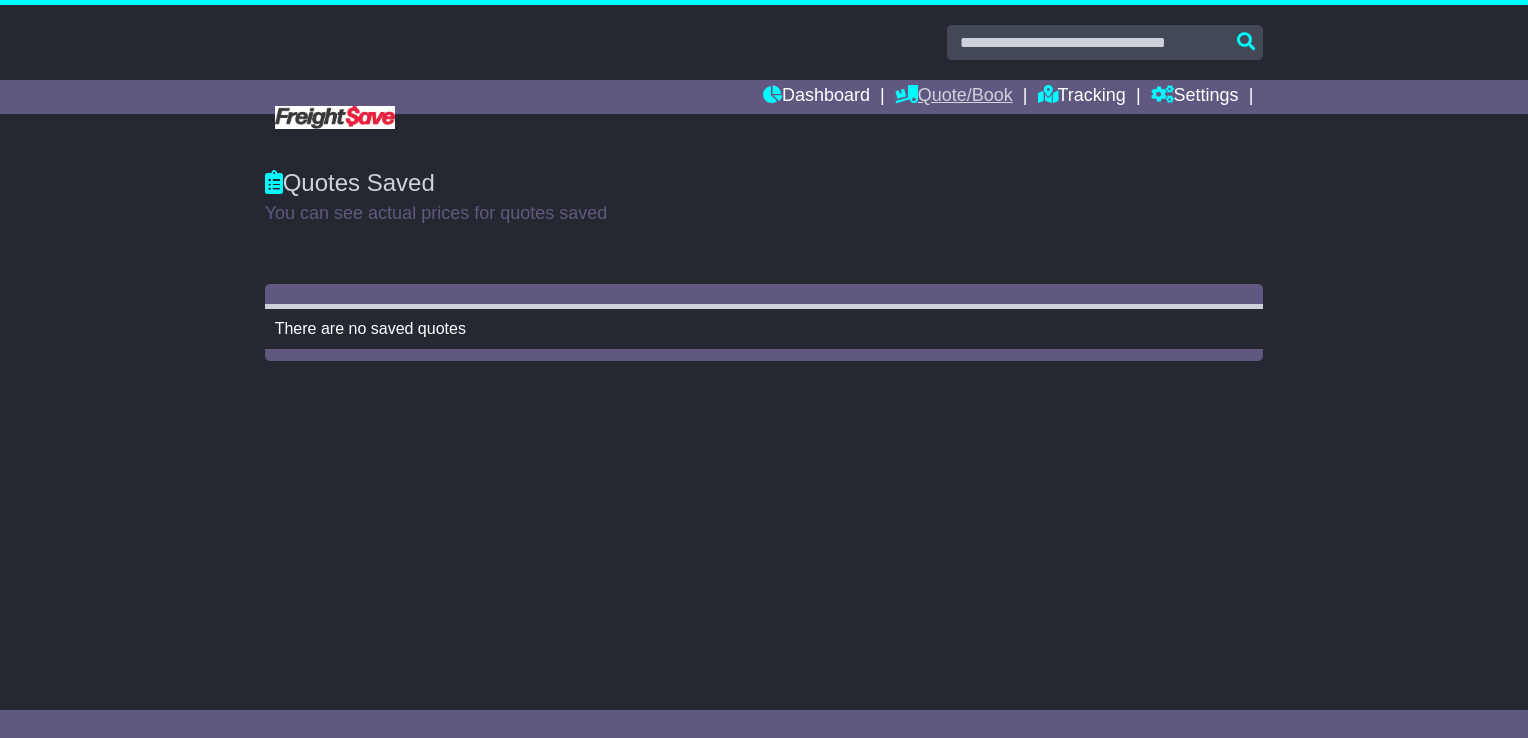 click on "Quote/Book" at bounding box center (954, 97) 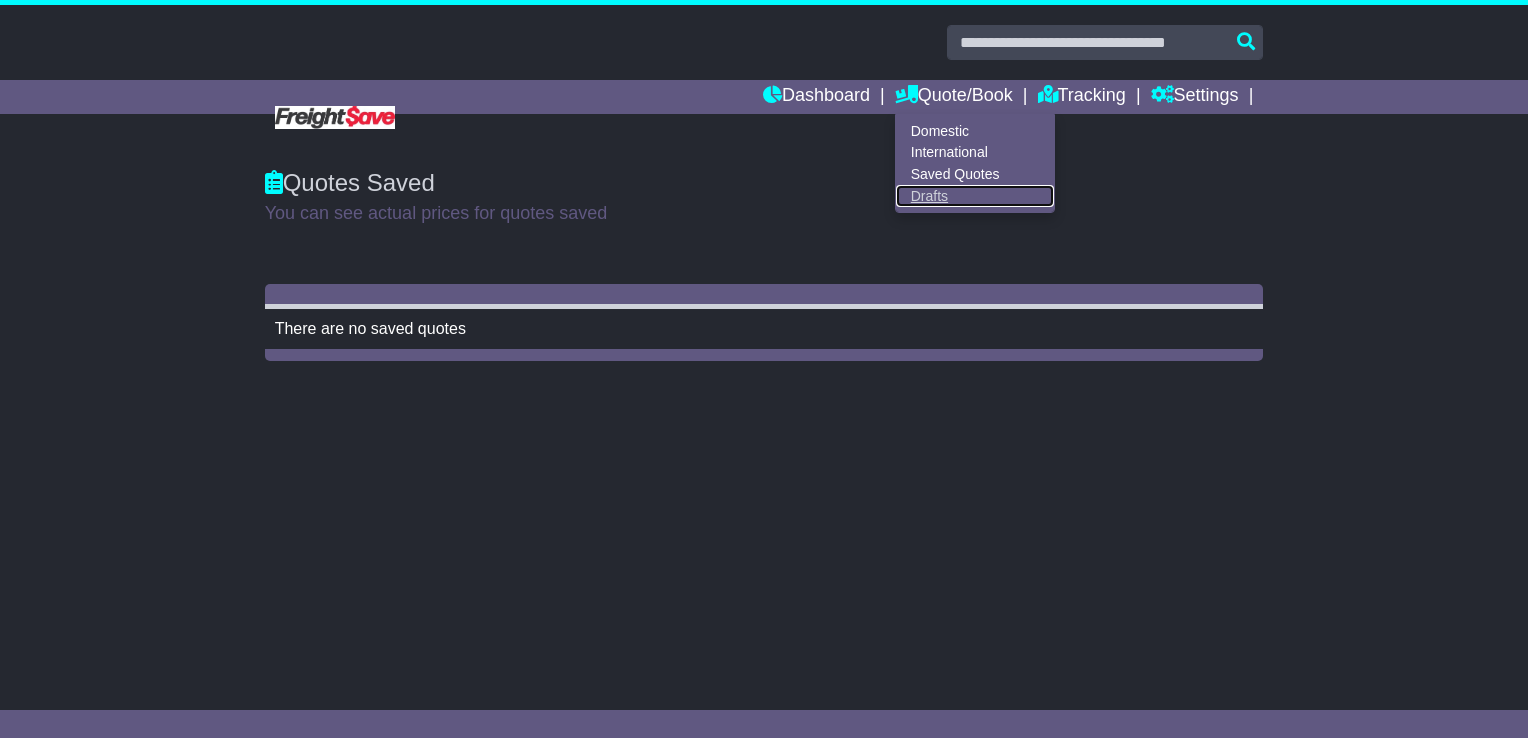 click on "Drafts" at bounding box center (975, 196) 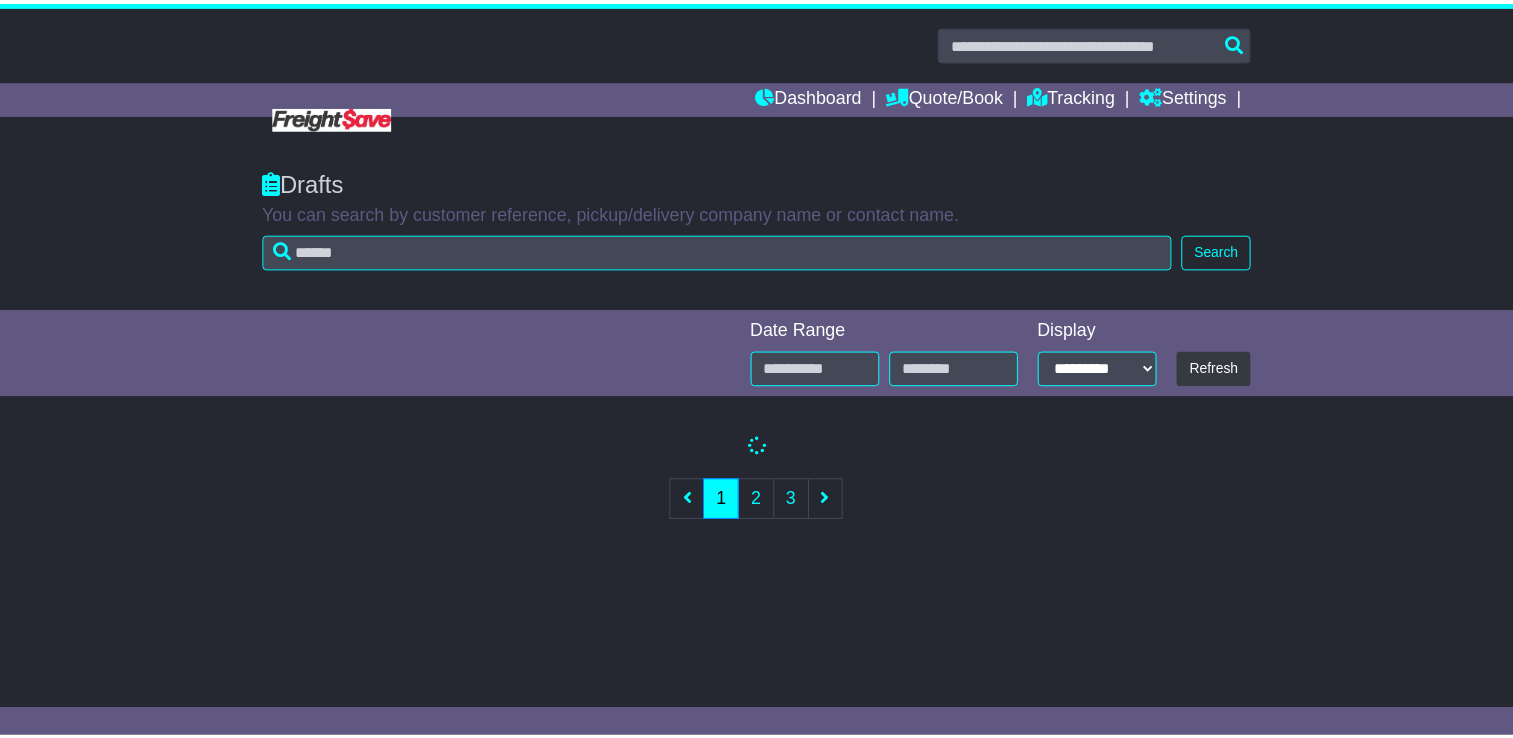 scroll, scrollTop: 0, scrollLeft: 0, axis: both 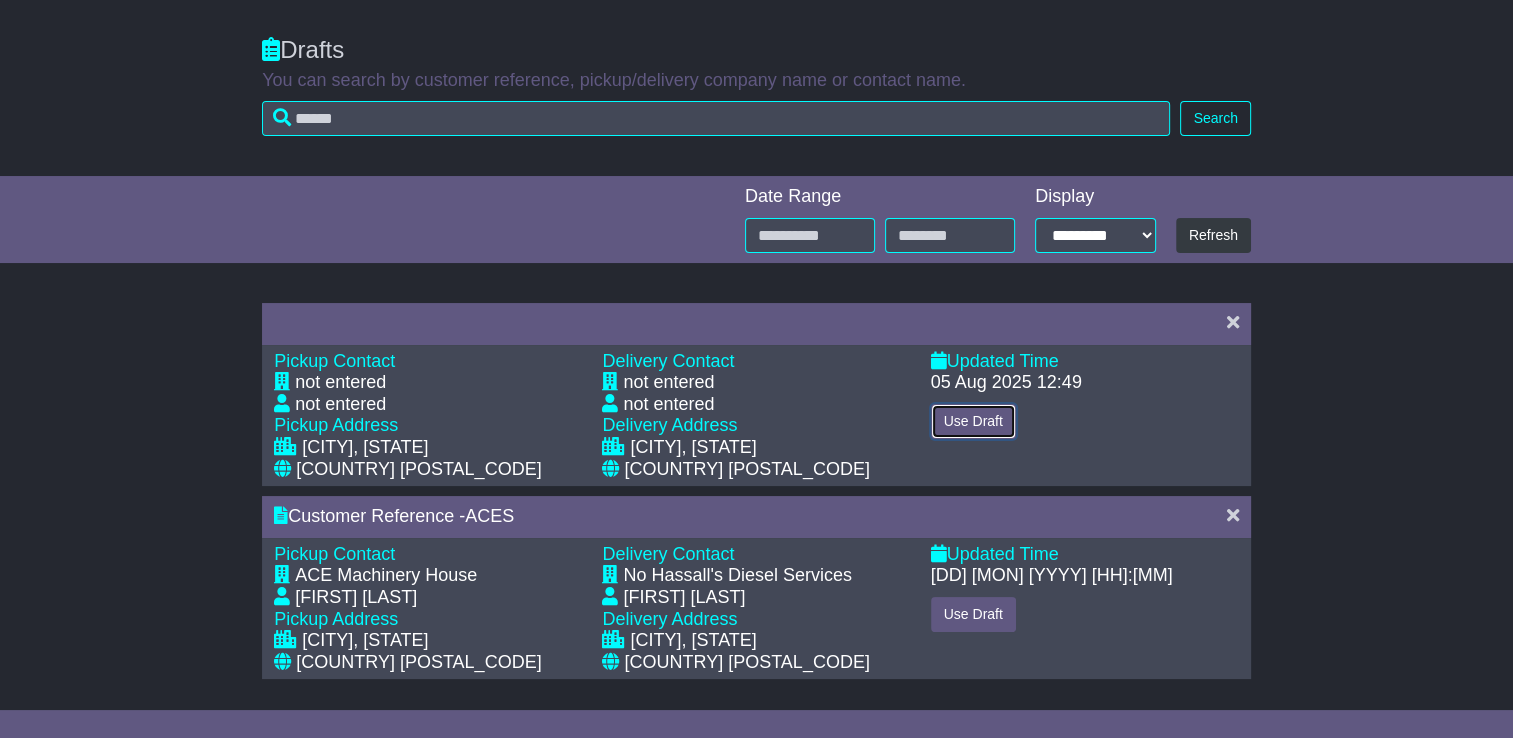 click on "Use Draft" at bounding box center (973, 421) 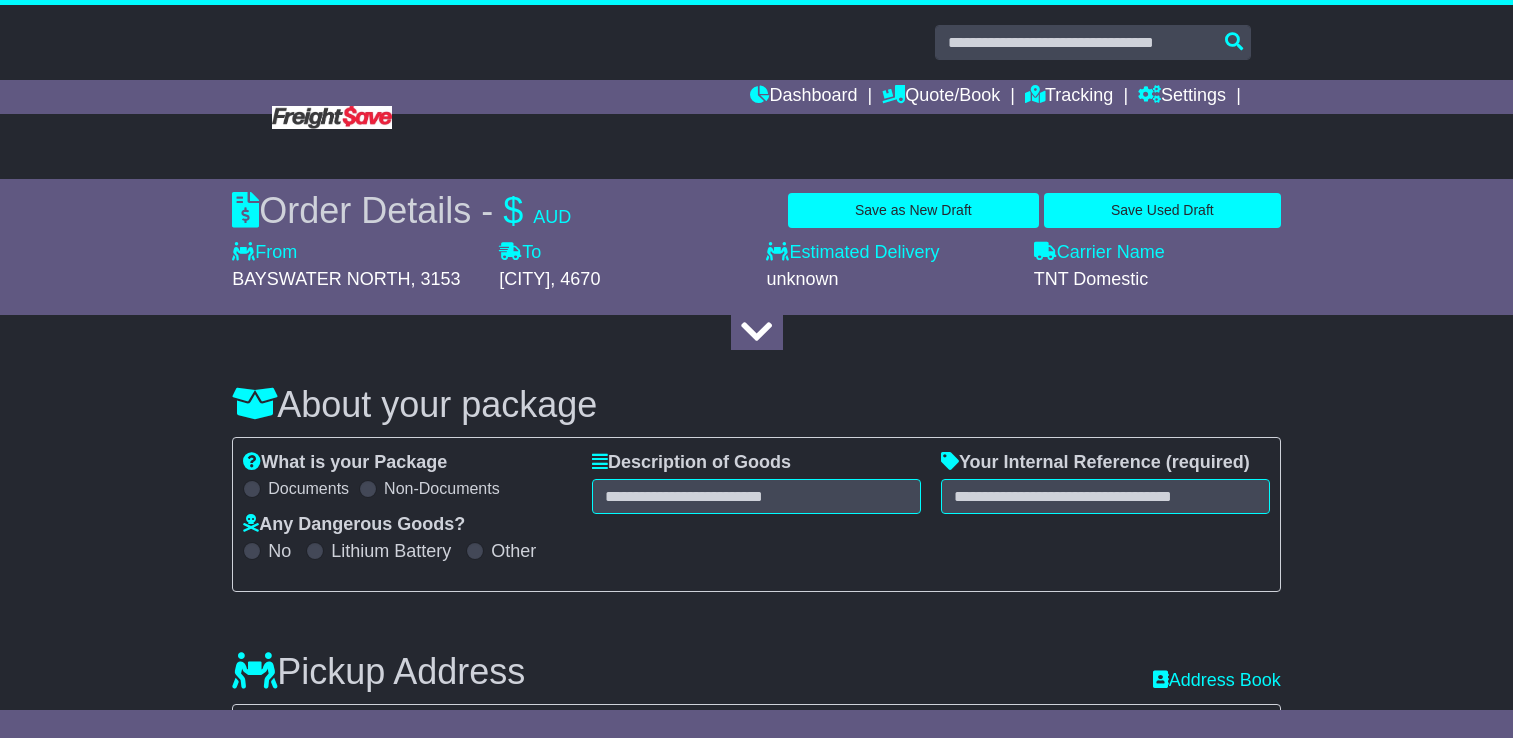 select on "*****" 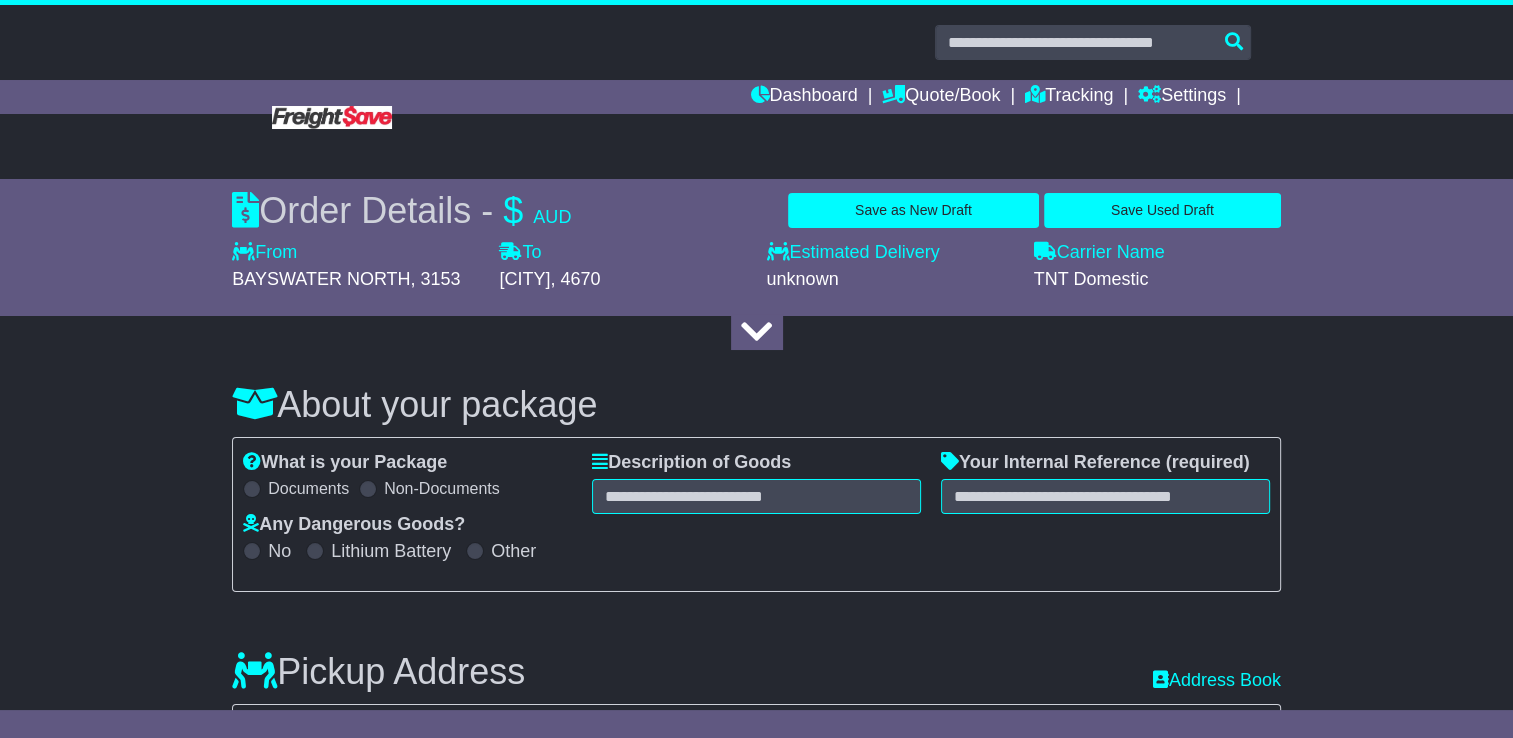 scroll, scrollTop: 0, scrollLeft: 0, axis: both 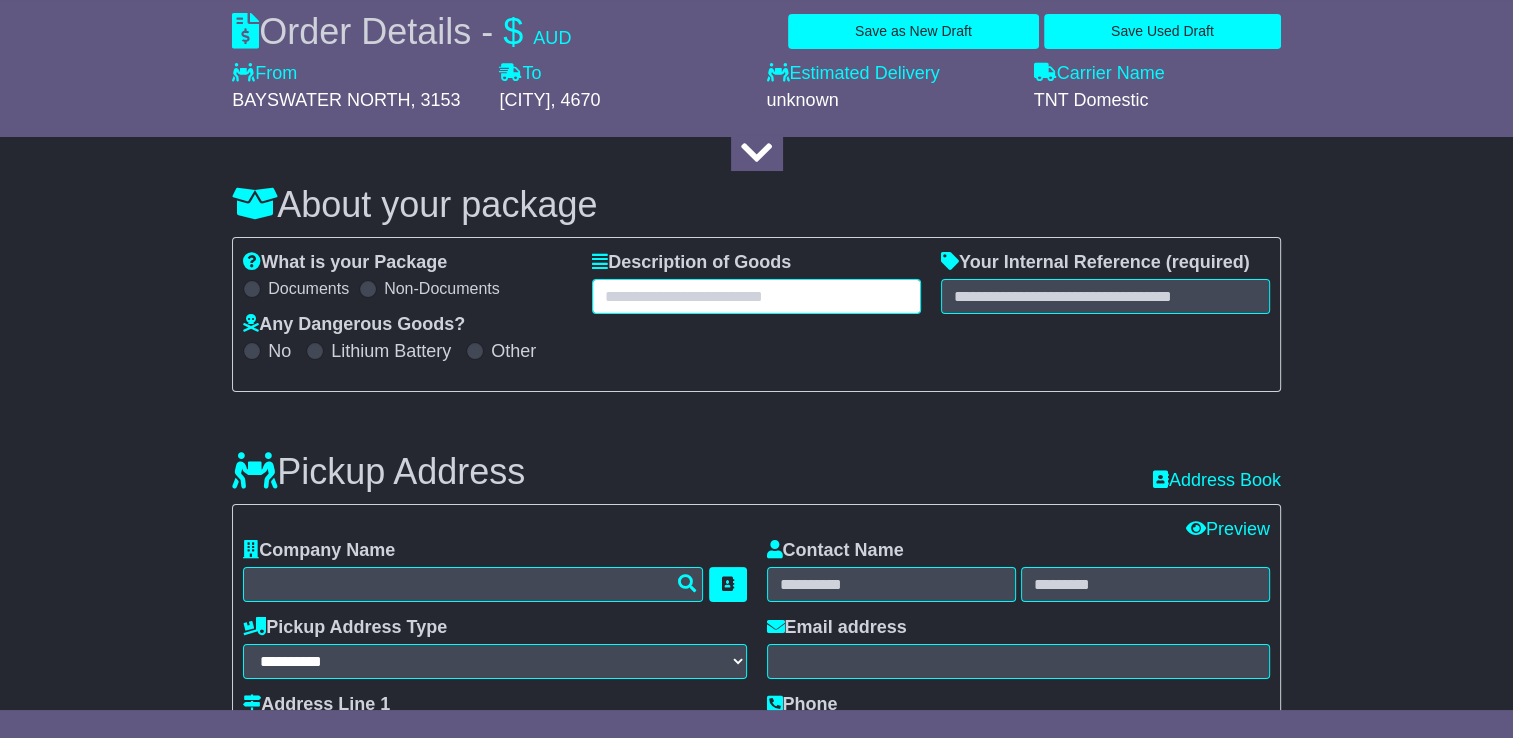 click at bounding box center [756, 296] 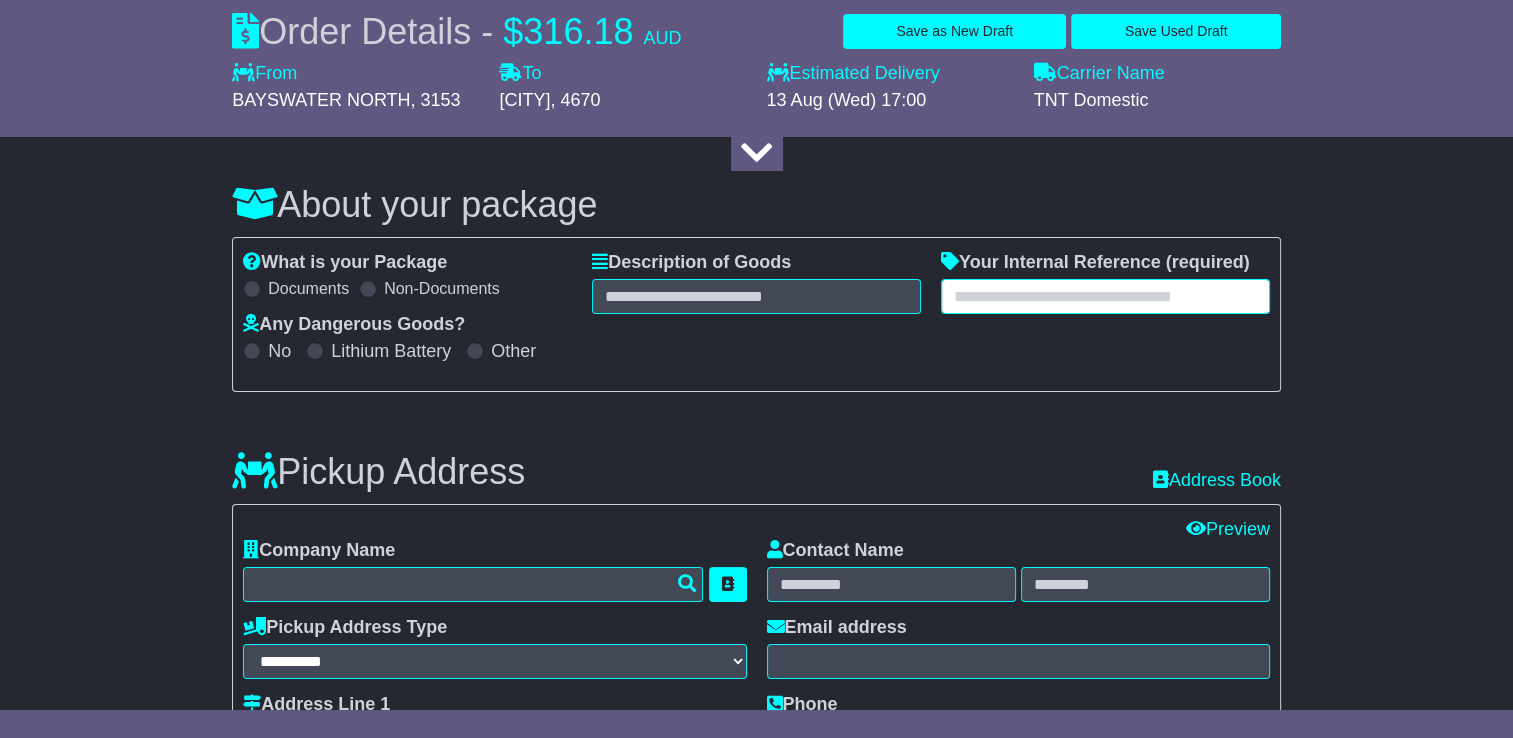 click at bounding box center (1105, 296) 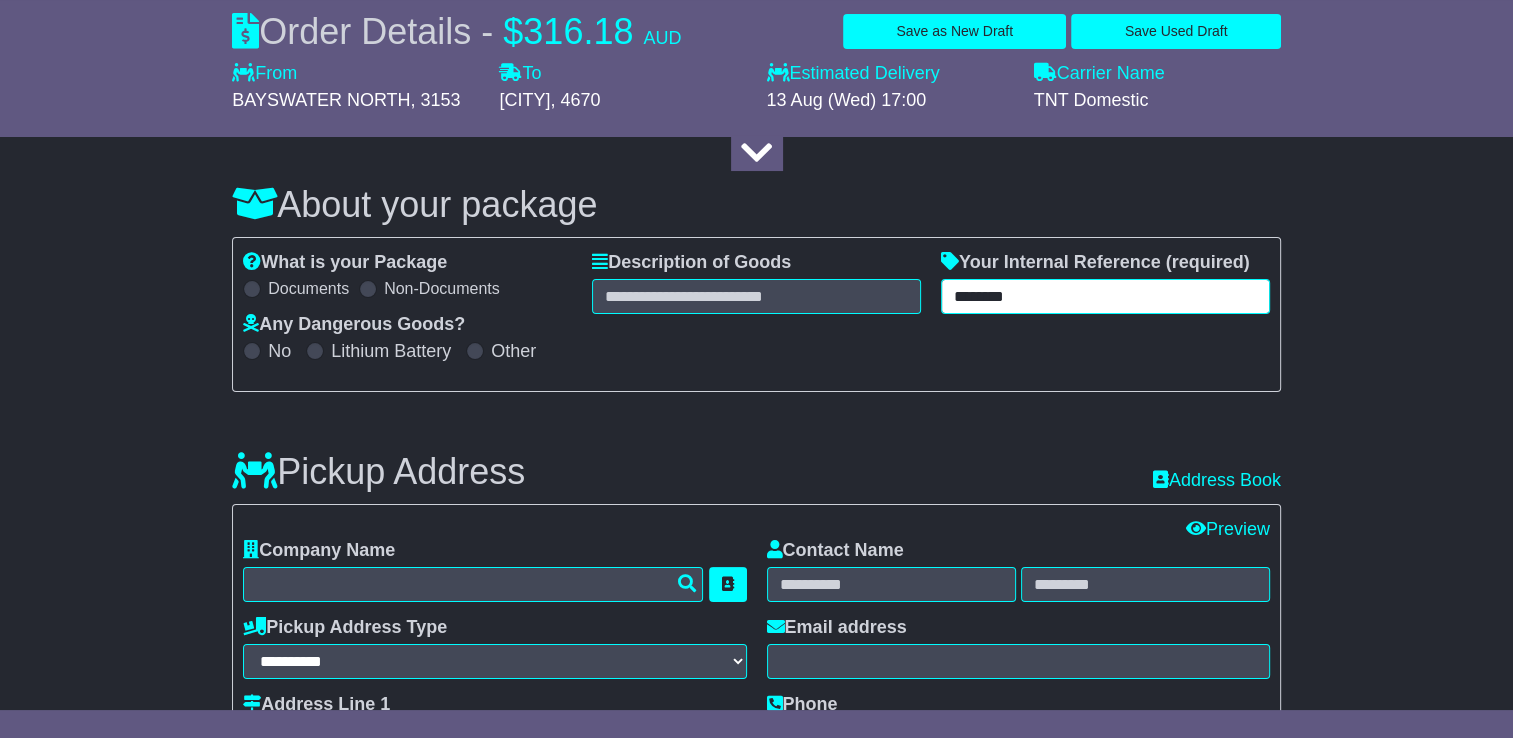 type on "********" 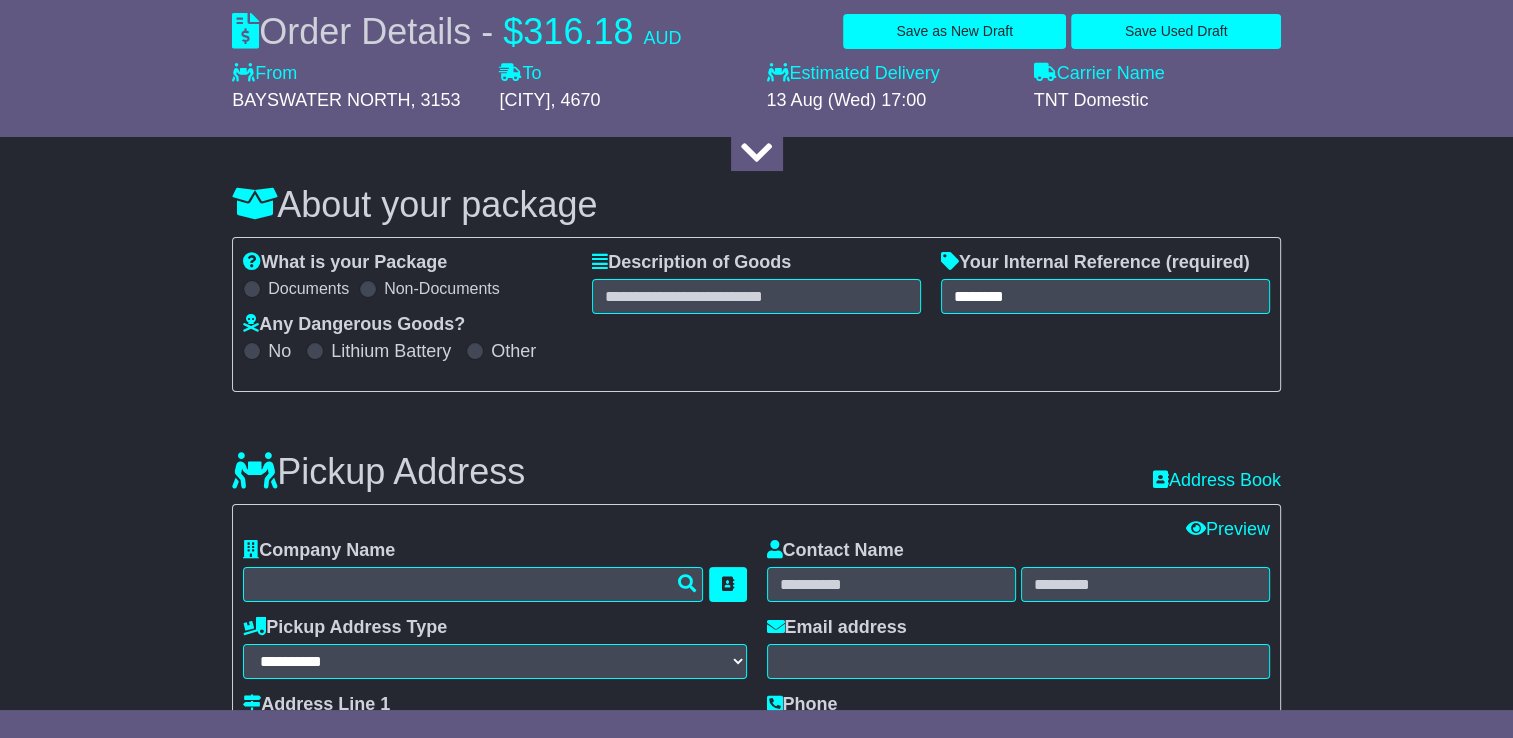 click on "About your package
What is your Package
Documents
Non-Documents
What are the Incoterms?
***
***
***
***
***
***
Description of Goods
Attention: dangerous goods are not allowed by service.
Your Internal Reference (required)
********
Any Dangerous Goods?
No  Other" at bounding box center (756, 1734) 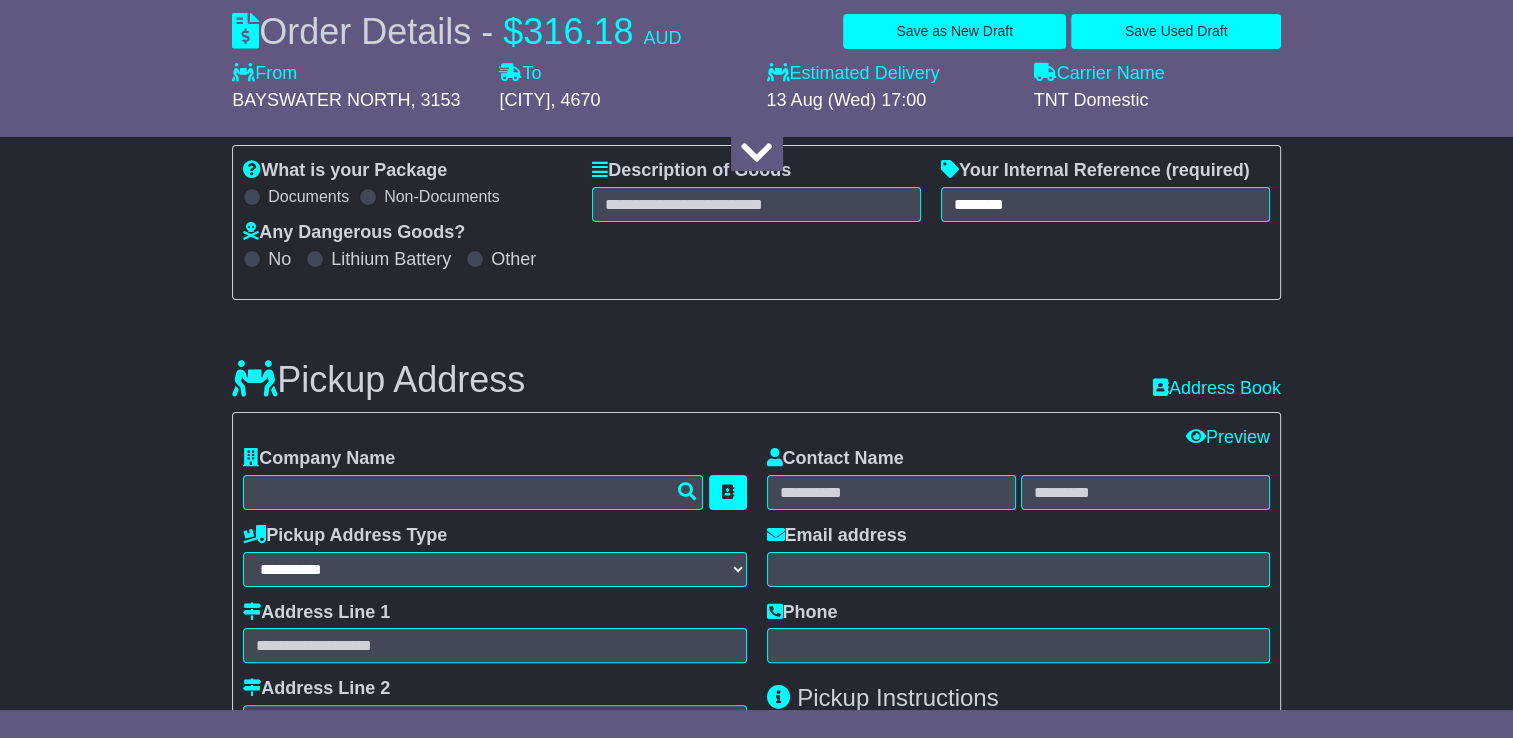 scroll, scrollTop: 400, scrollLeft: 0, axis: vertical 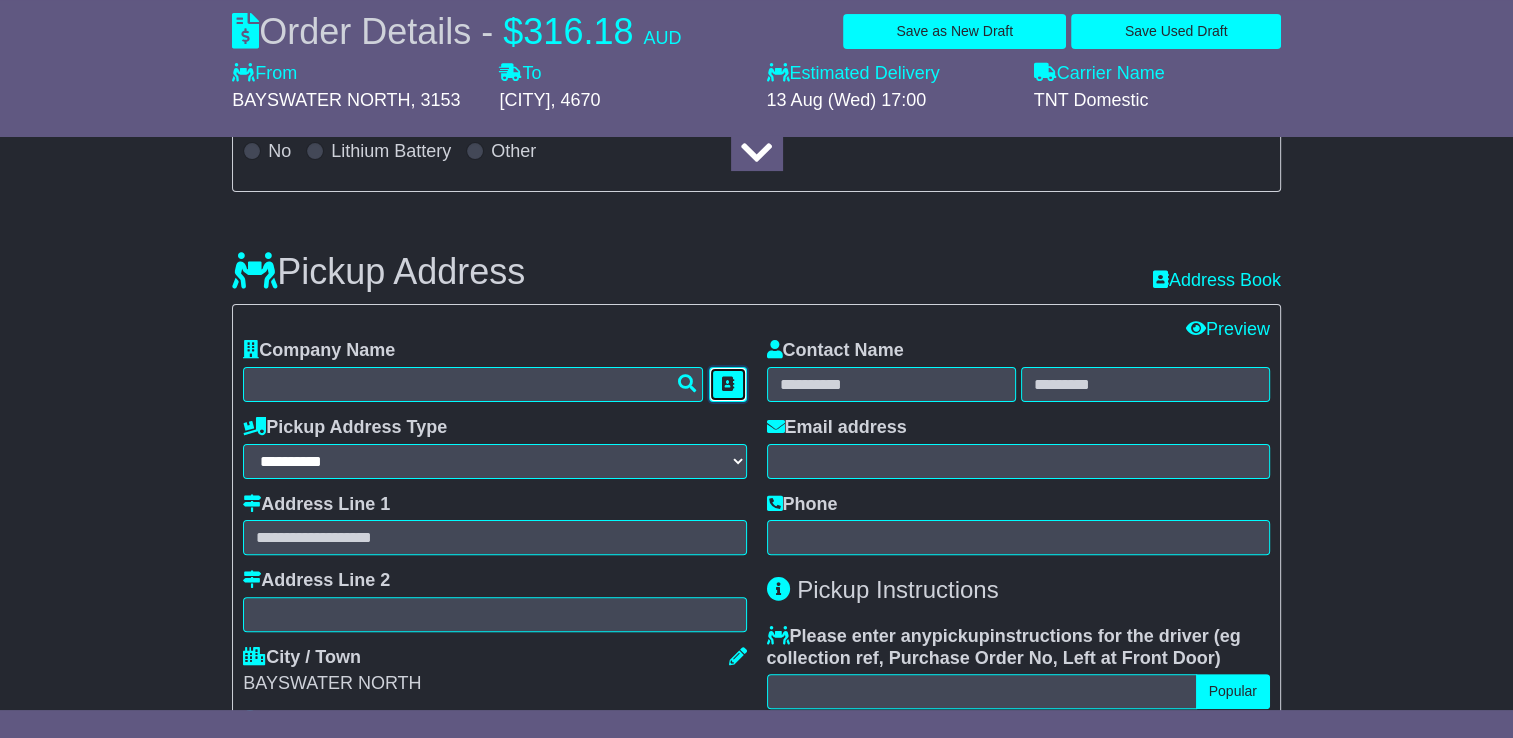 click at bounding box center [728, 384] 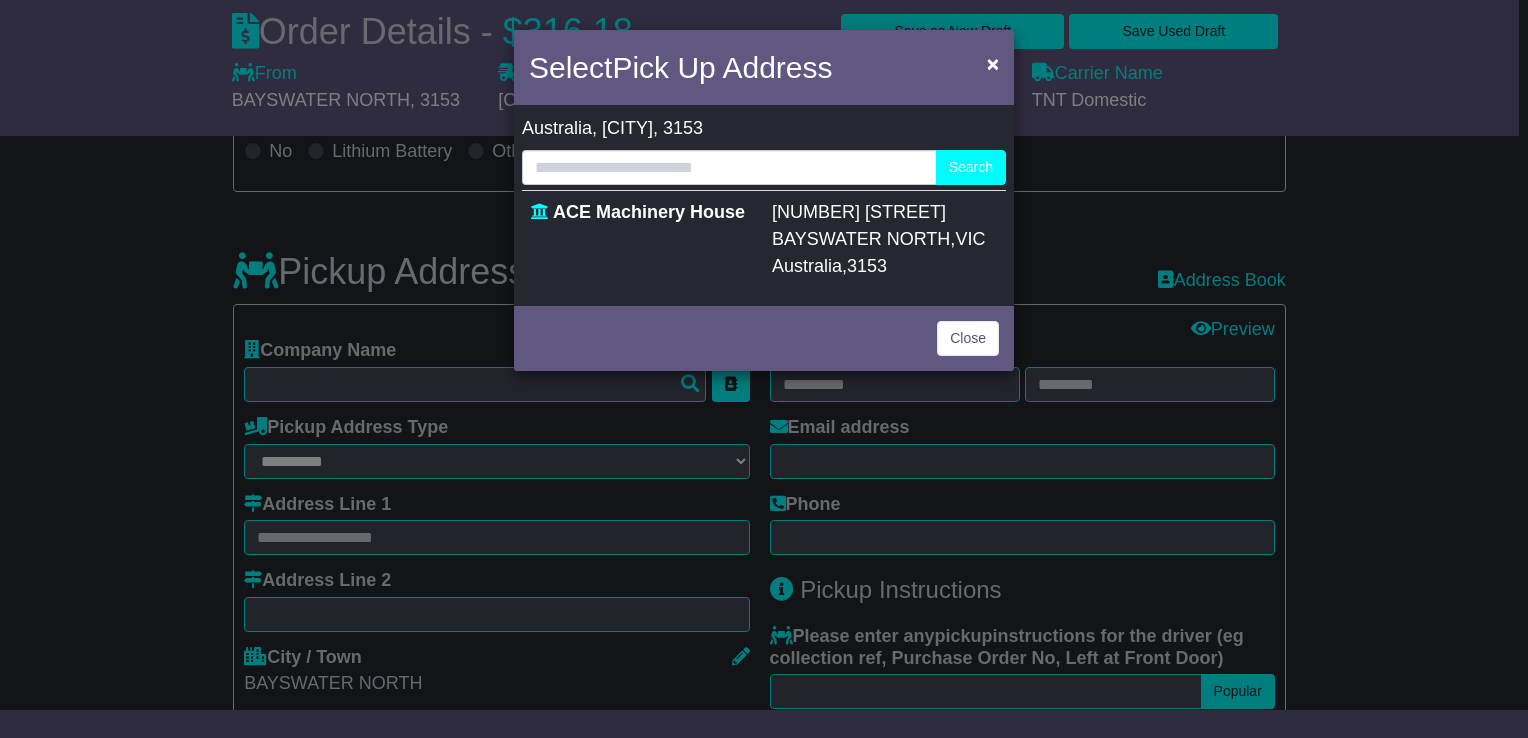 click on "BAYSWATER NORTH" at bounding box center [861, 239] 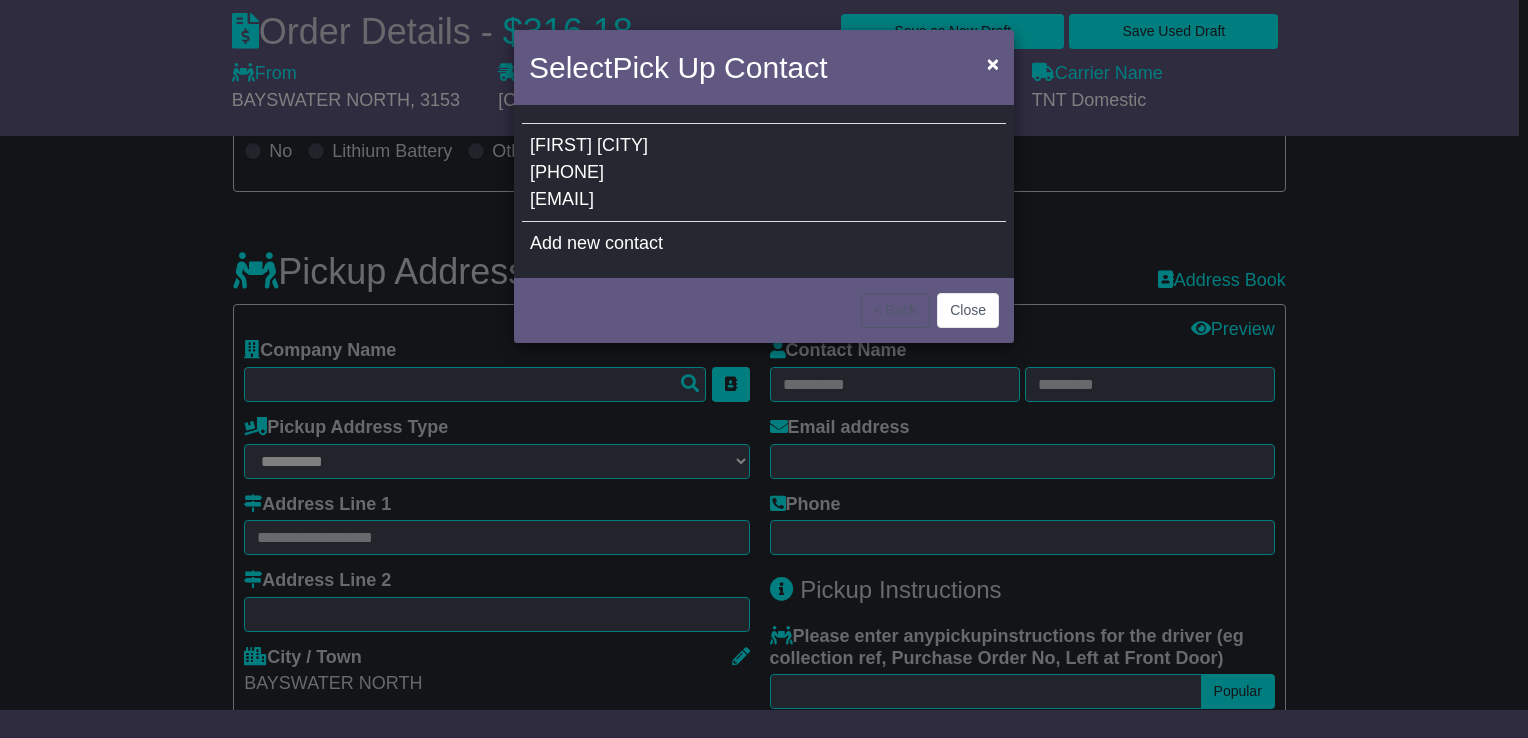 click on "[PHONE]" at bounding box center [567, 172] 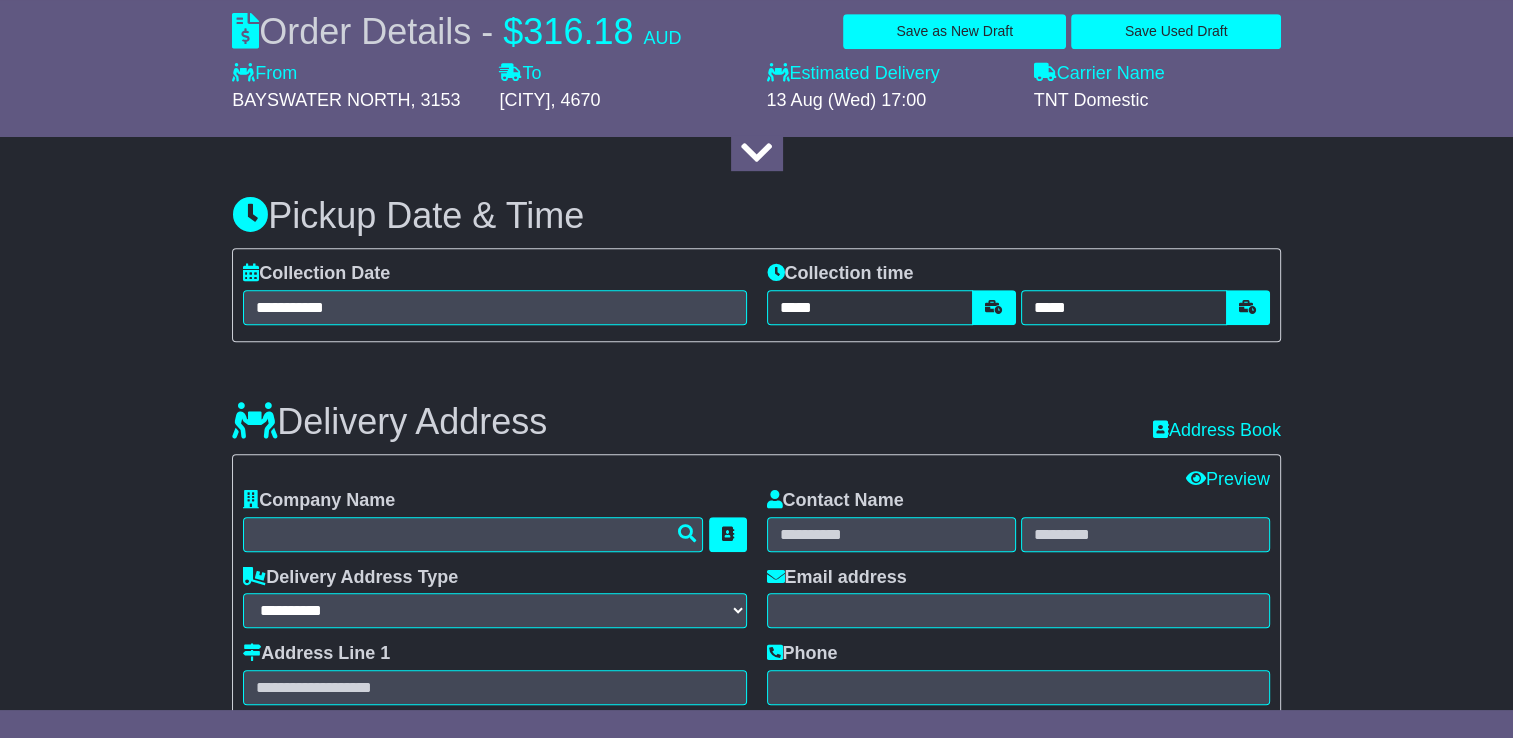 scroll, scrollTop: 1400, scrollLeft: 0, axis: vertical 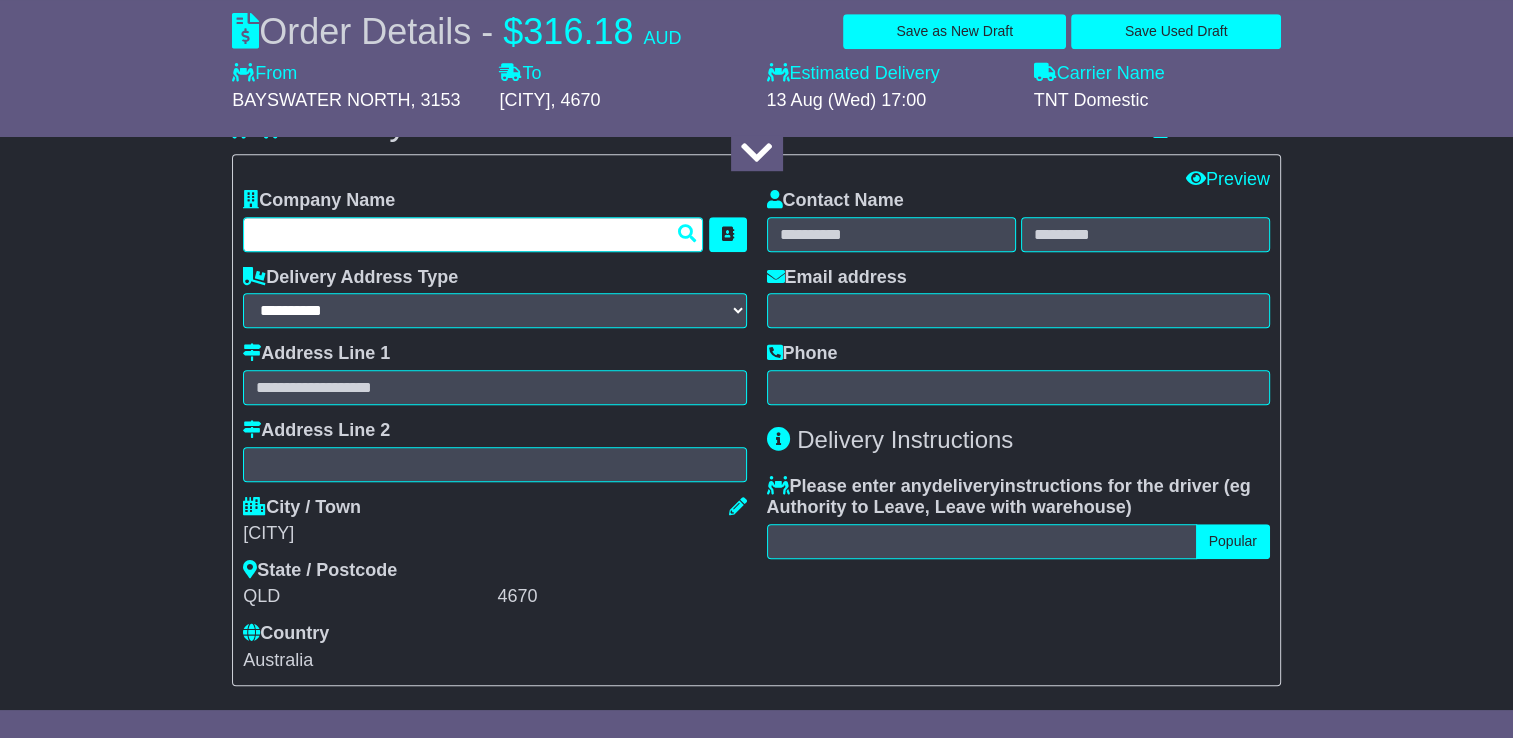 click at bounding box center [473, 234] 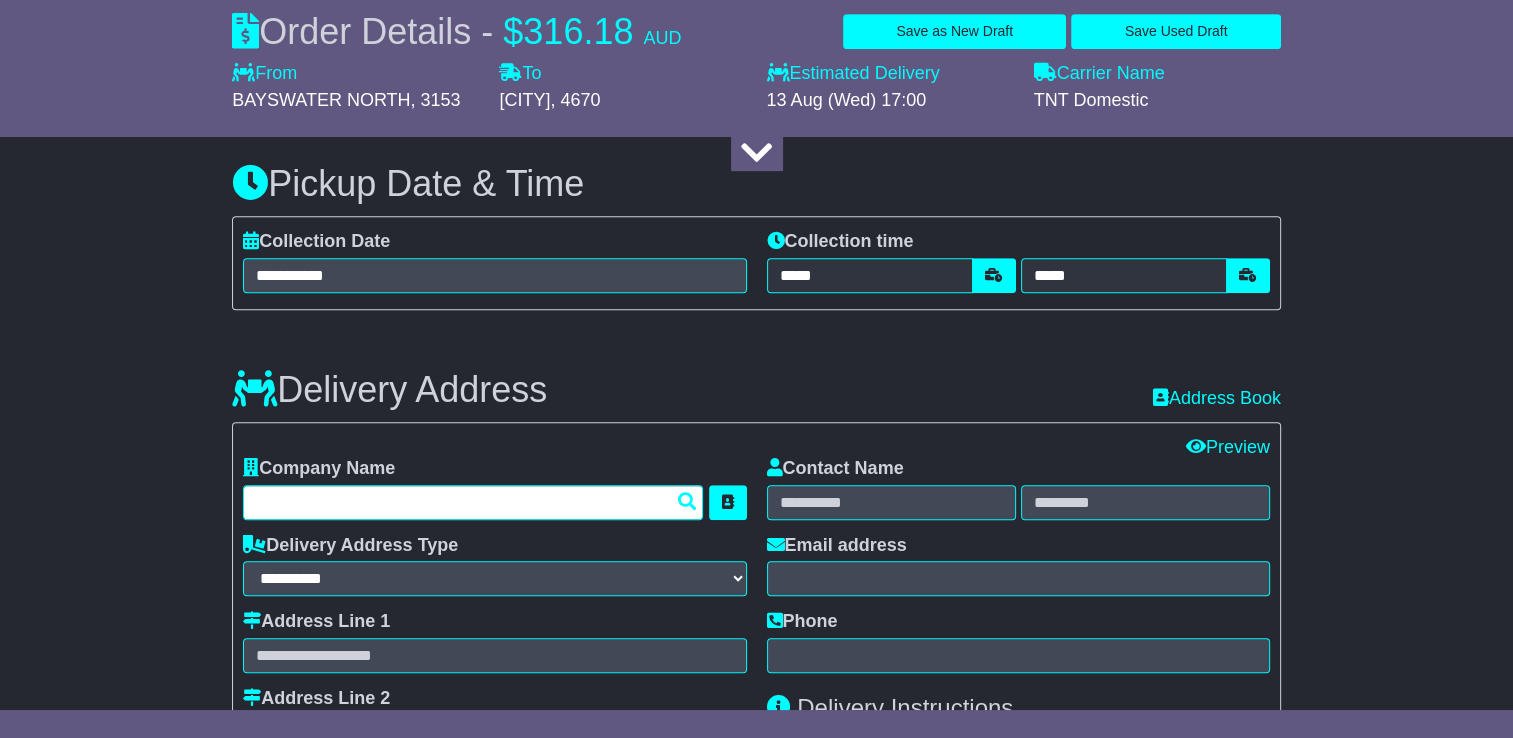 scroll, scrollTop: 1100, scrollLeft: 0, axis: vertical 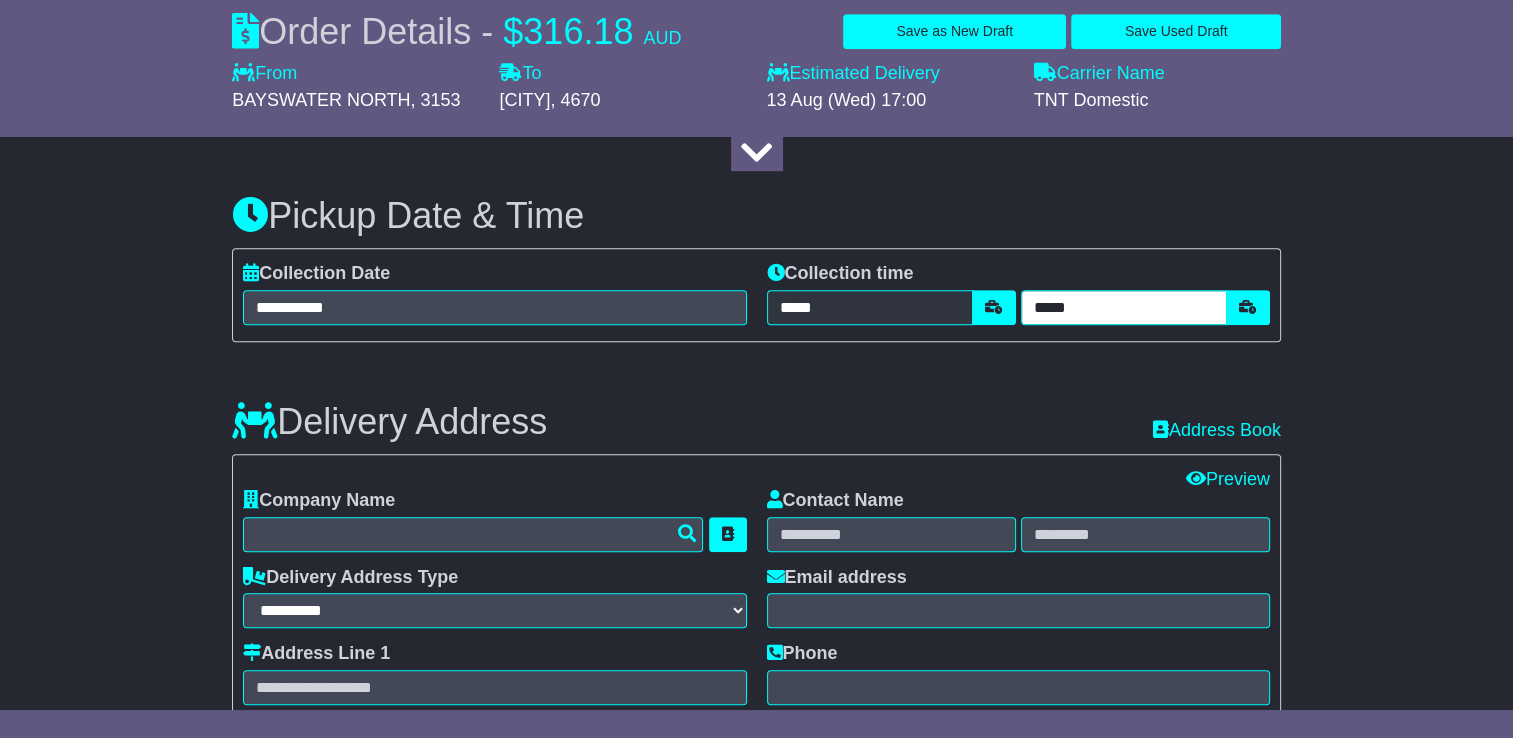 click on "*****" at bounding box center (1124, 307) 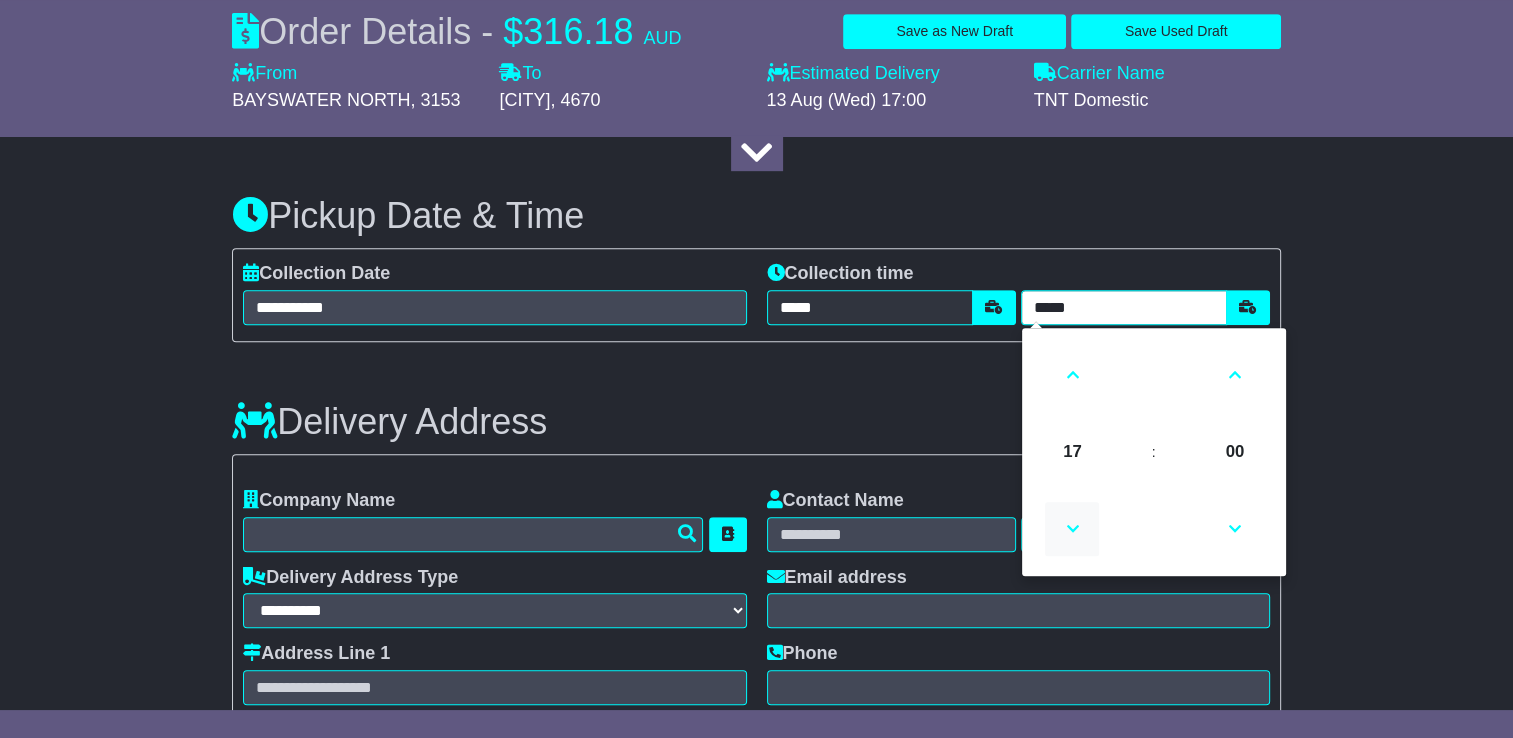 click at bounding box center [1072, 529] 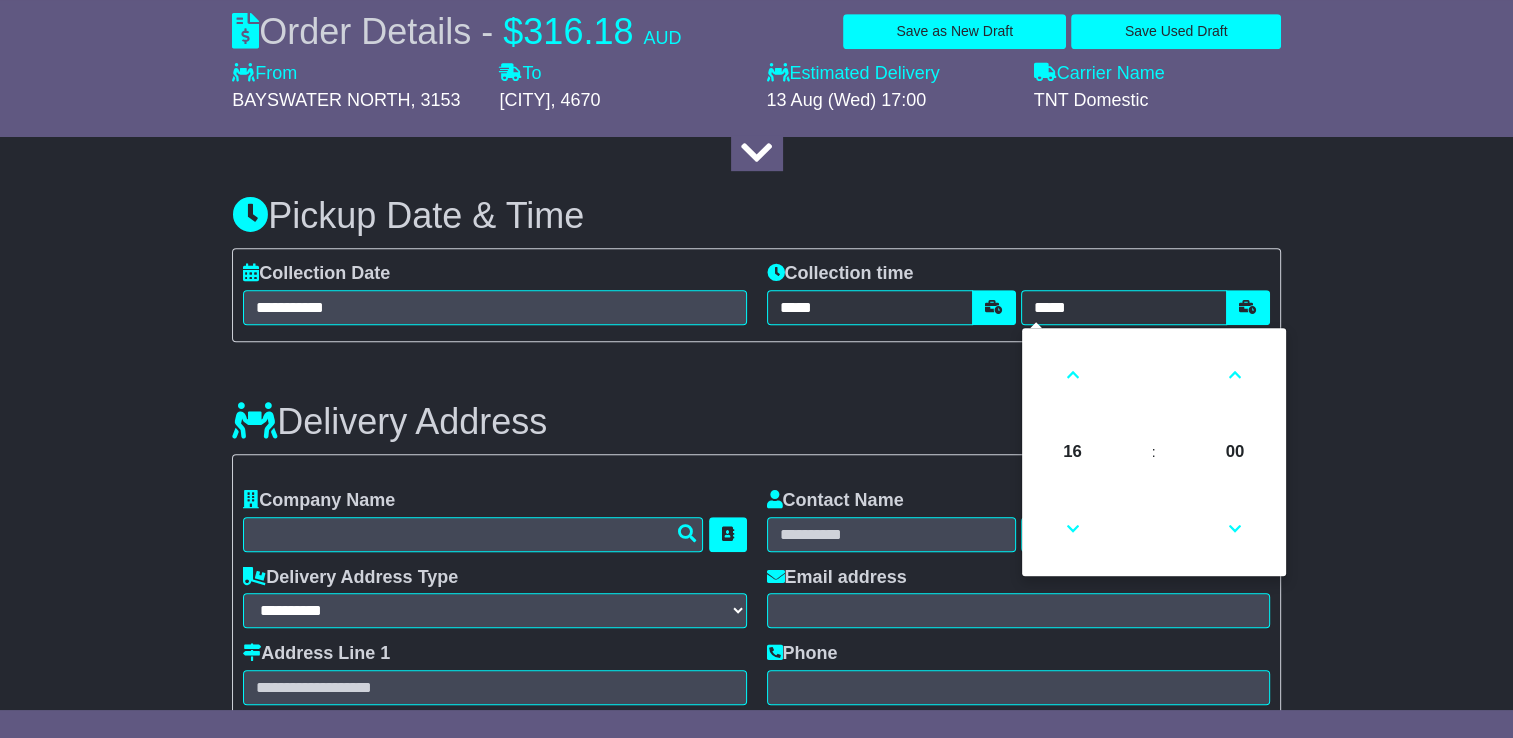 click on "About your package
What is your Package
Documents
Non-Documents
What are the Incoterms?
***
***
***
***
***
***
Description of Goods
Attention: dangerous goods are not allowed by service.
Your Internal Reference (required)
********
Any Dangerous Goods?
No  Other" at bounding box center (756, 834) 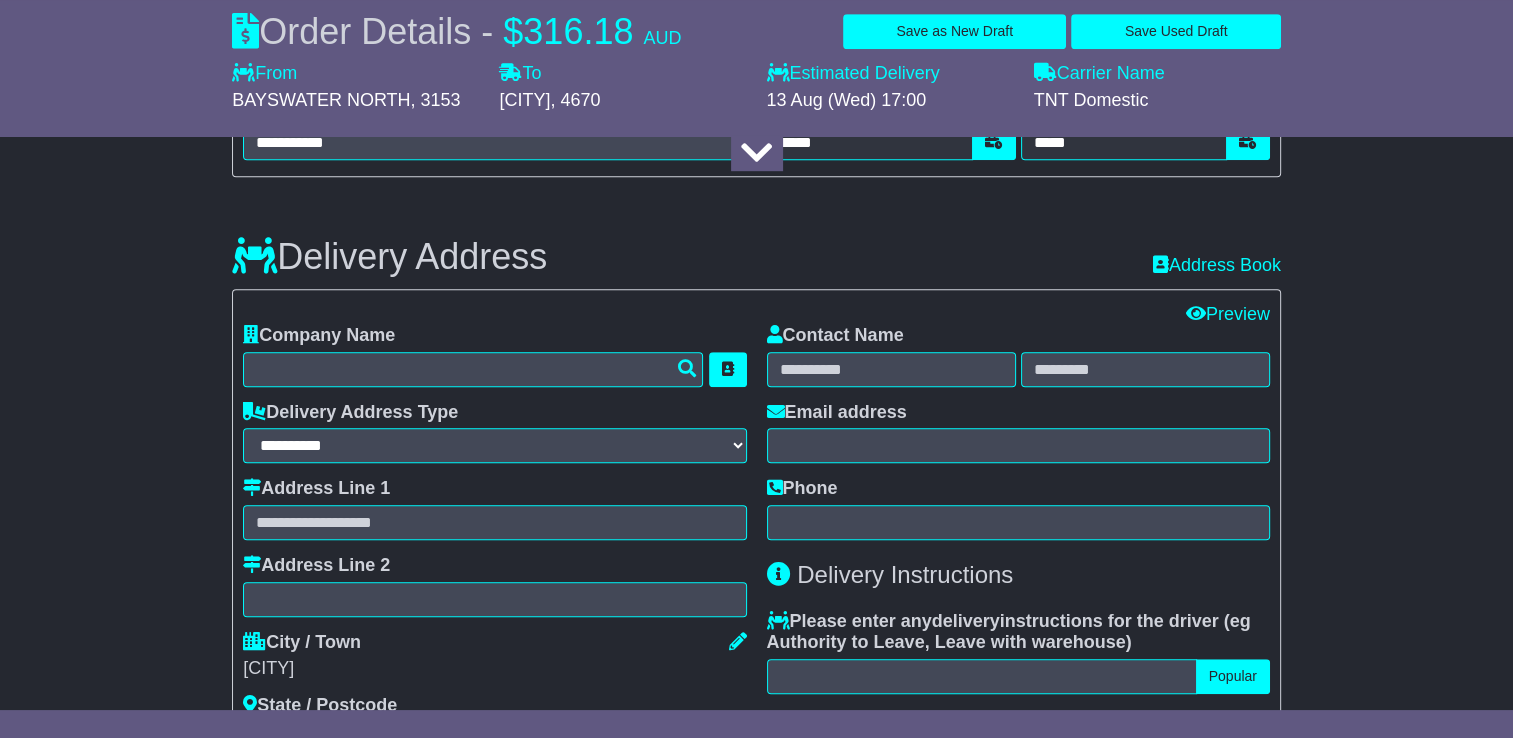 scroll, scrollTop: 1300, scrollLeft: 0, axis: vertical 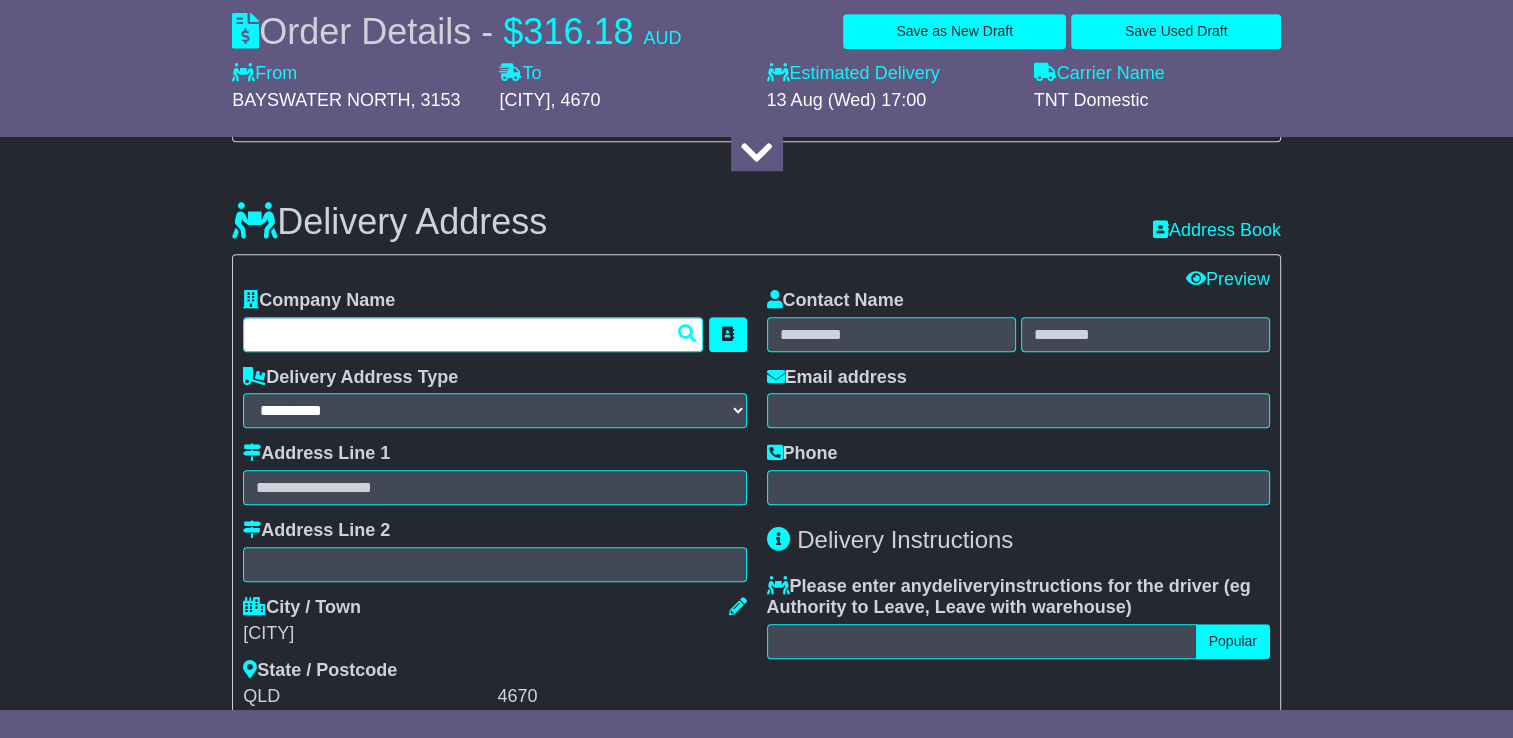 click at bounding box center (473, 334) 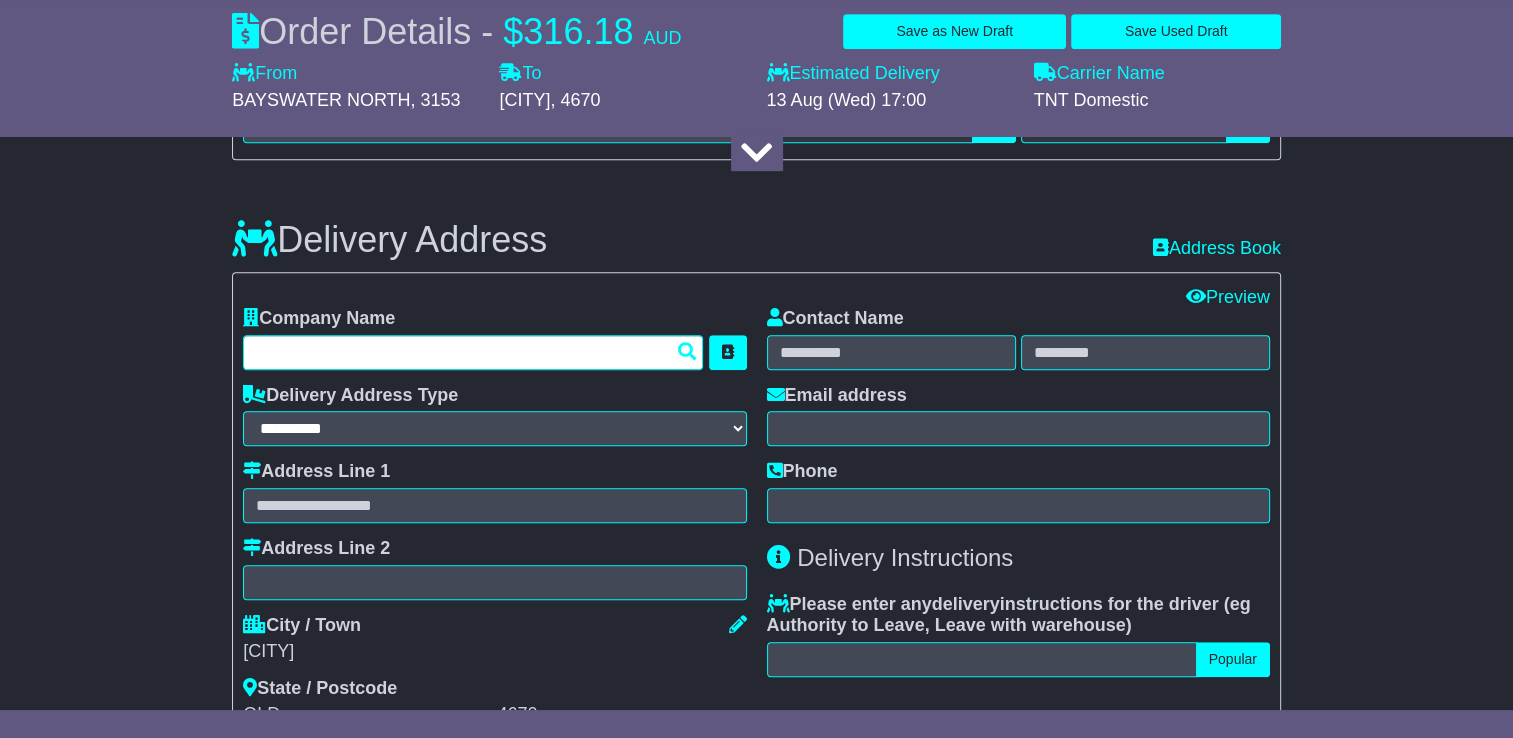 scroll, scrollTop: 1300, scrollLeft: 0, axis: vertical 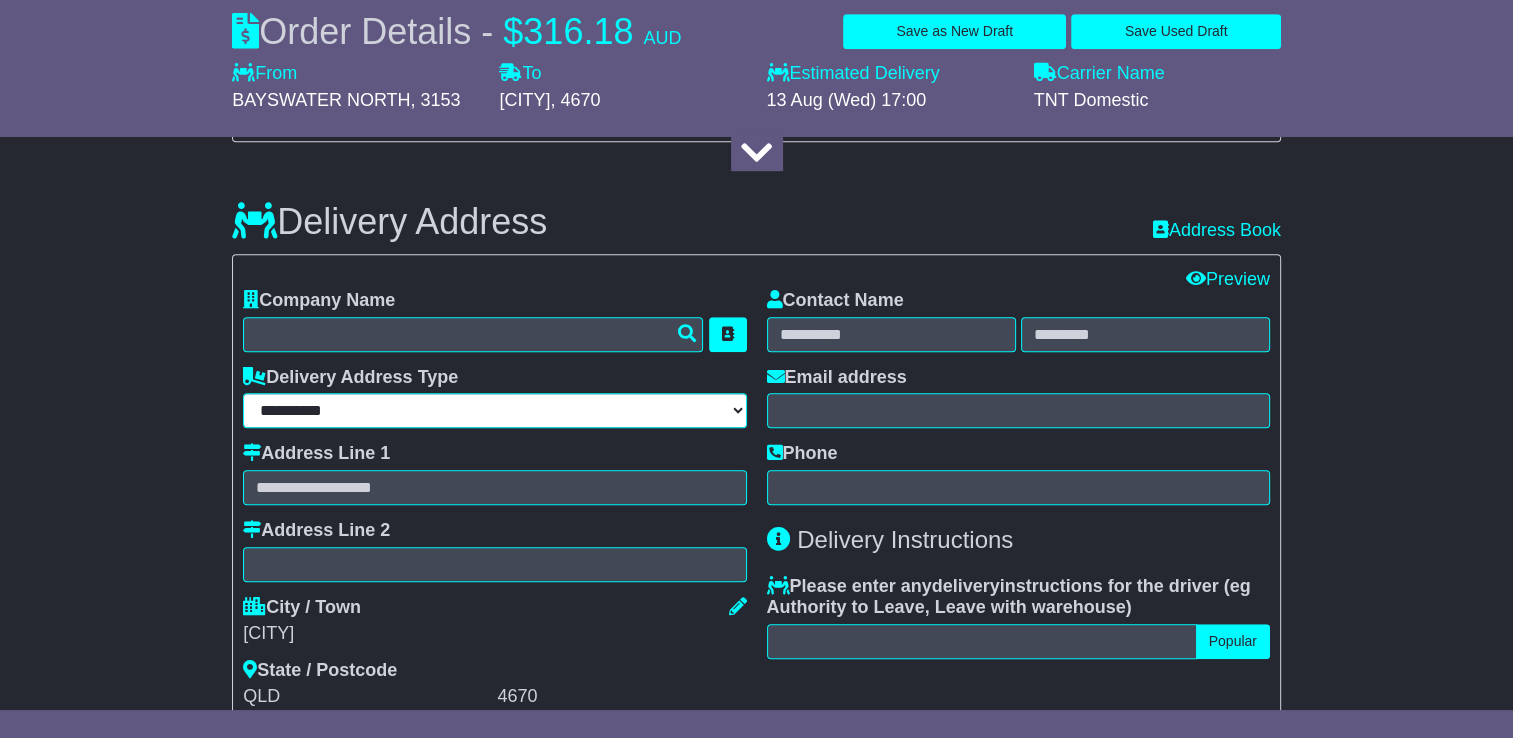 click on "**********" at bounding box center [494, 410] 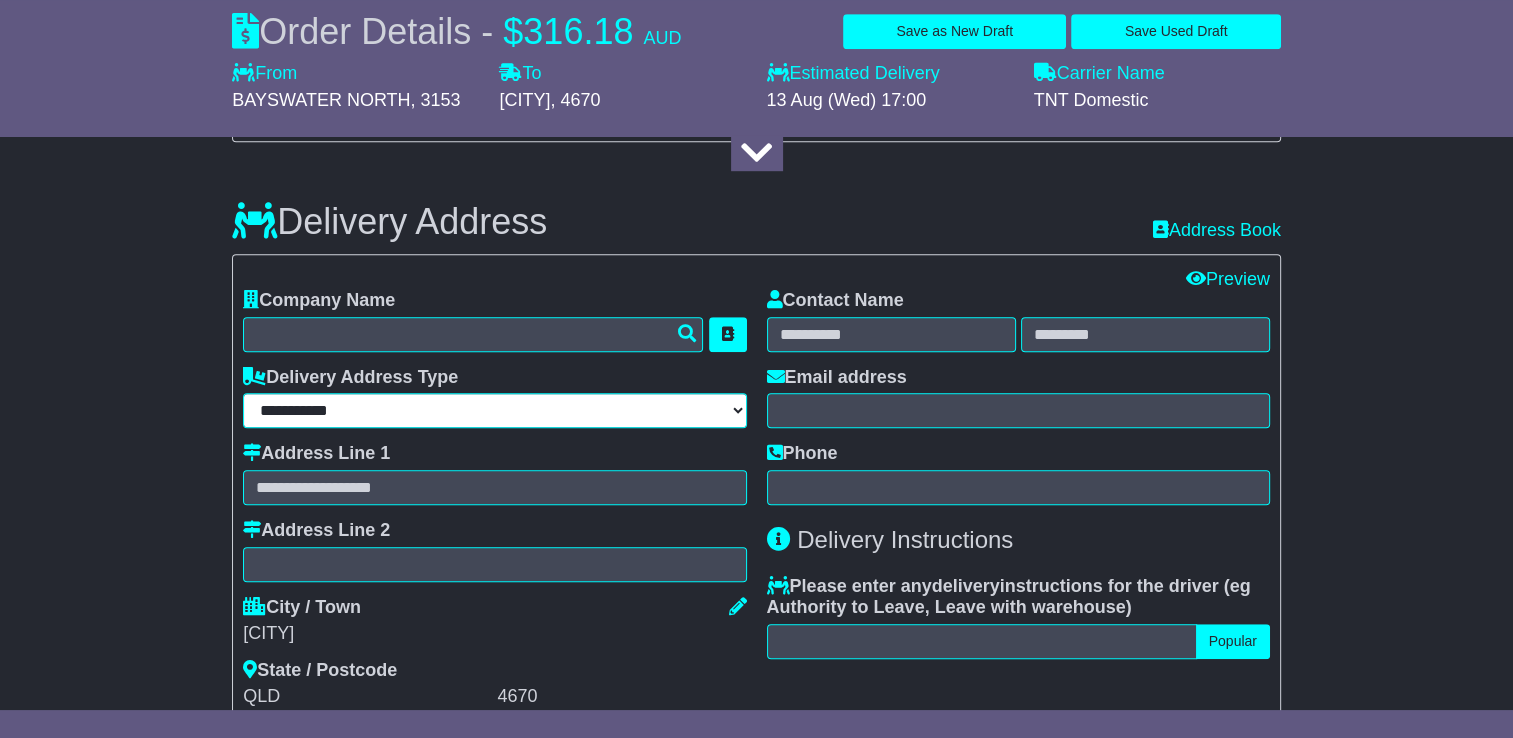 click on "**********" at bounding box center (494, 410) 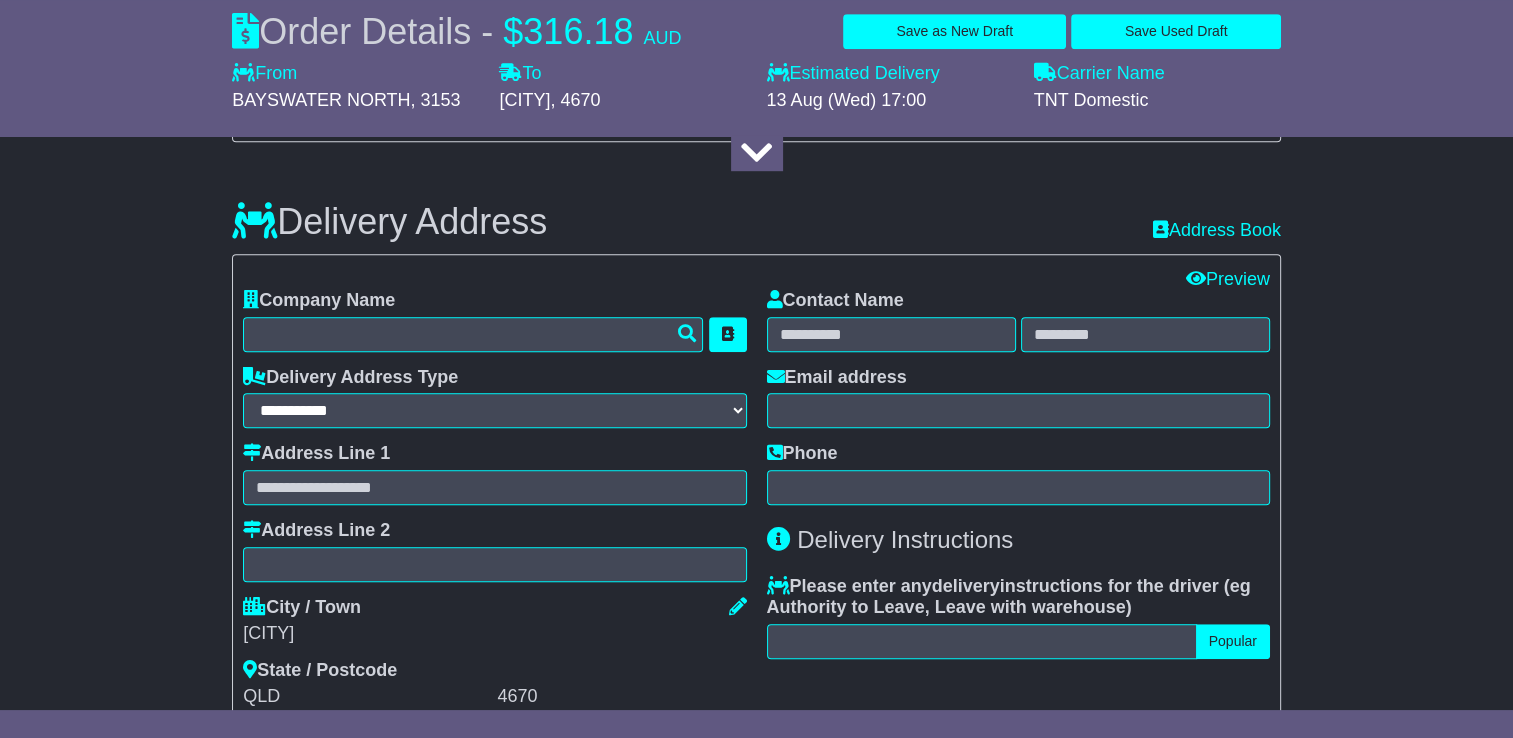 click on "About your package
What is your Package
Documents
Non-Documents
What are the Incoterms?
***
***
***
***
***
***
Description of Goods
Attention: dangerous goods are not allowed by service.
Your Internal Reference (required)
********
Any Dangerous Goods?
No  Other" at bounding box center [756, 634] 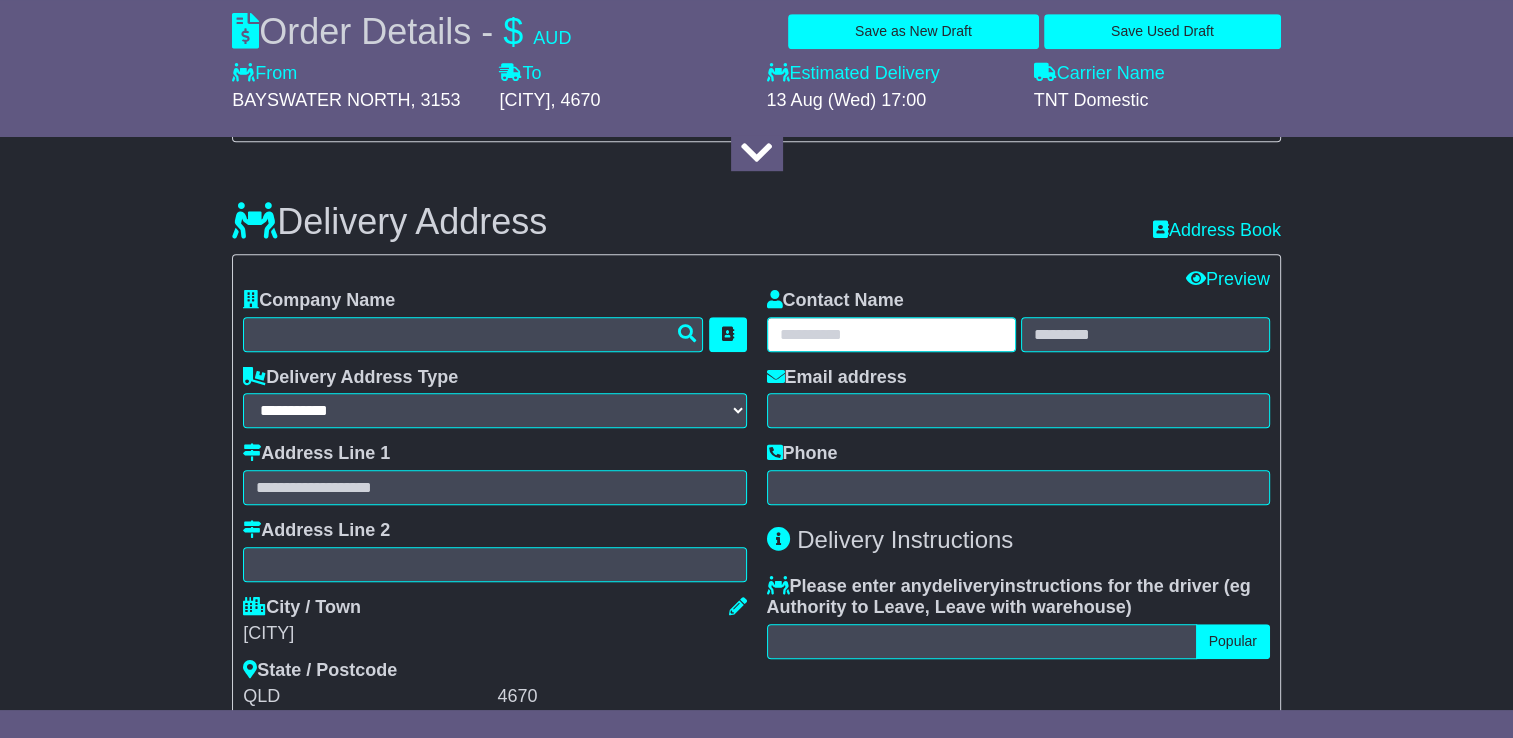 click at bounding box center (891, 334) 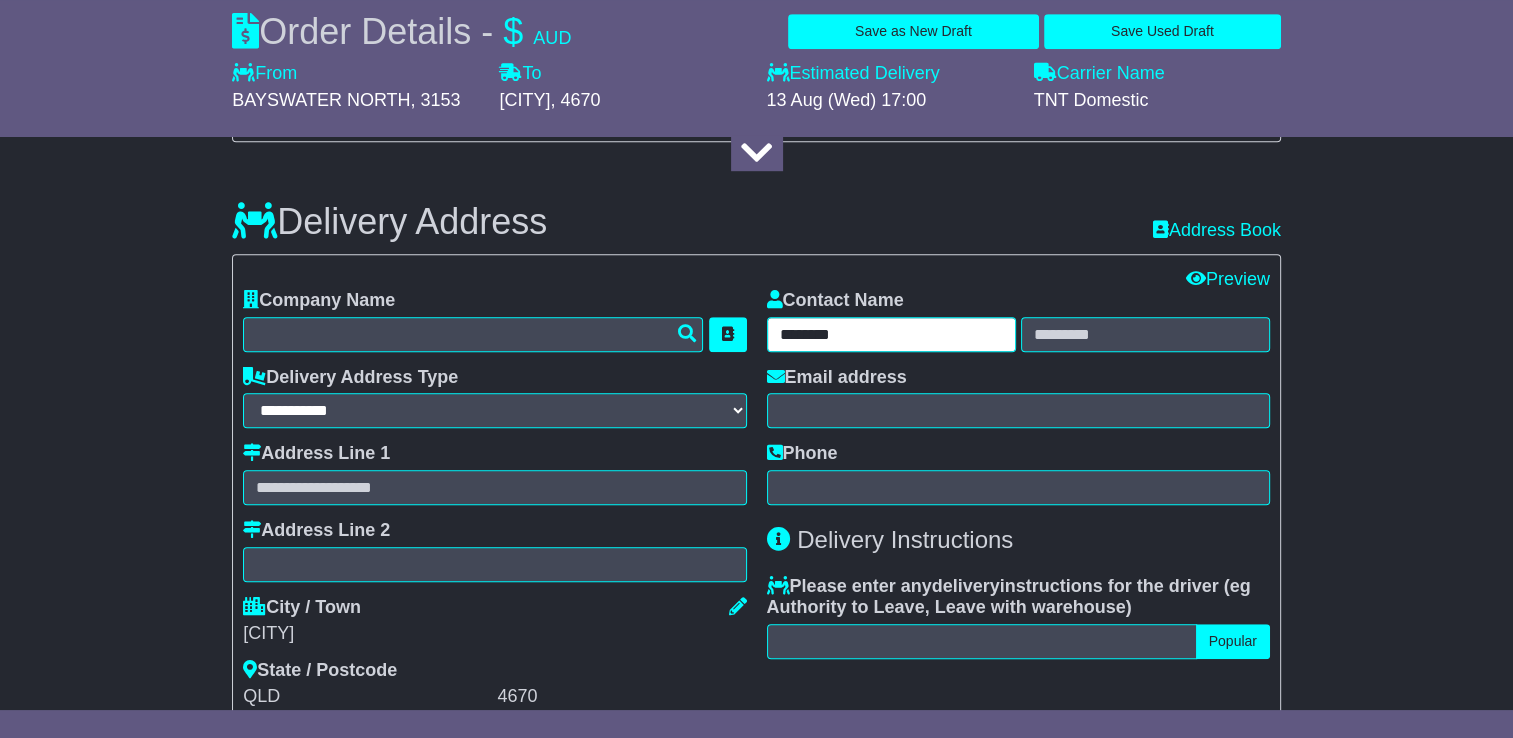 type on "********" 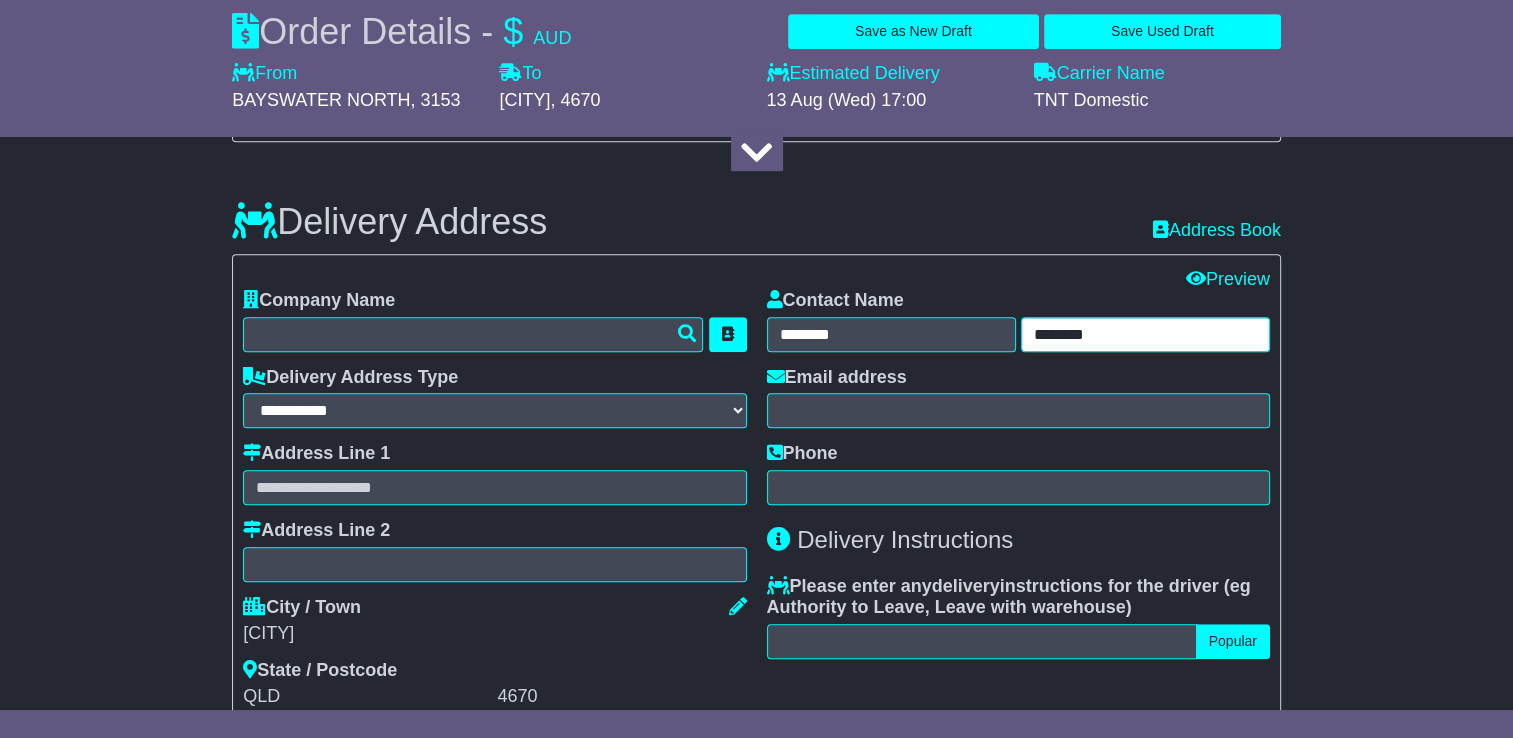 type on "********" 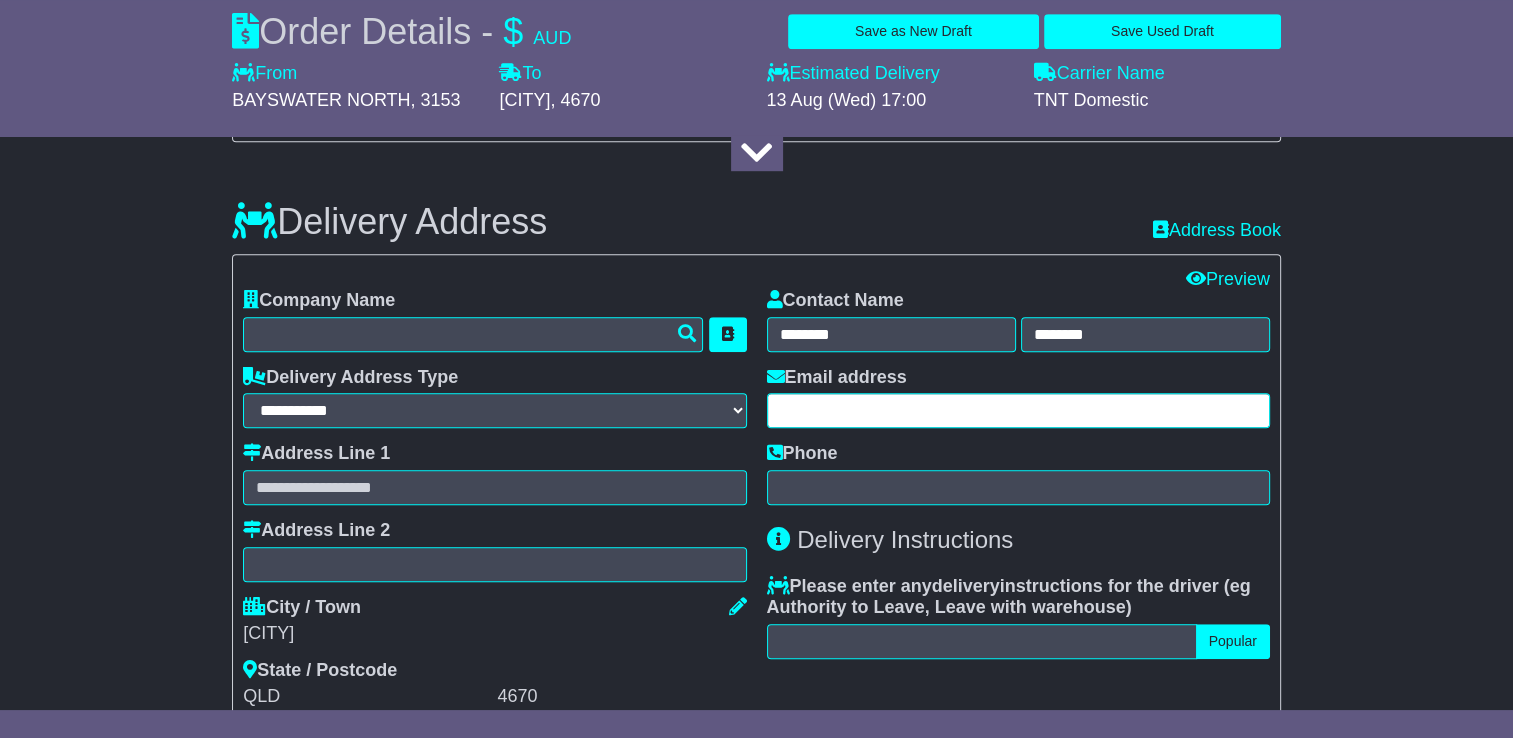 paste on "**********" 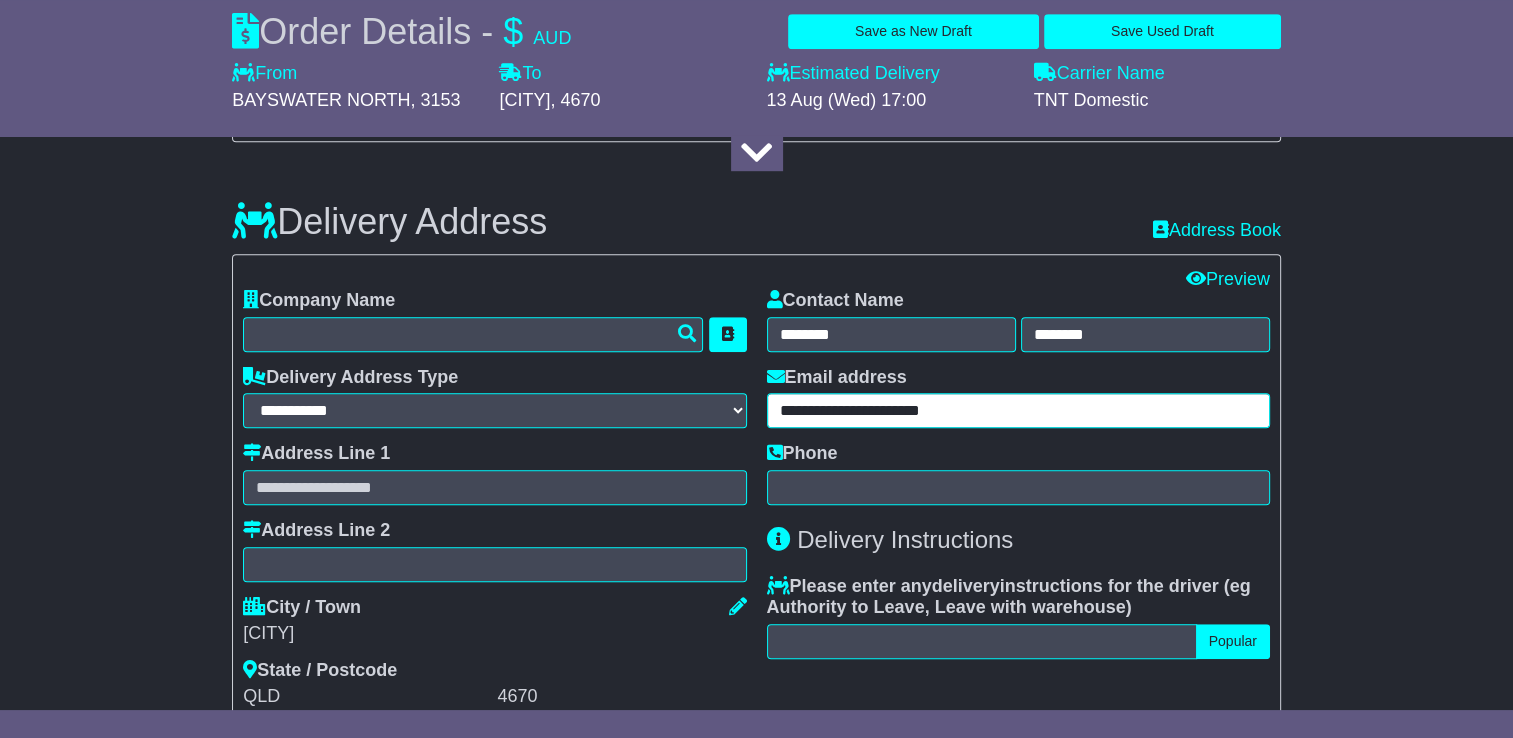 type on "**********" 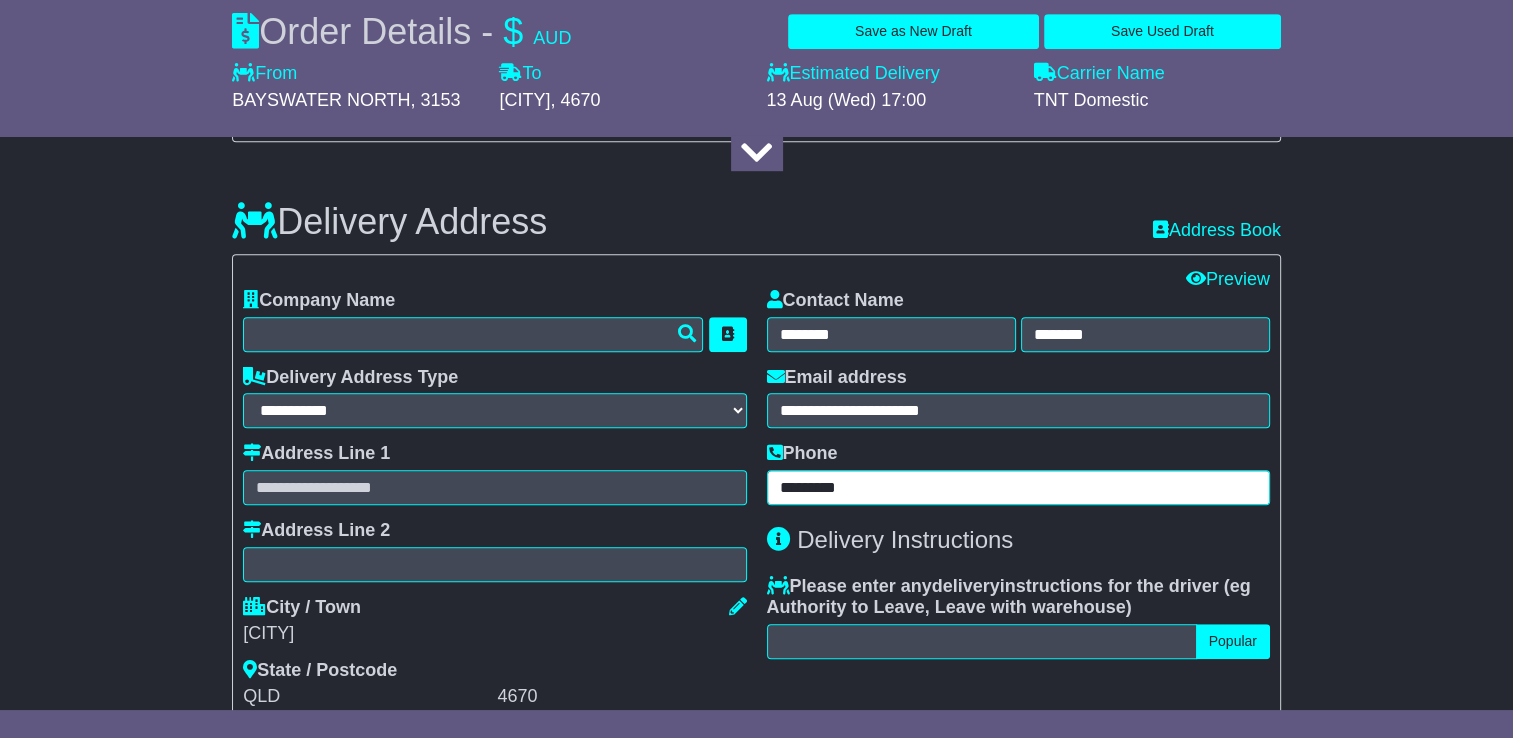 click on "*********" at bounding box center (1018, 487) 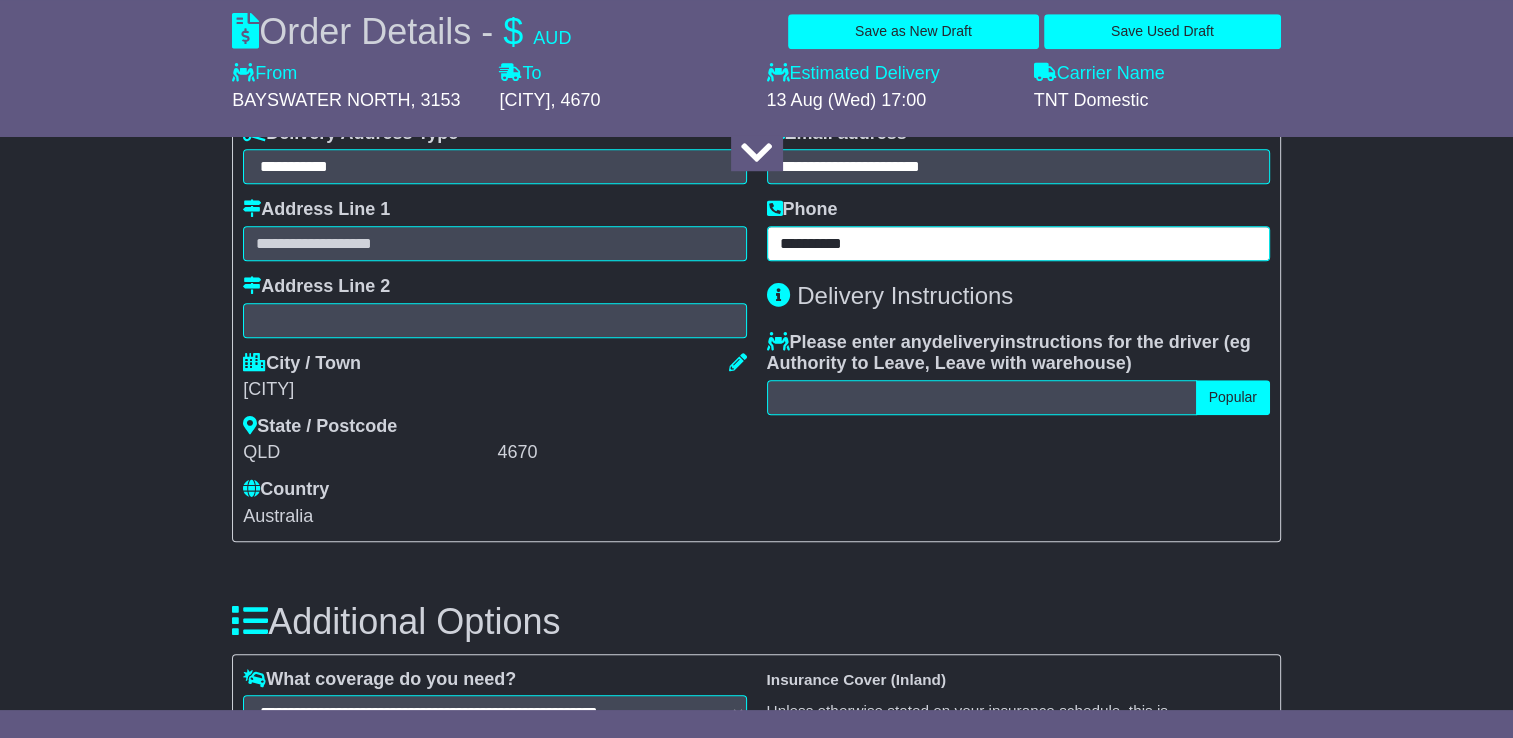scroll, scrollTop: 1600, scrollLeft: 0, axis: vertical 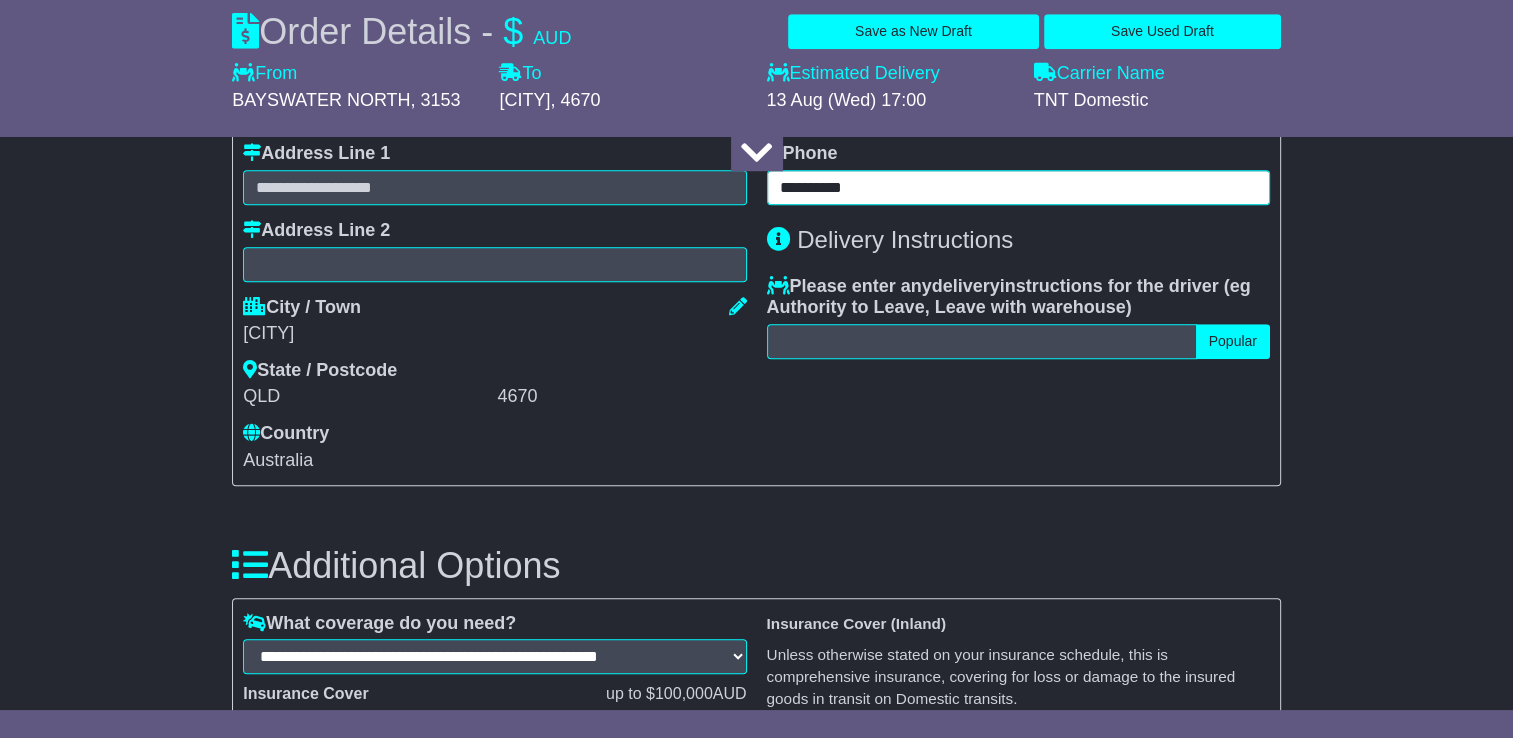 type on "**********" 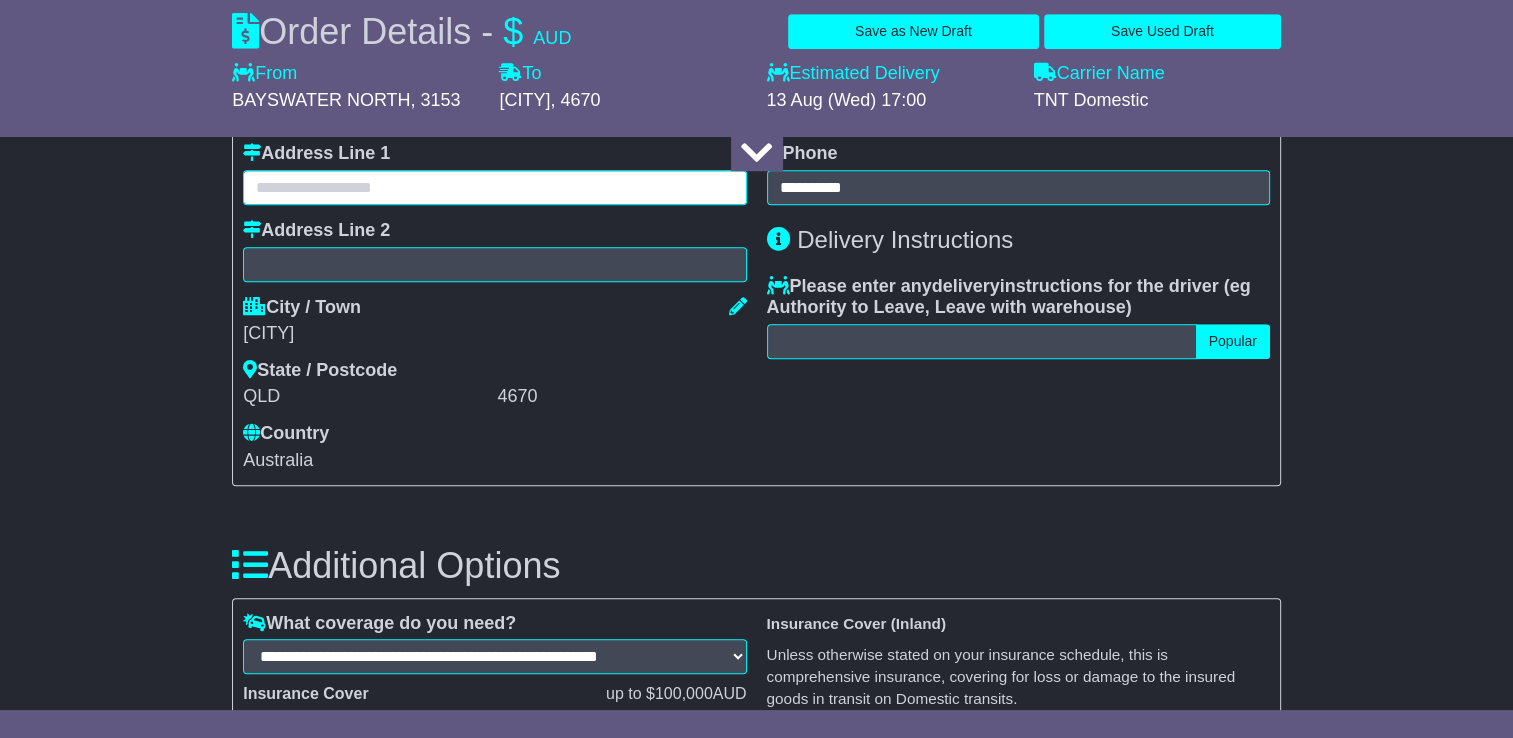 click at bounding box center [494, 187] 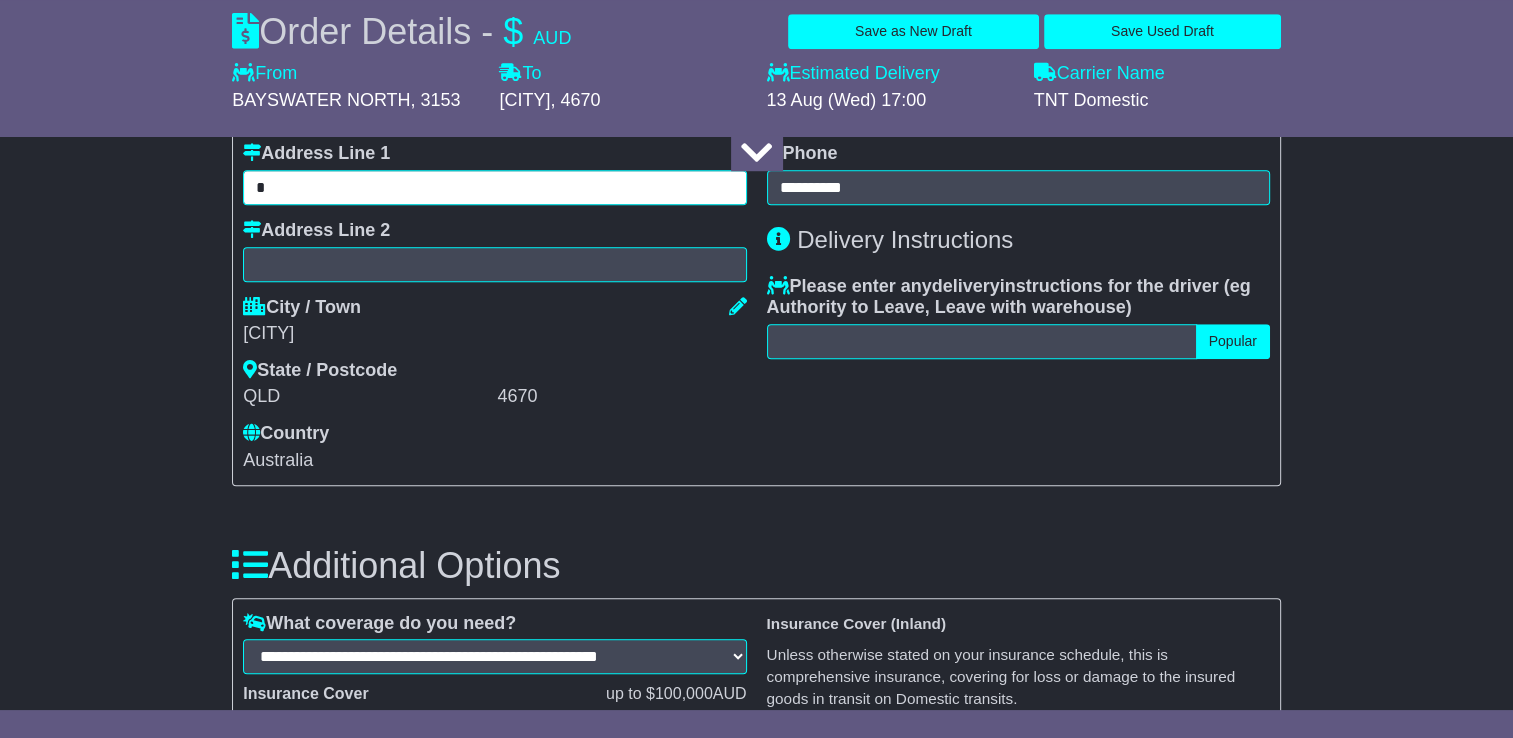 paste on "**********" 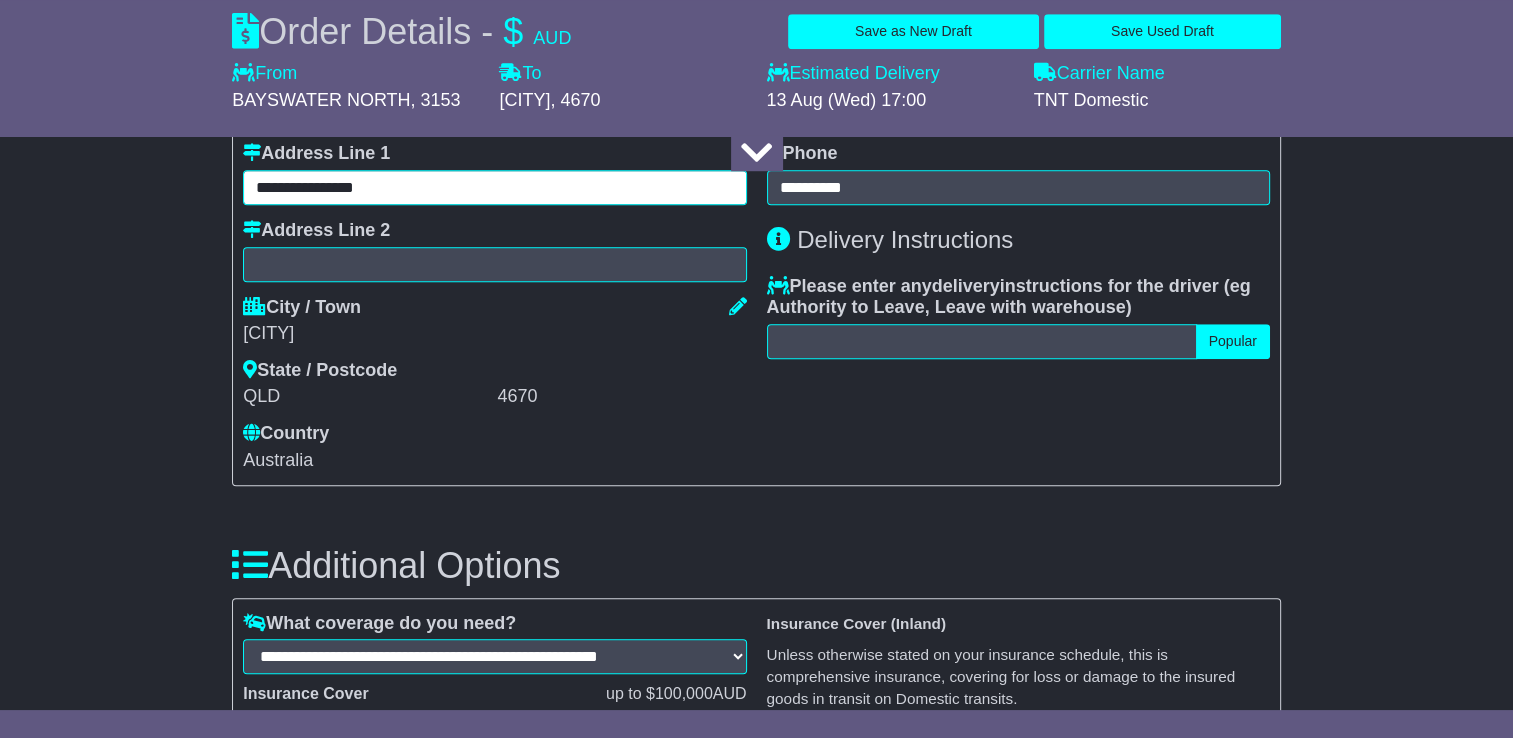 type on "**********" 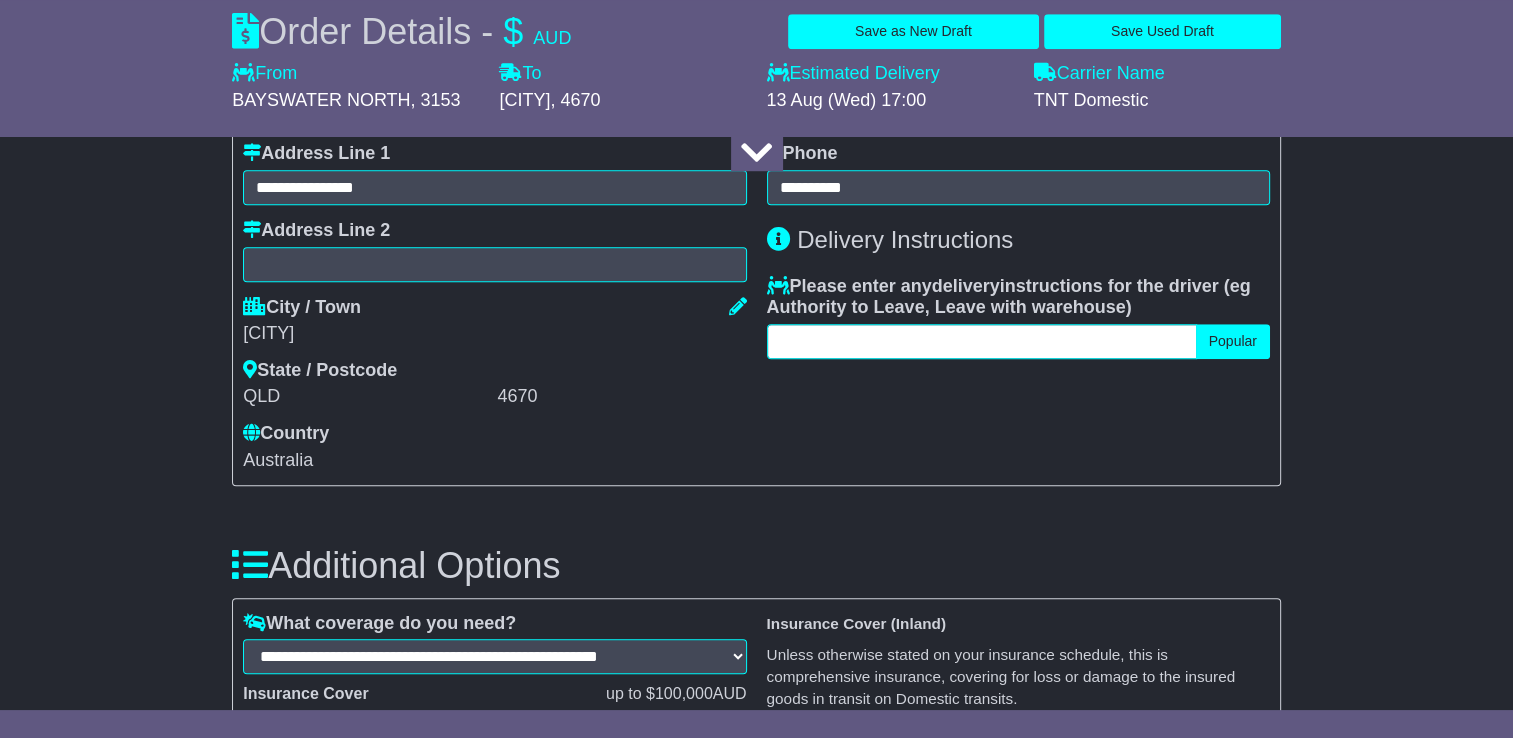click at bounding box center [982, 341] 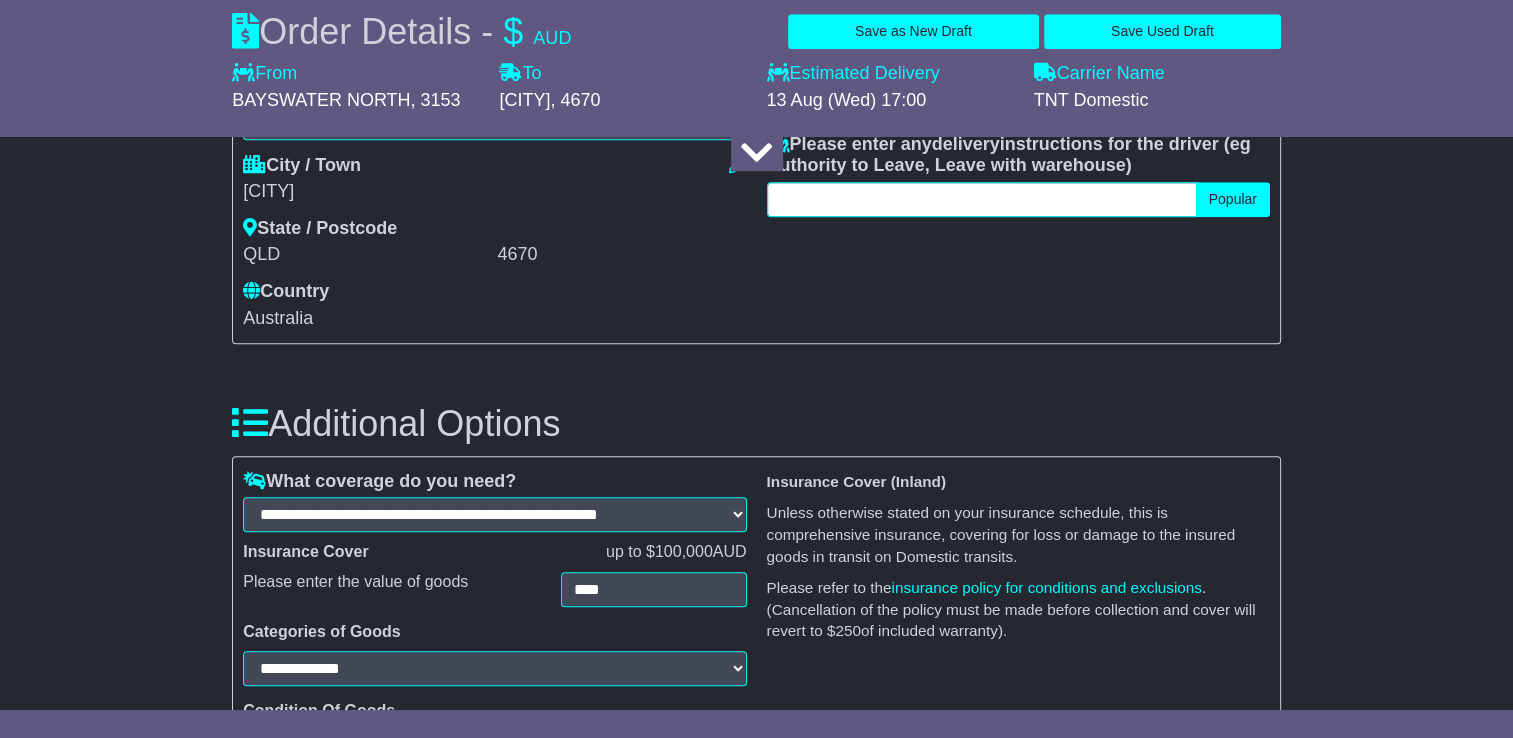 scroll, scrollTop: 2100, scrollLeft: 0, axis: vertical 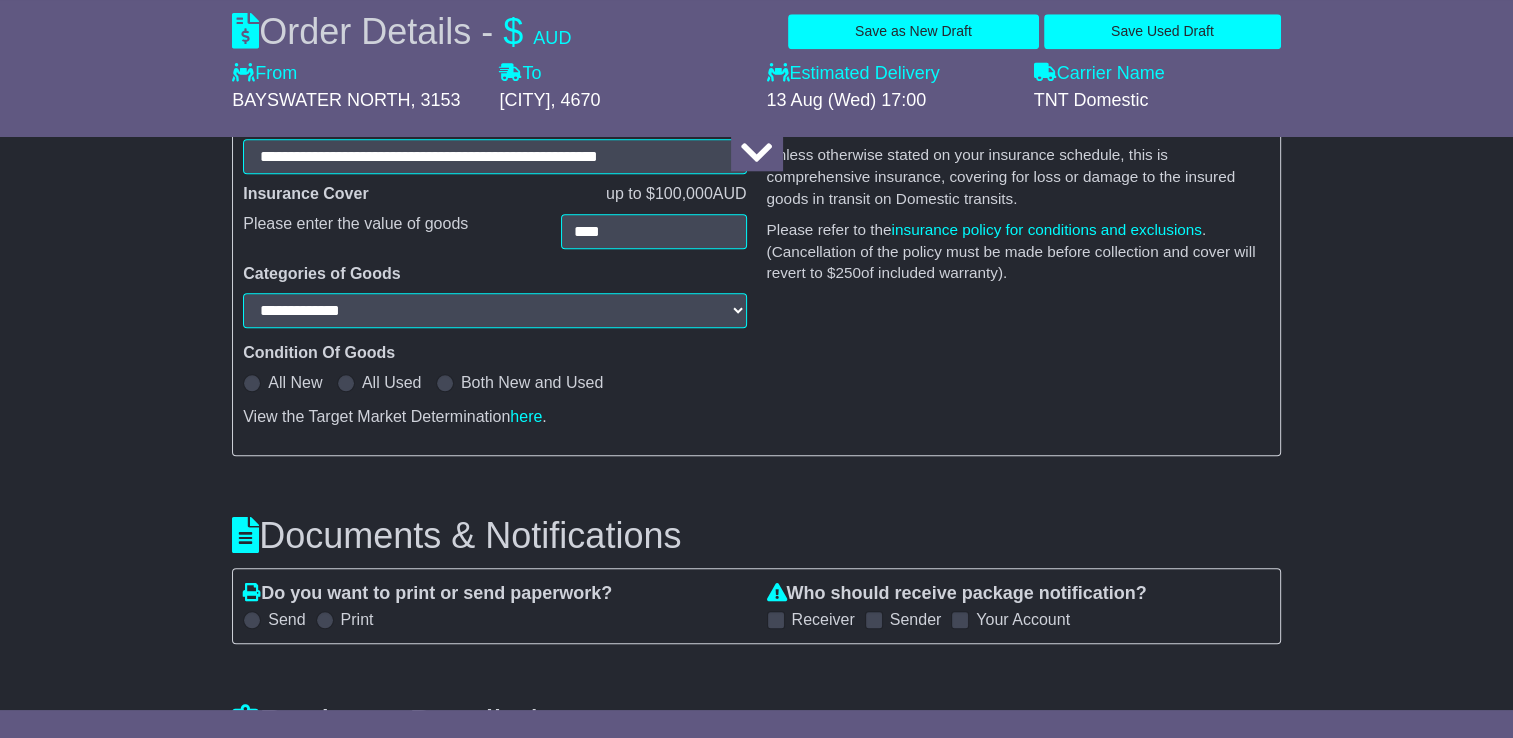 click at bounding box center (756, 153) 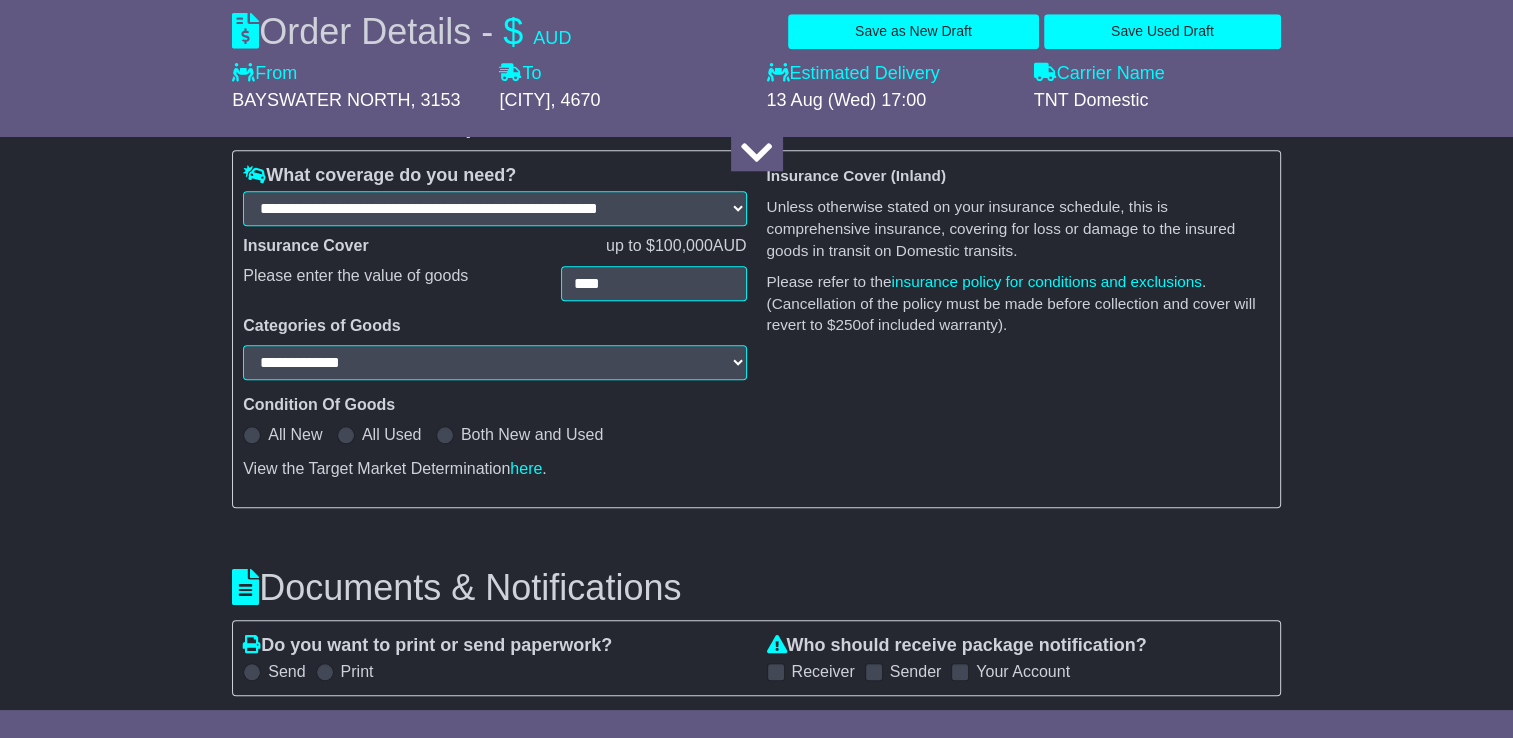 scroll, scrollTop: 2000, scrollLeft: 0, axis: vertical 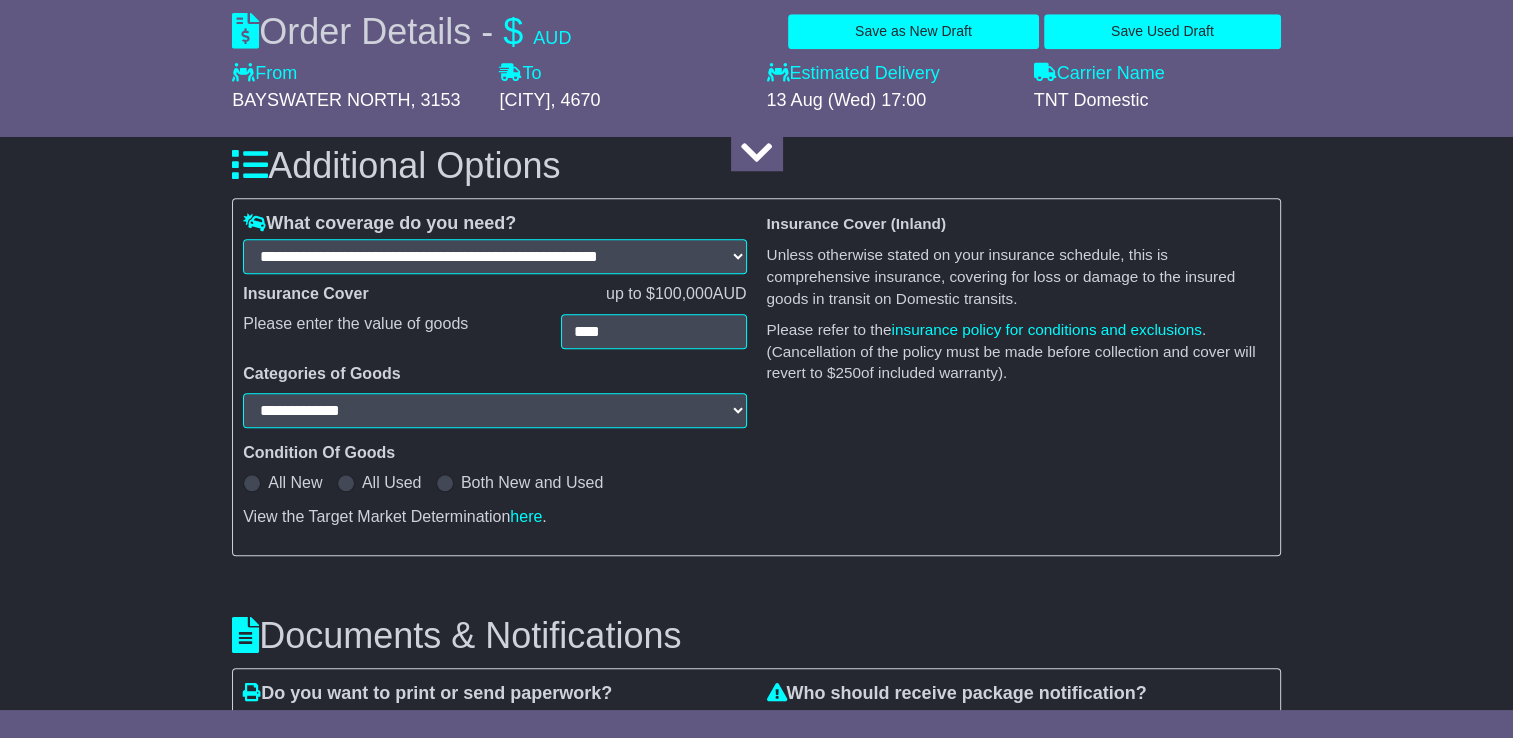 click on "**********" at bounding box center (494, 377) 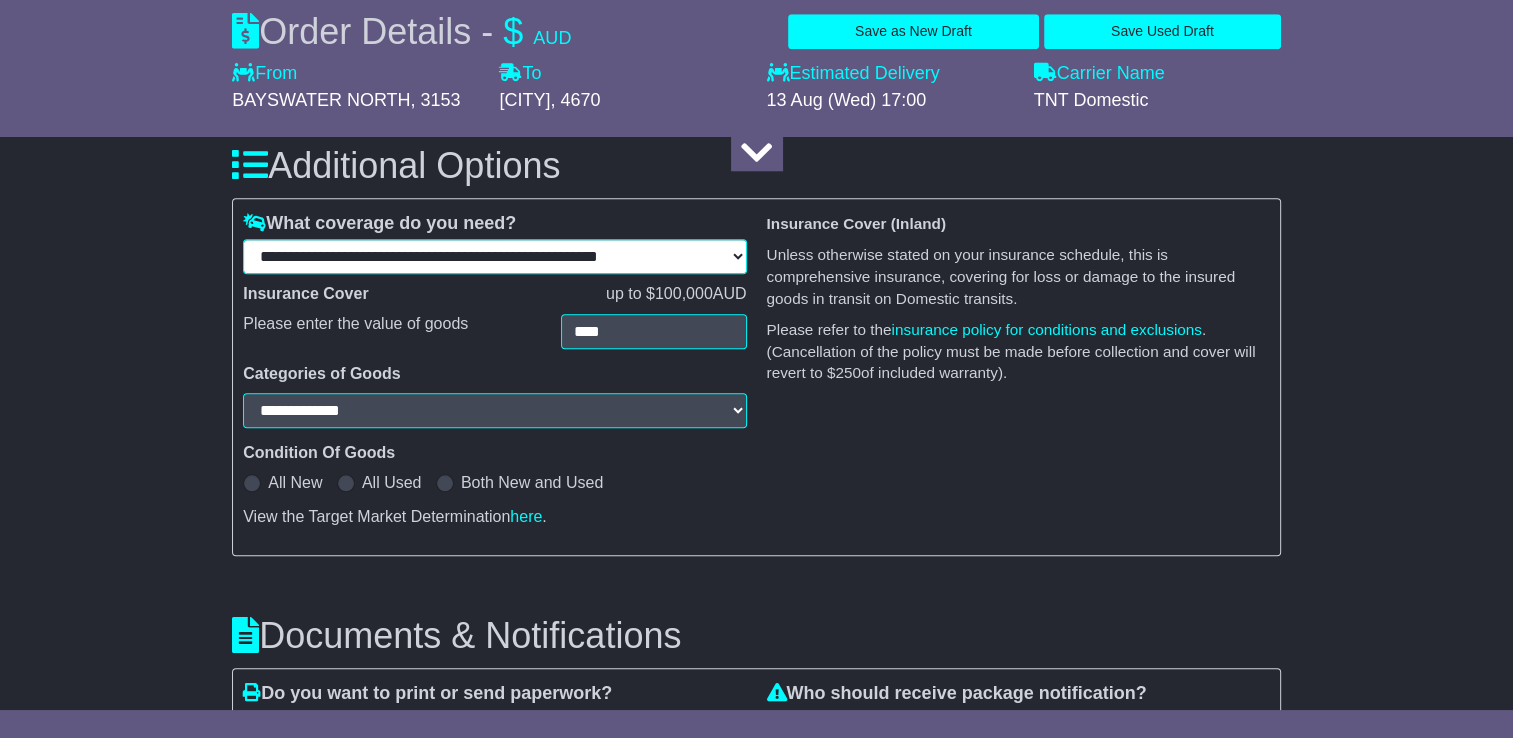 click on "**********" at bounding box center [494, 256] 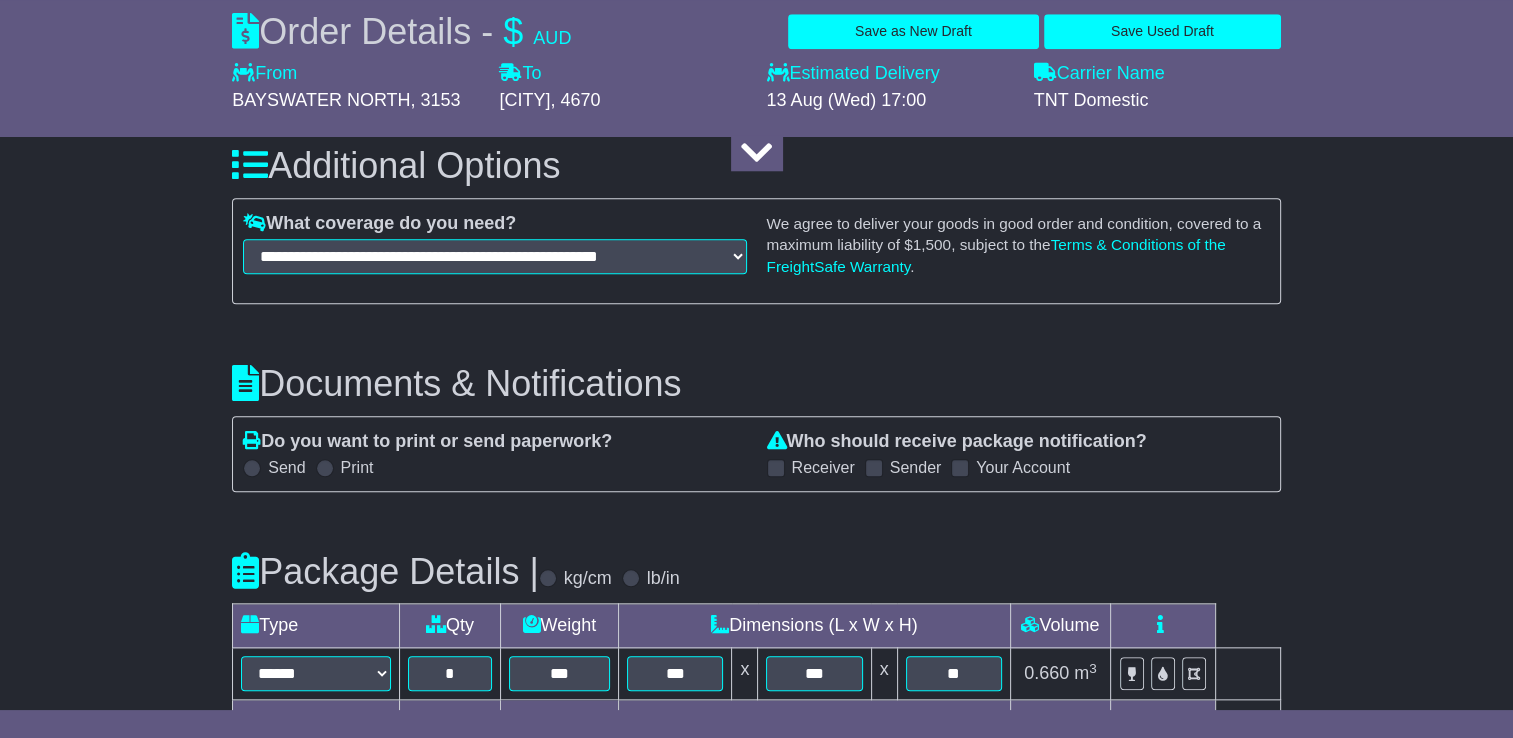 click on "Documents & Notifications" at bounding box center (756, 384) 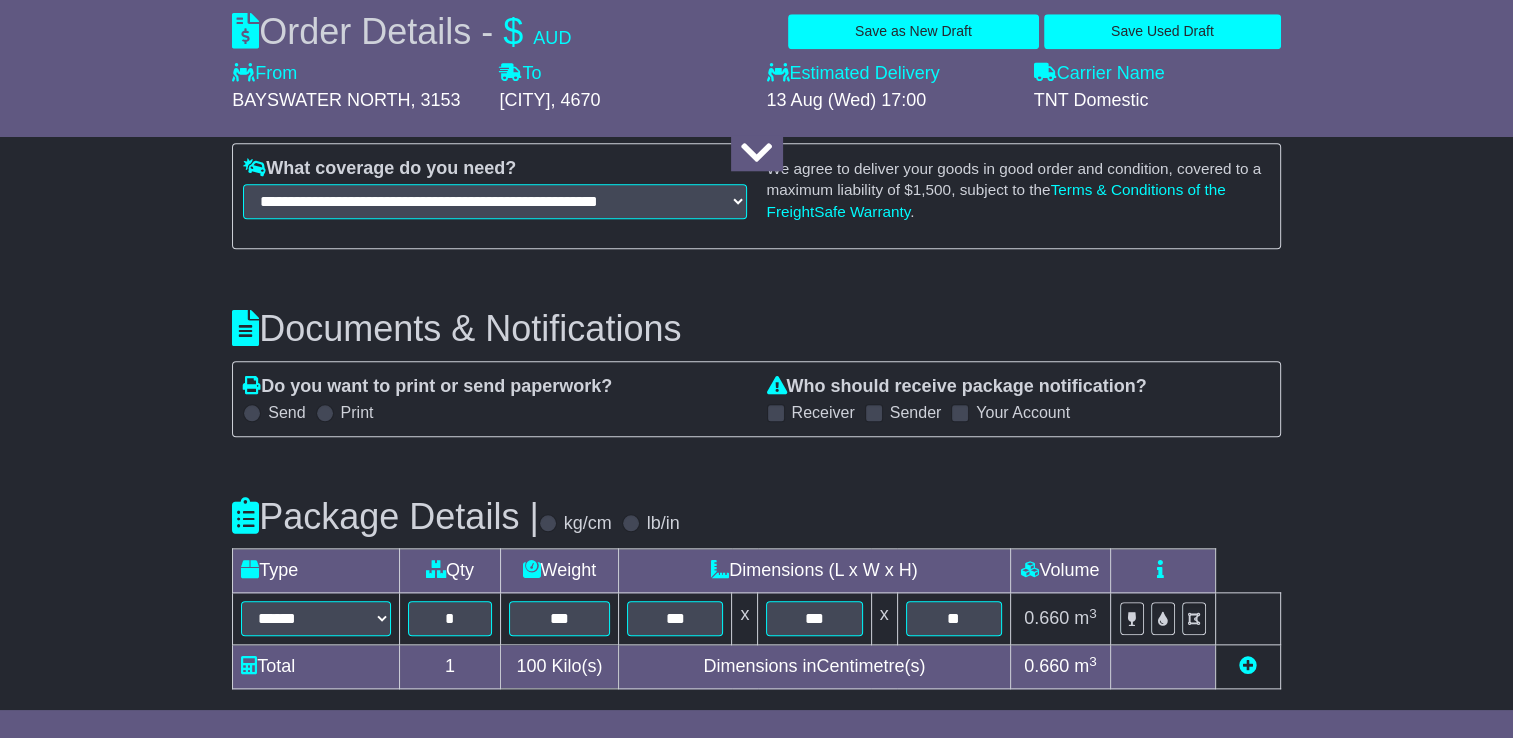 scroll, scrollTop: 2100, scrollLeft: 0, axis: vertical 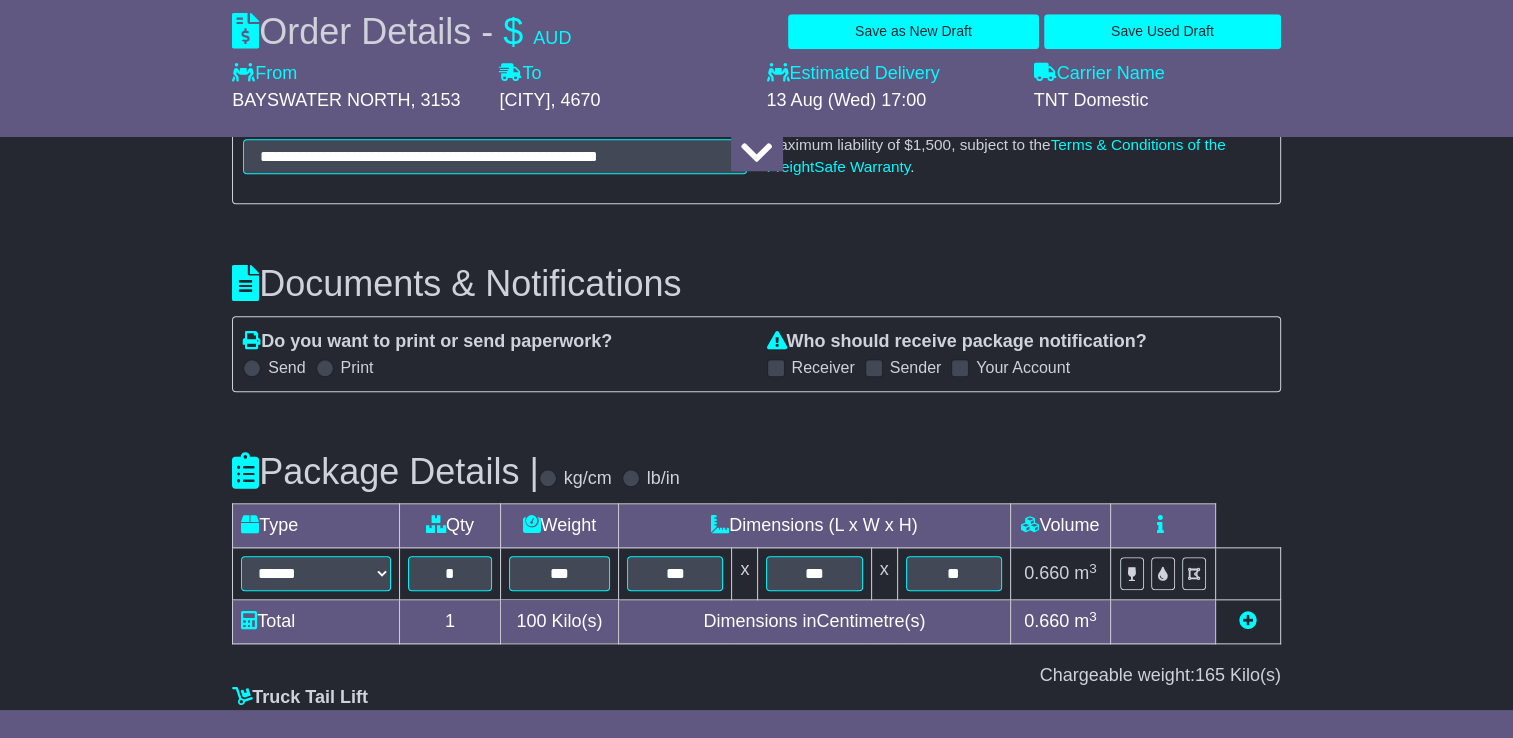 click on "Receiver" at bounding box center (823, 367) 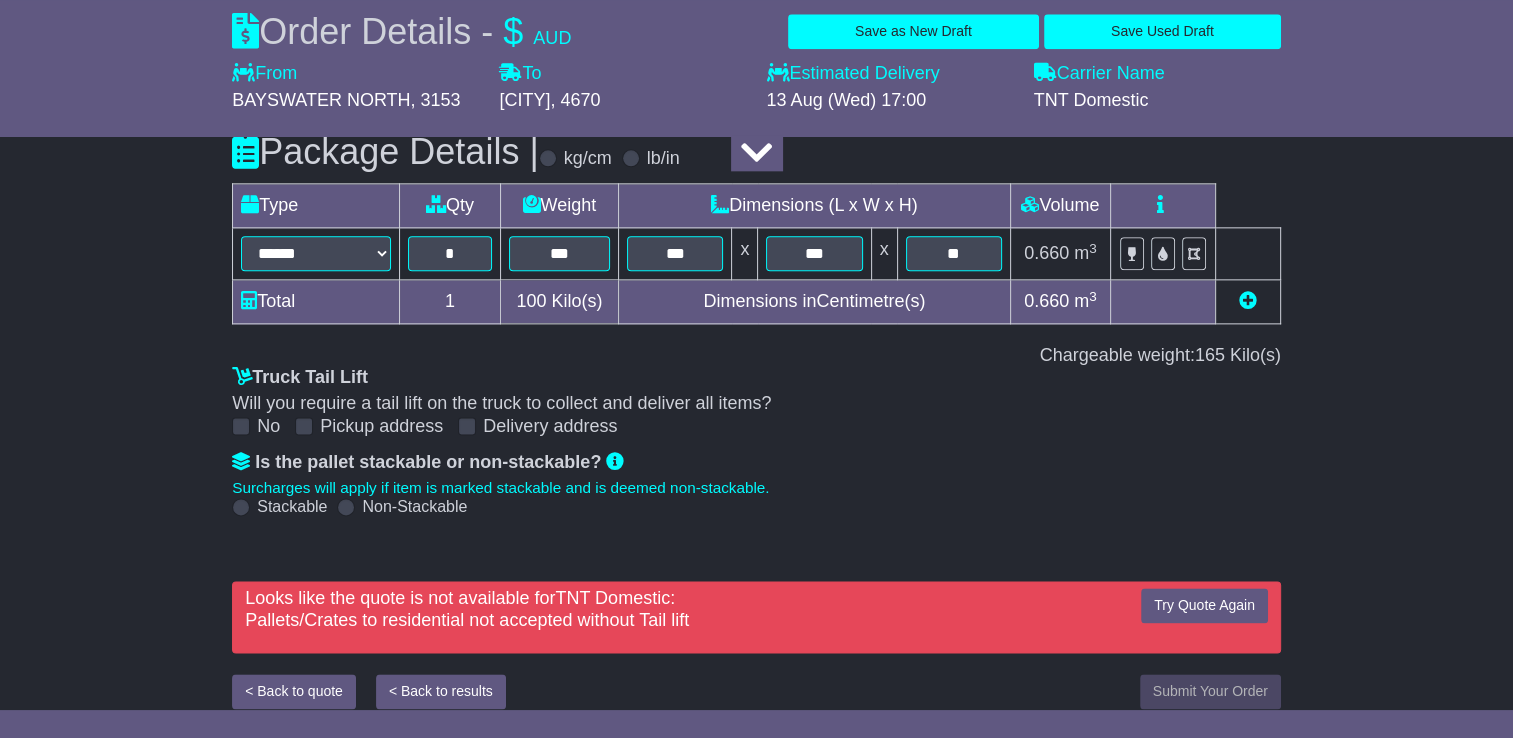 scroll, scrollTop: 2438, scrollLeft: 0, axis: vertical 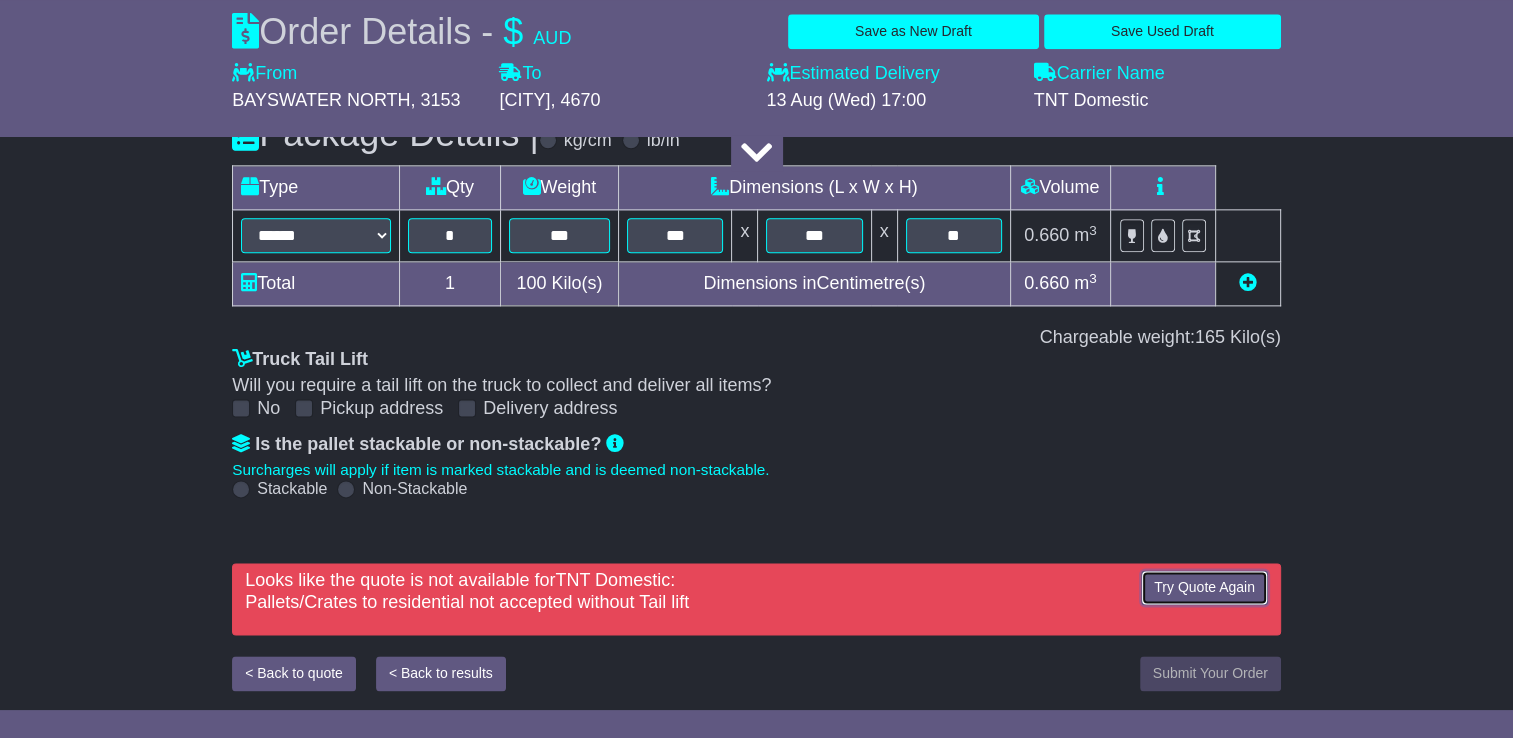 click on "Try Quote Again" at bounding box center [1204, 587] 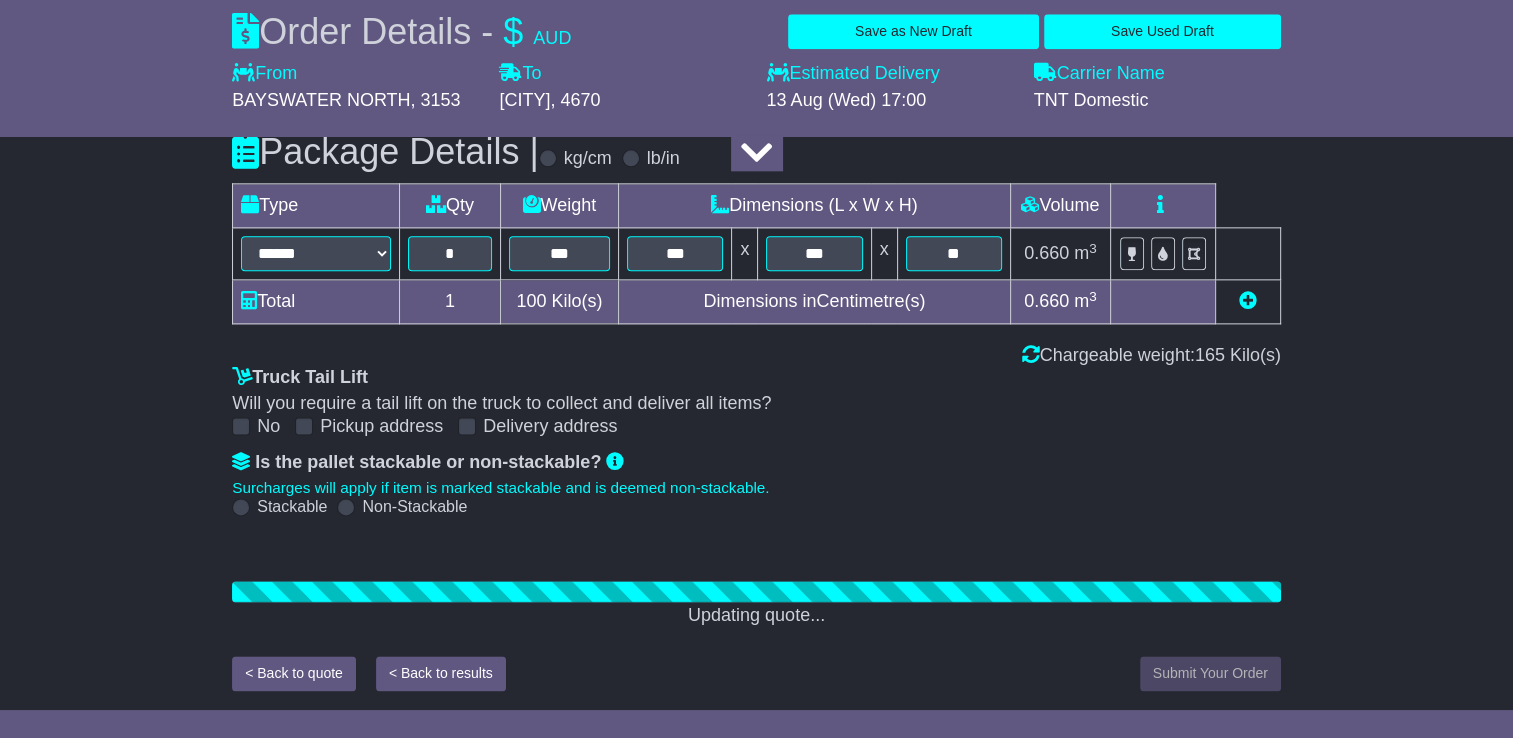 scroll, scrollTop: 2438, scrollLeft: 0, axis: vertical 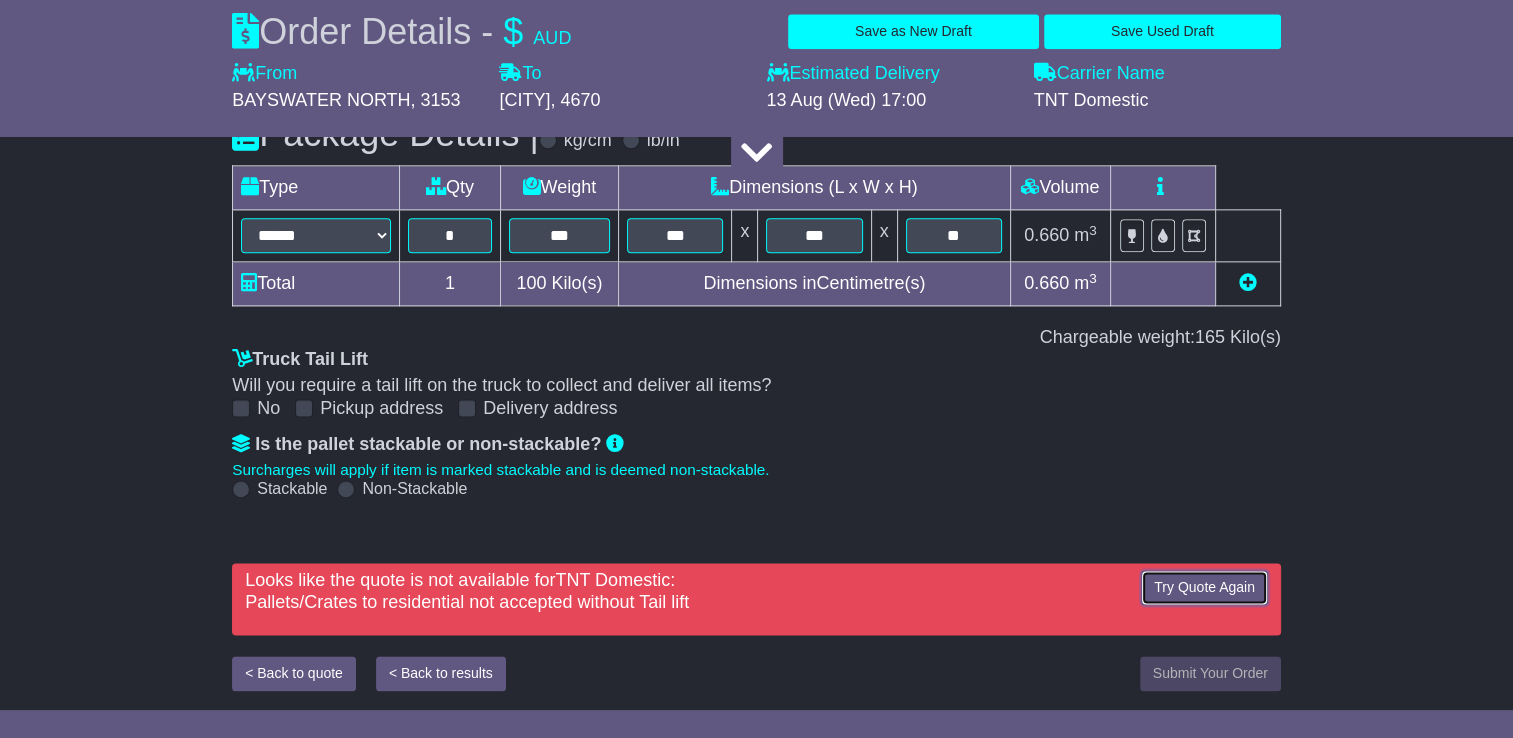 click on "Try Quote Again" at bounding box center (1204, 587) 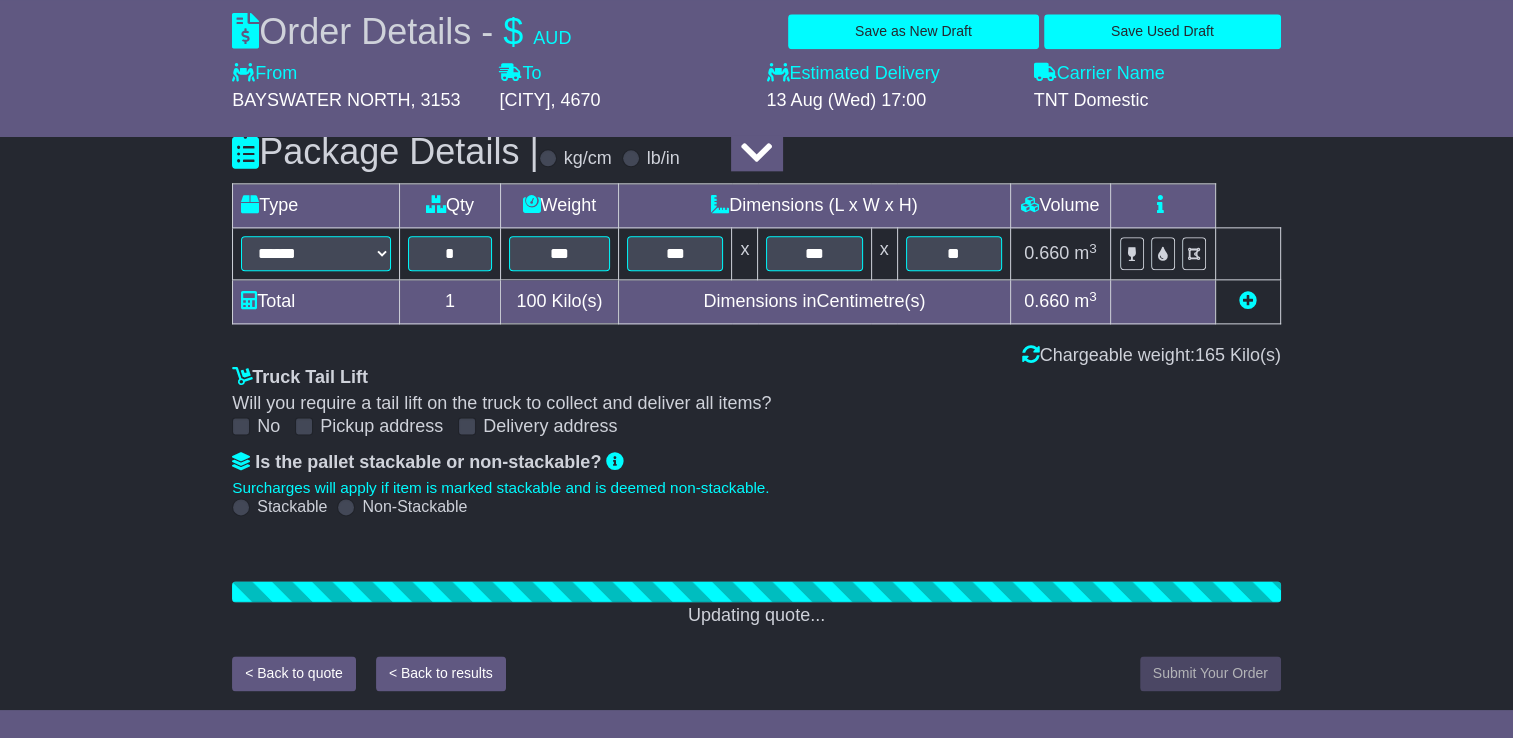 scroll, scrollTop: 2438, scrollLeft: 0, axis: vertical 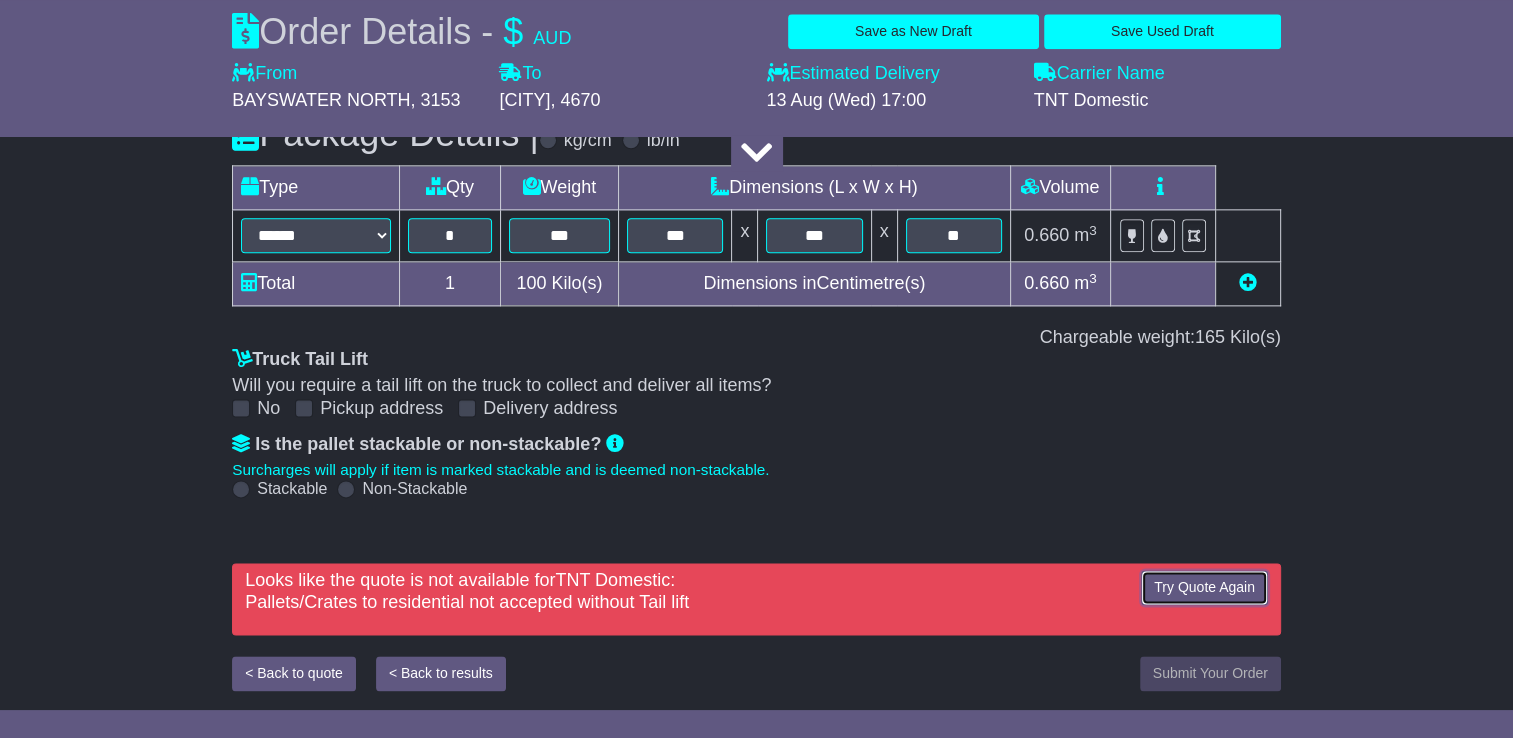 click on "Try Quote Again" at bounding box center [1204, 587] 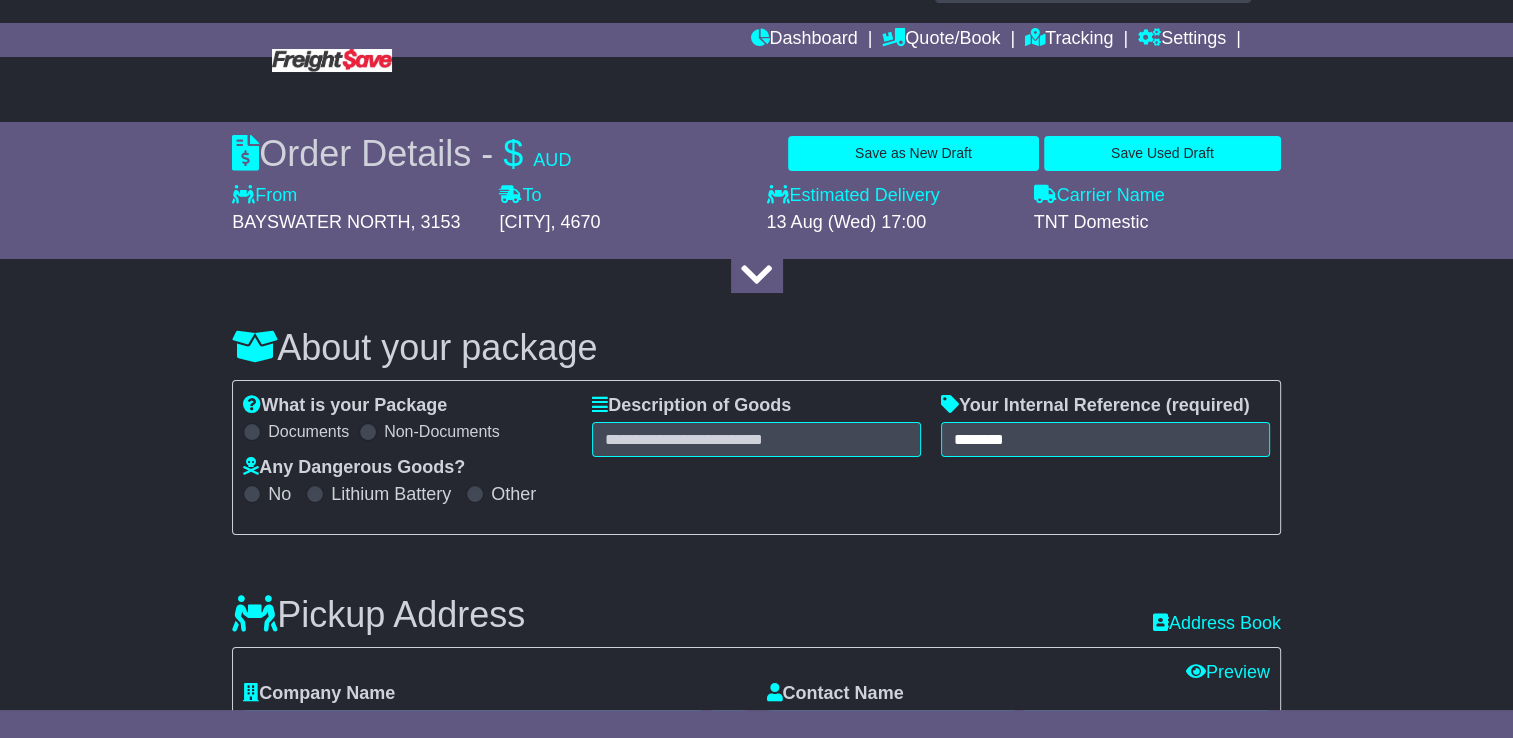 scroll, scrollTop: 0, scrollLeft: 0, axis: both 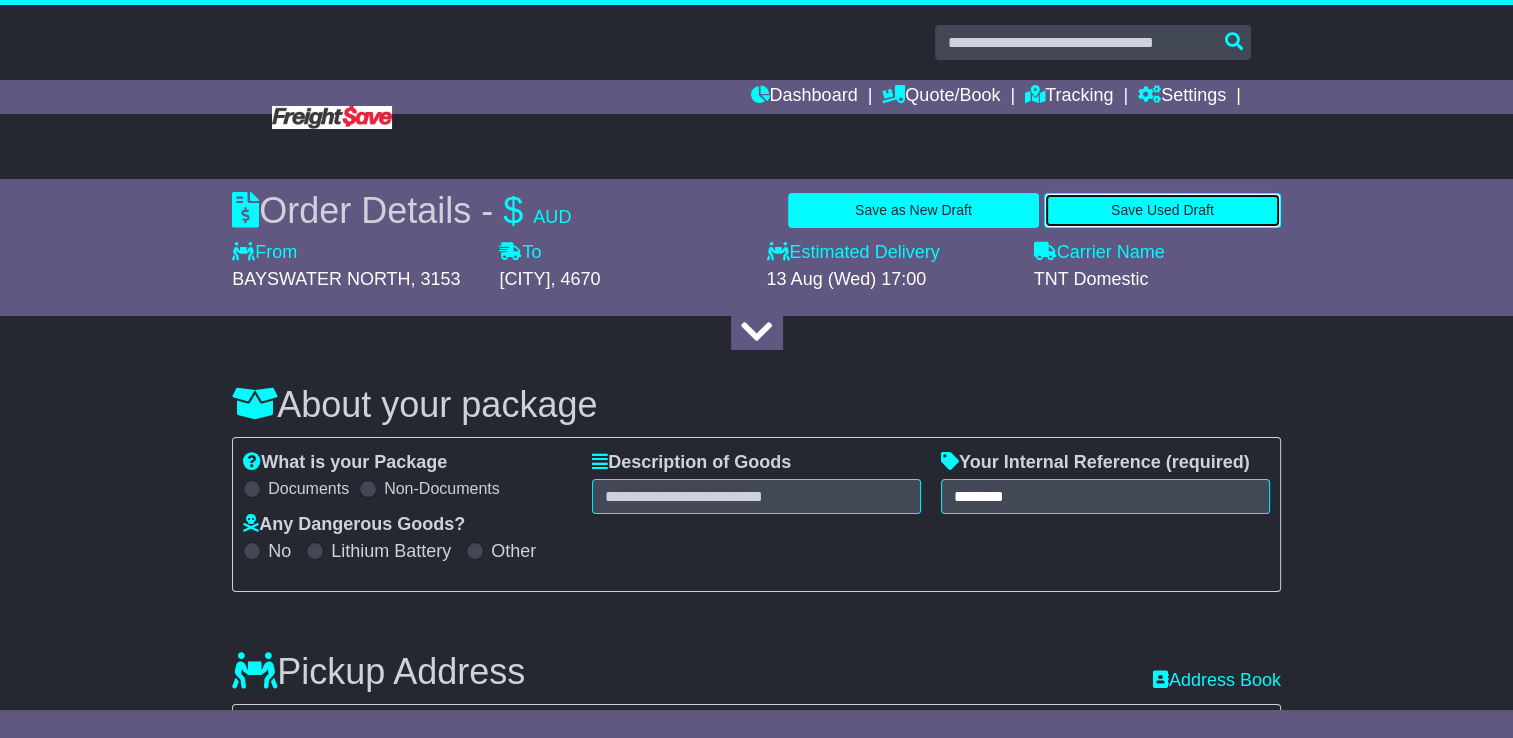 click on "Save Used Draft" at bounding box center [1162, 210] 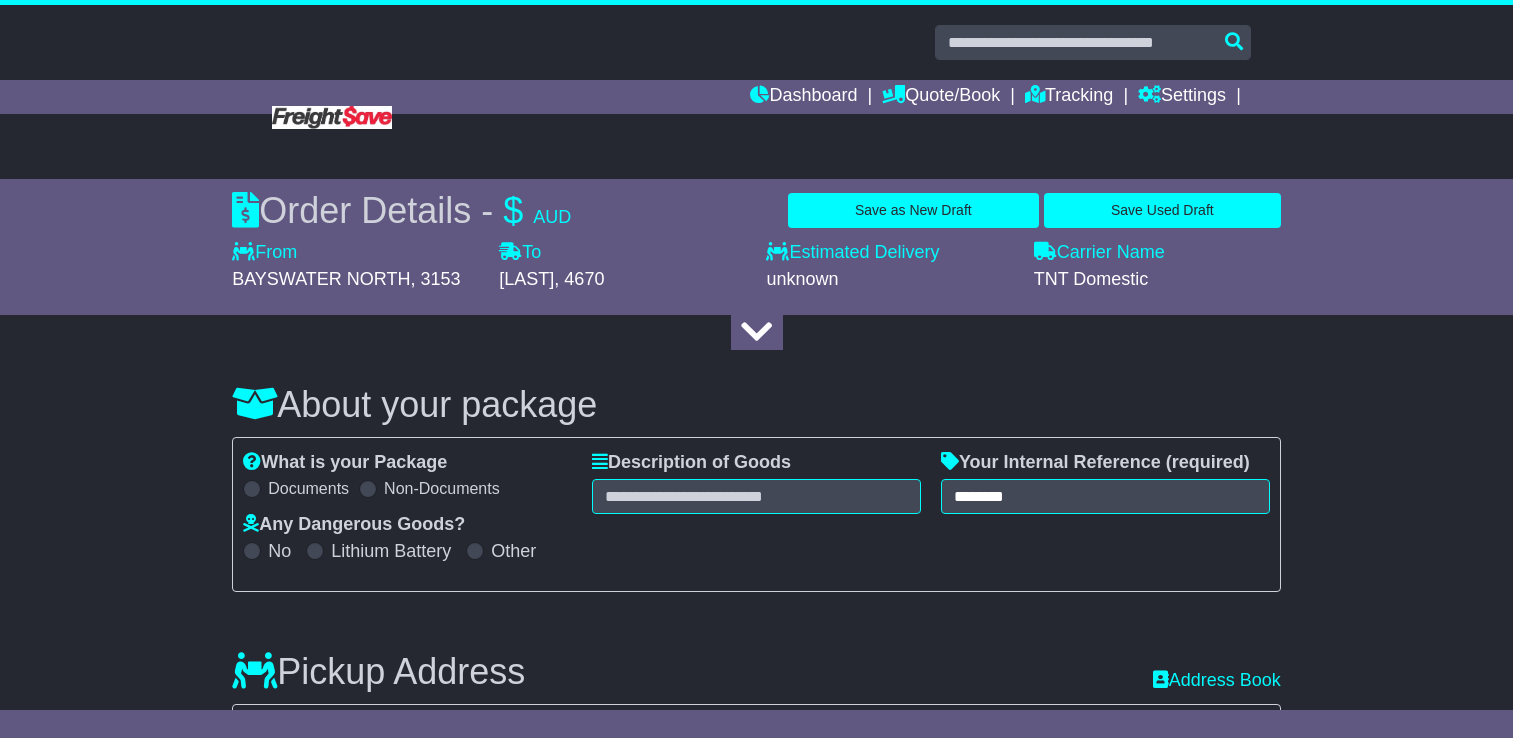 select on "*****" 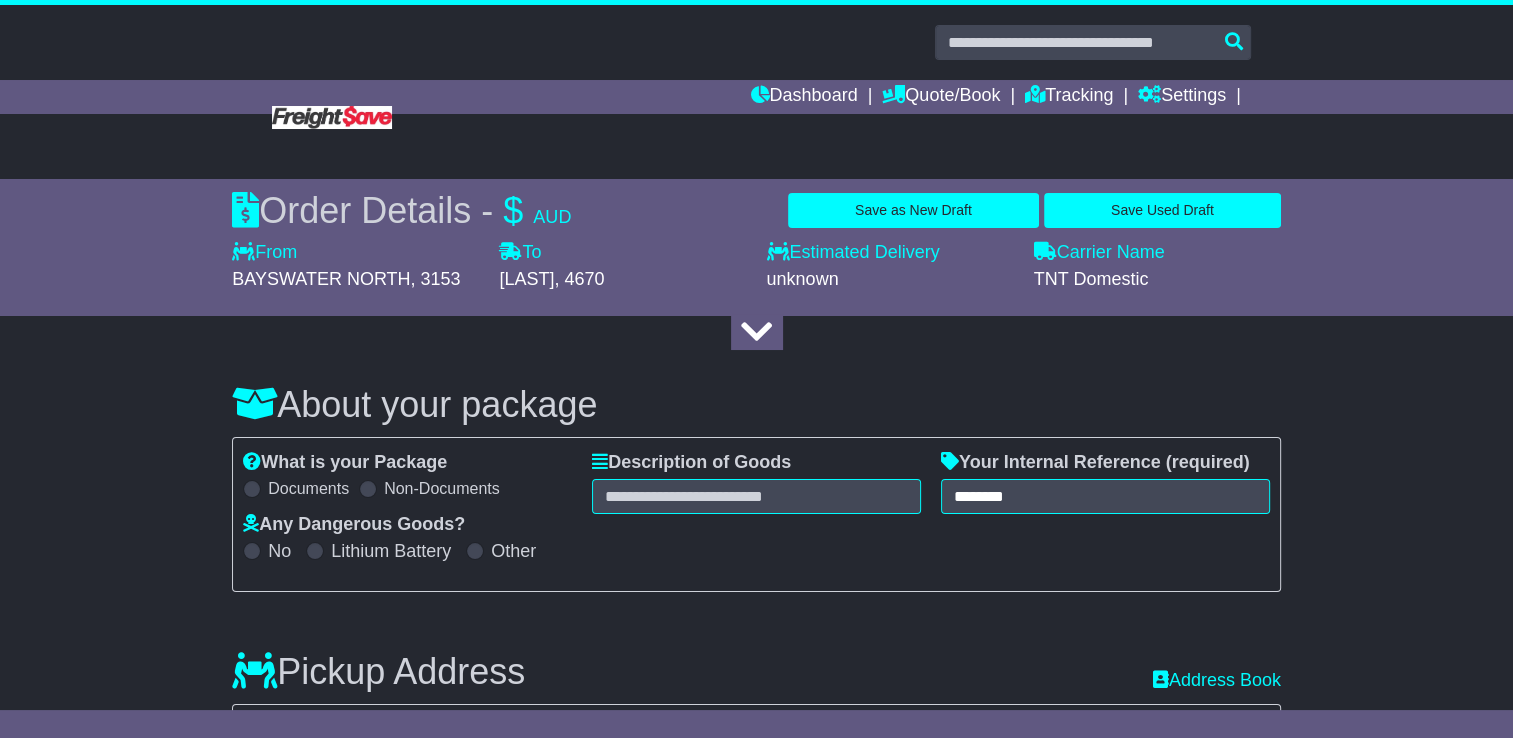 scroll, scrollTop: 0, scrollLeft: 0, axis: both 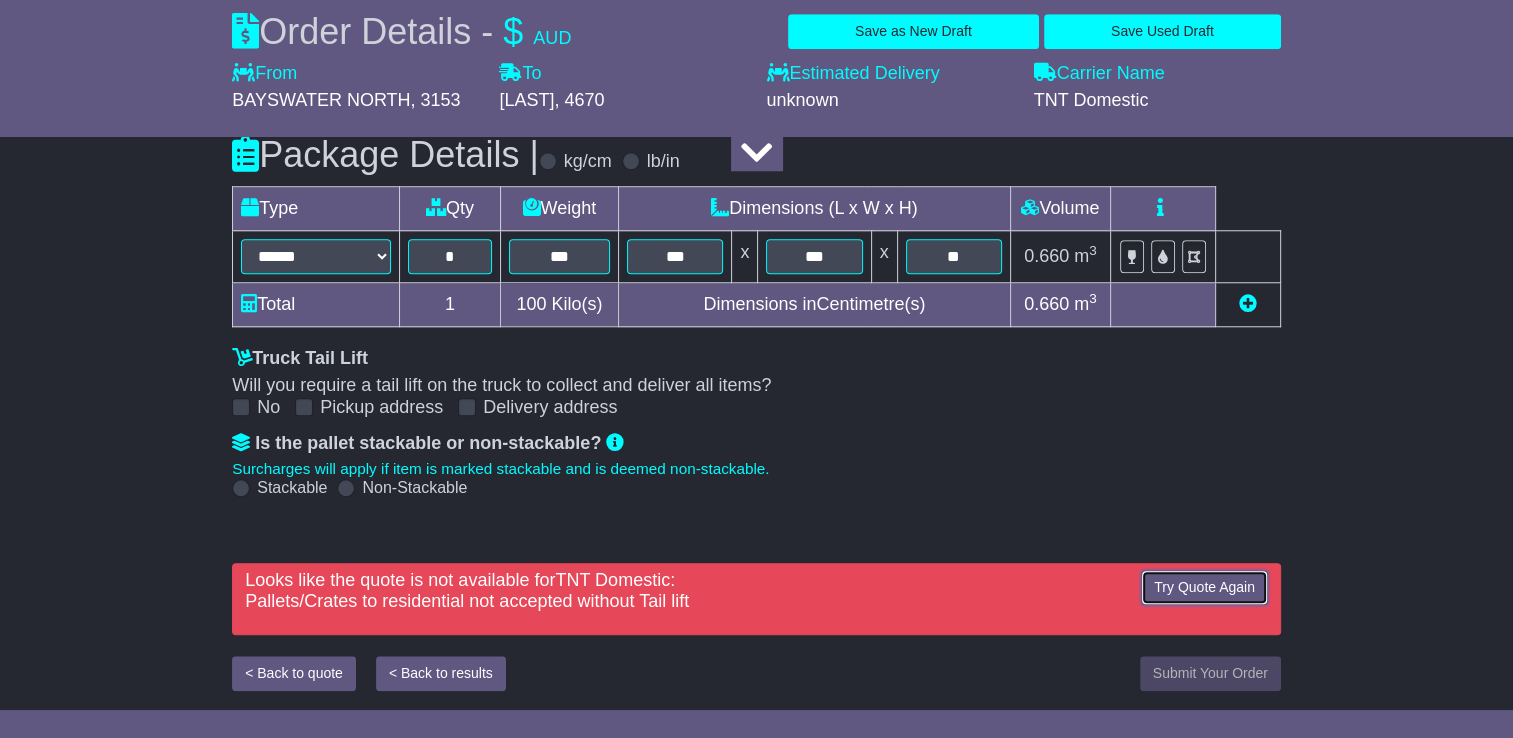 click on "Try Quote Again" at bounding box center [1204, 587] 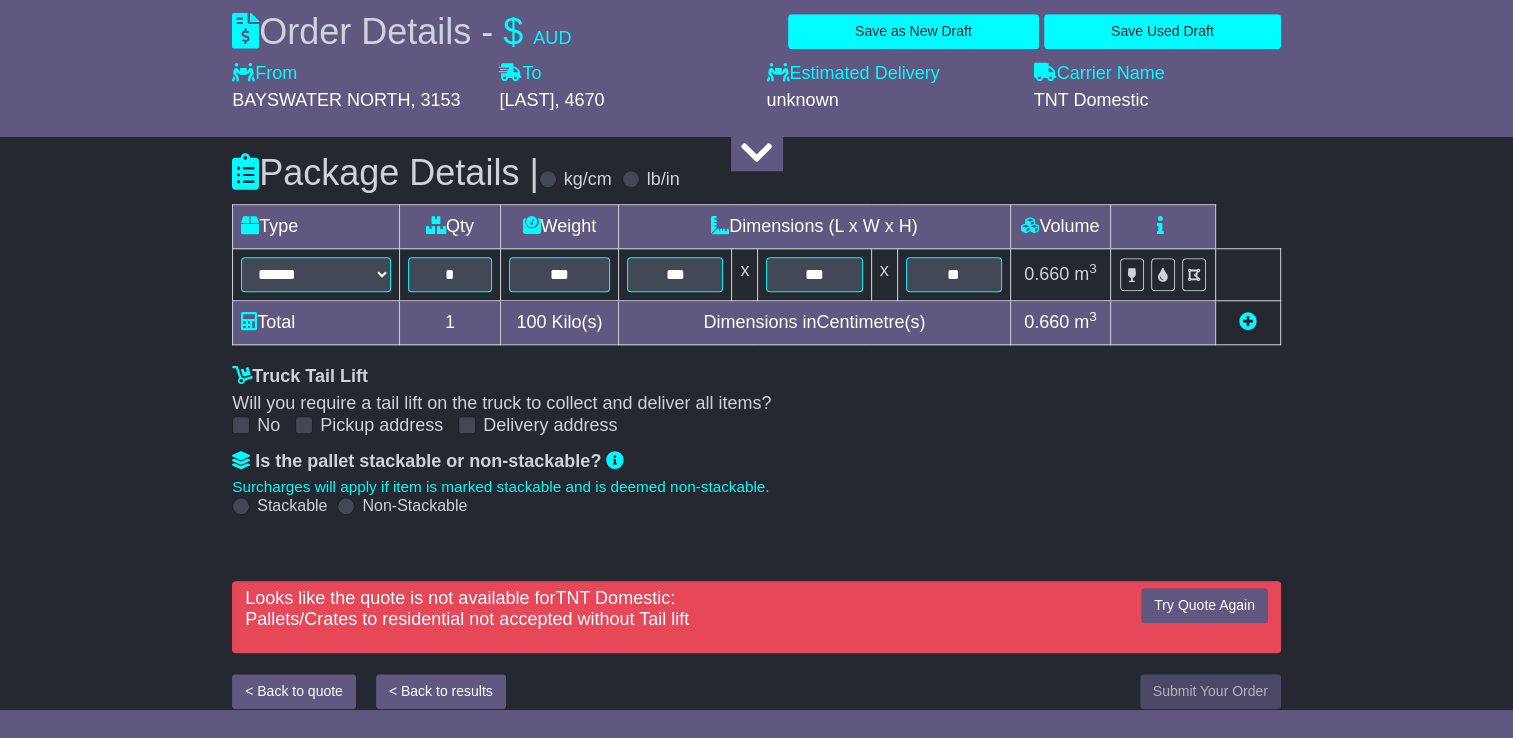 scroll, scrollTop: 1731, scrollLeft: 0, axis: vertical 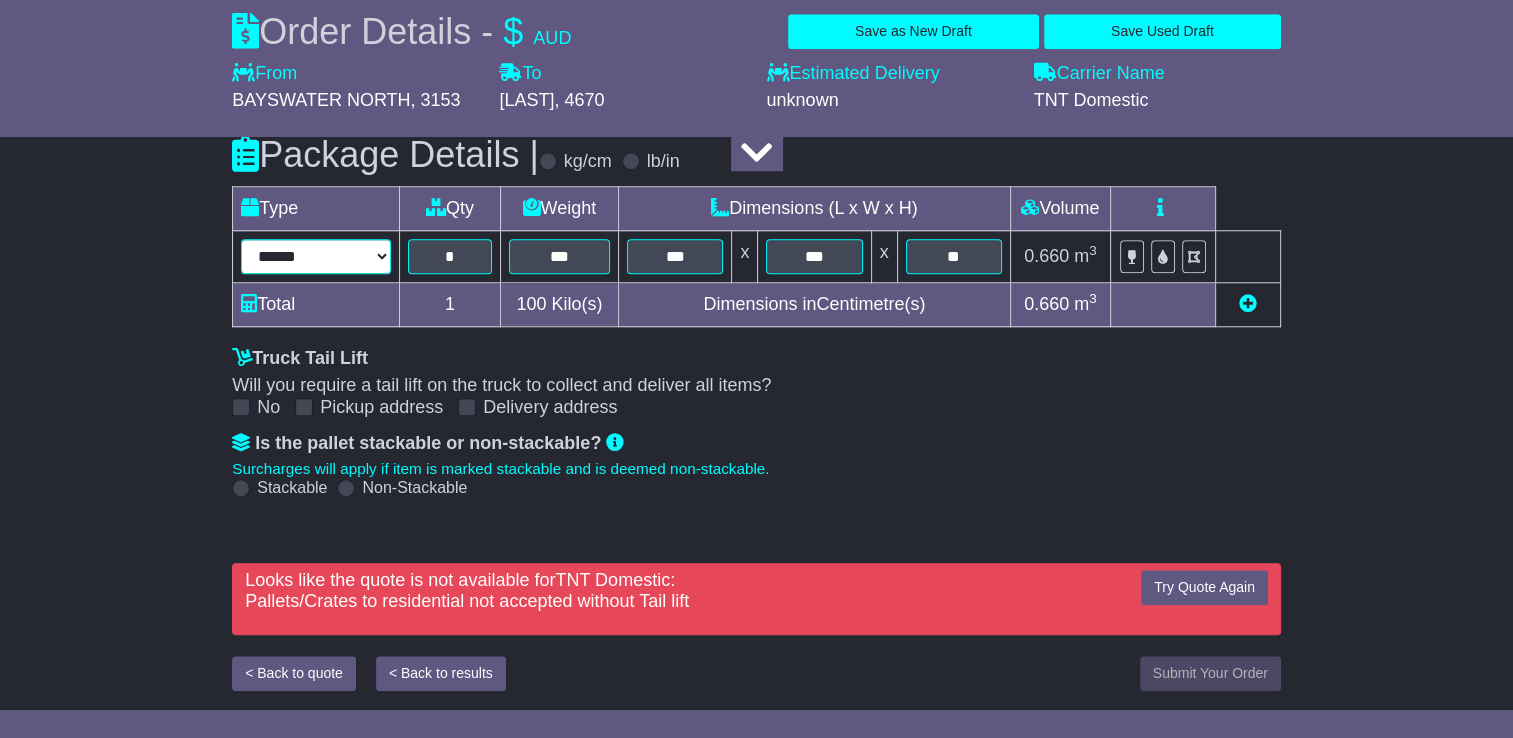 click on "****** ****** *** ******** ***** **** **** ****** *** *******" at bounding box center (316, 256) 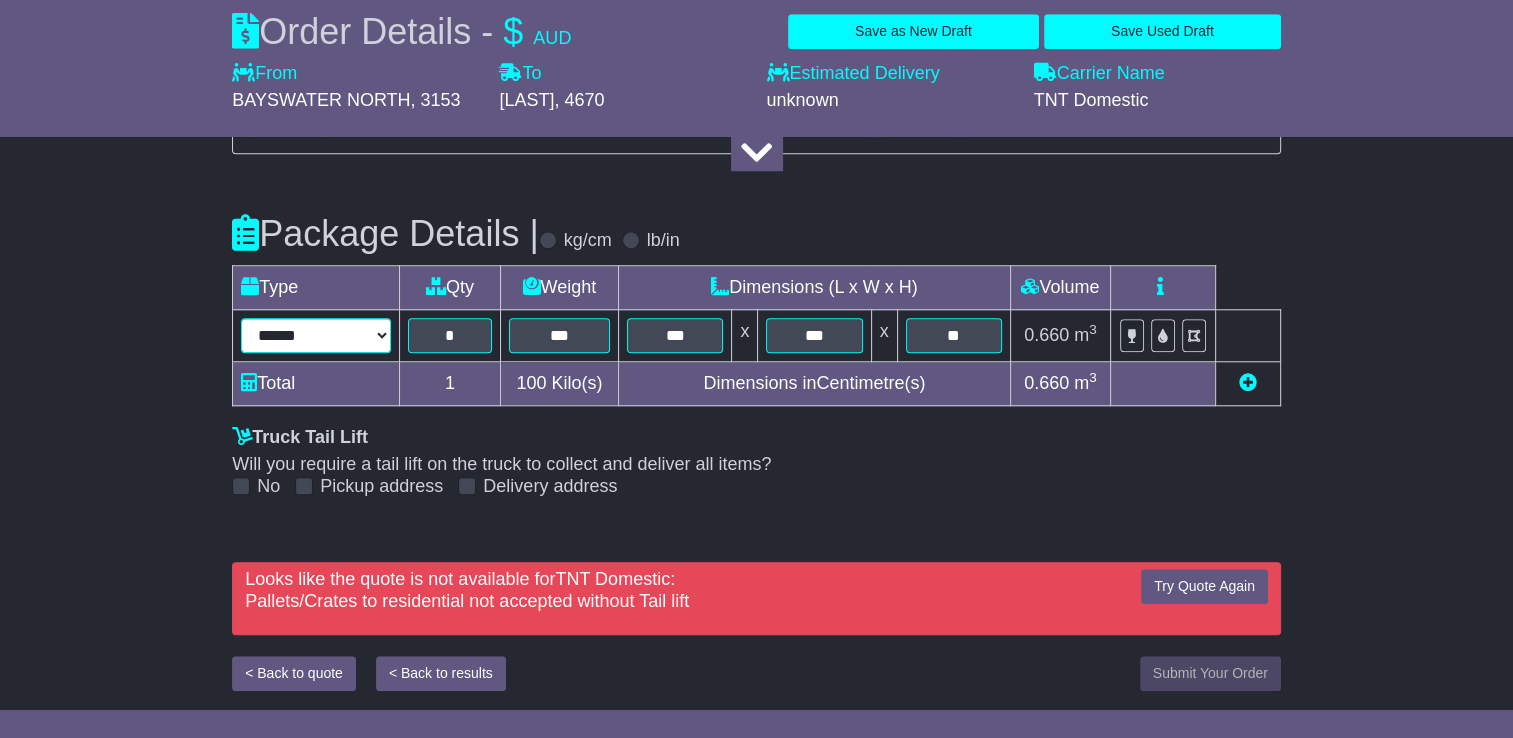 scroll, scrollTop: 1634, scrollLeft: 0, axis: vertical 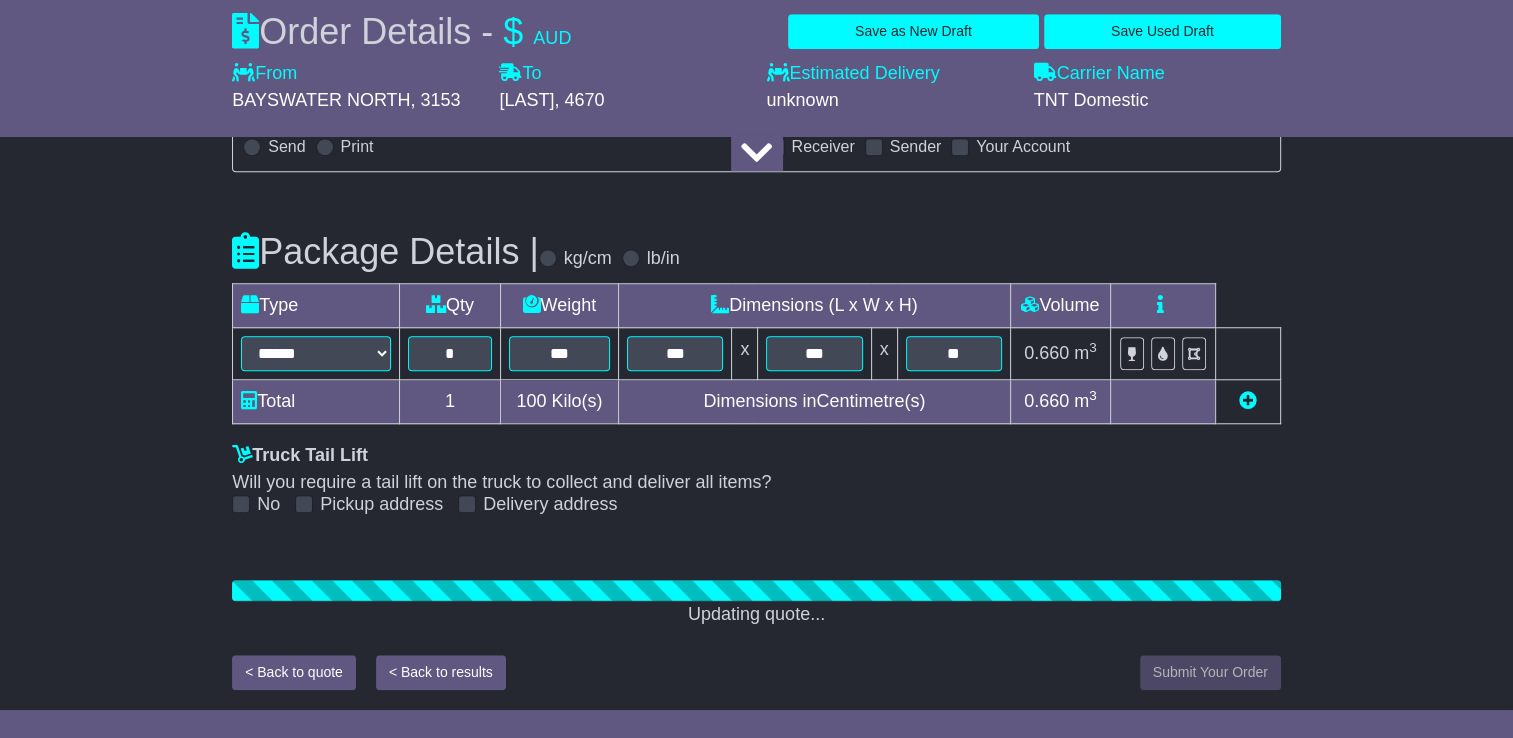 click on "About your package
What is your Package
Documents
Non-Documents
What are the Incoterms?
***
***
***
***
***
***
Description of Goods
Attention: dangerous goods are not allowed by service.
Your Internal Reference (required)
********
Any Dangerous Goods?
No  Other" at bounding box center (756, -360) 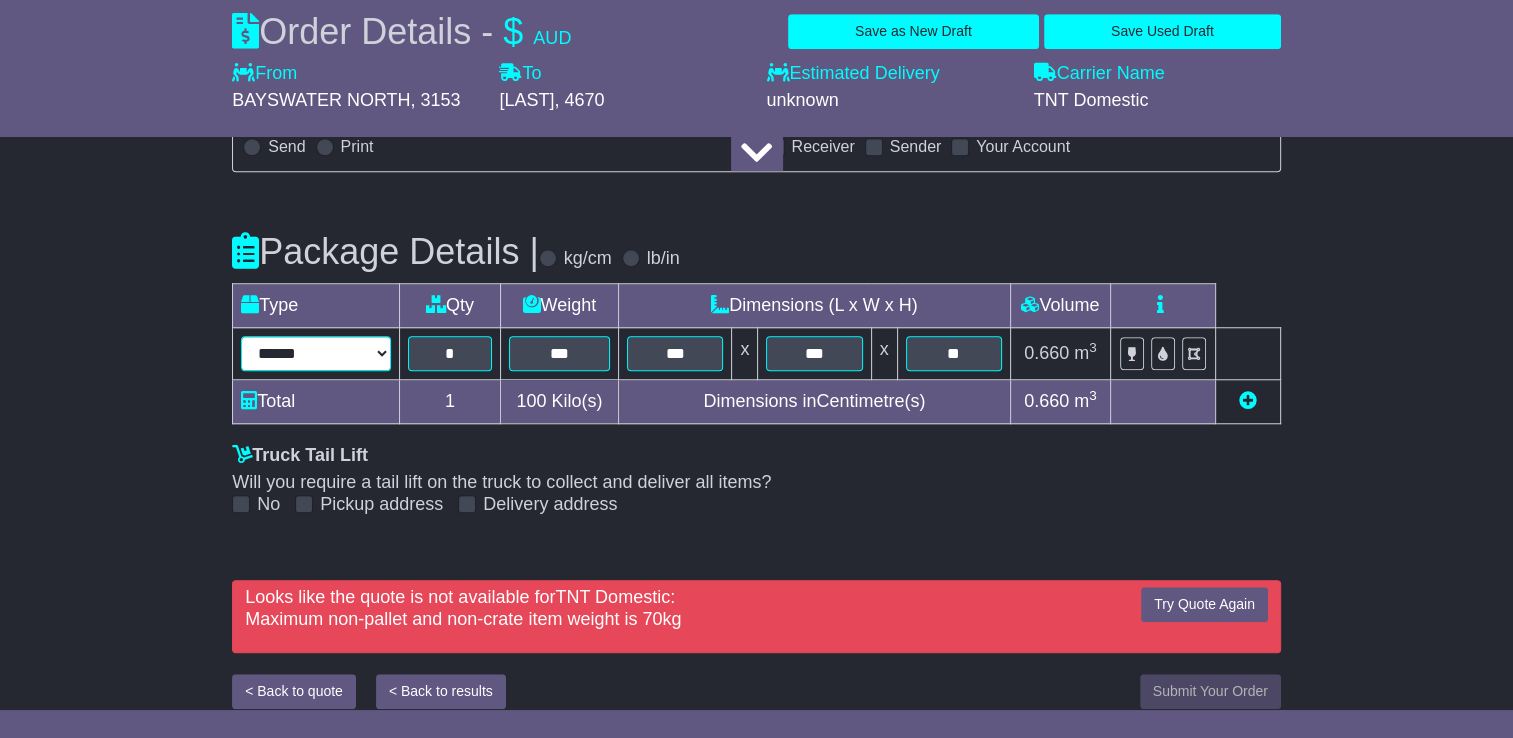 click on "****** ****** *** ******** ***** **** **** ****** *** *******" at bounding box center (316, 353) 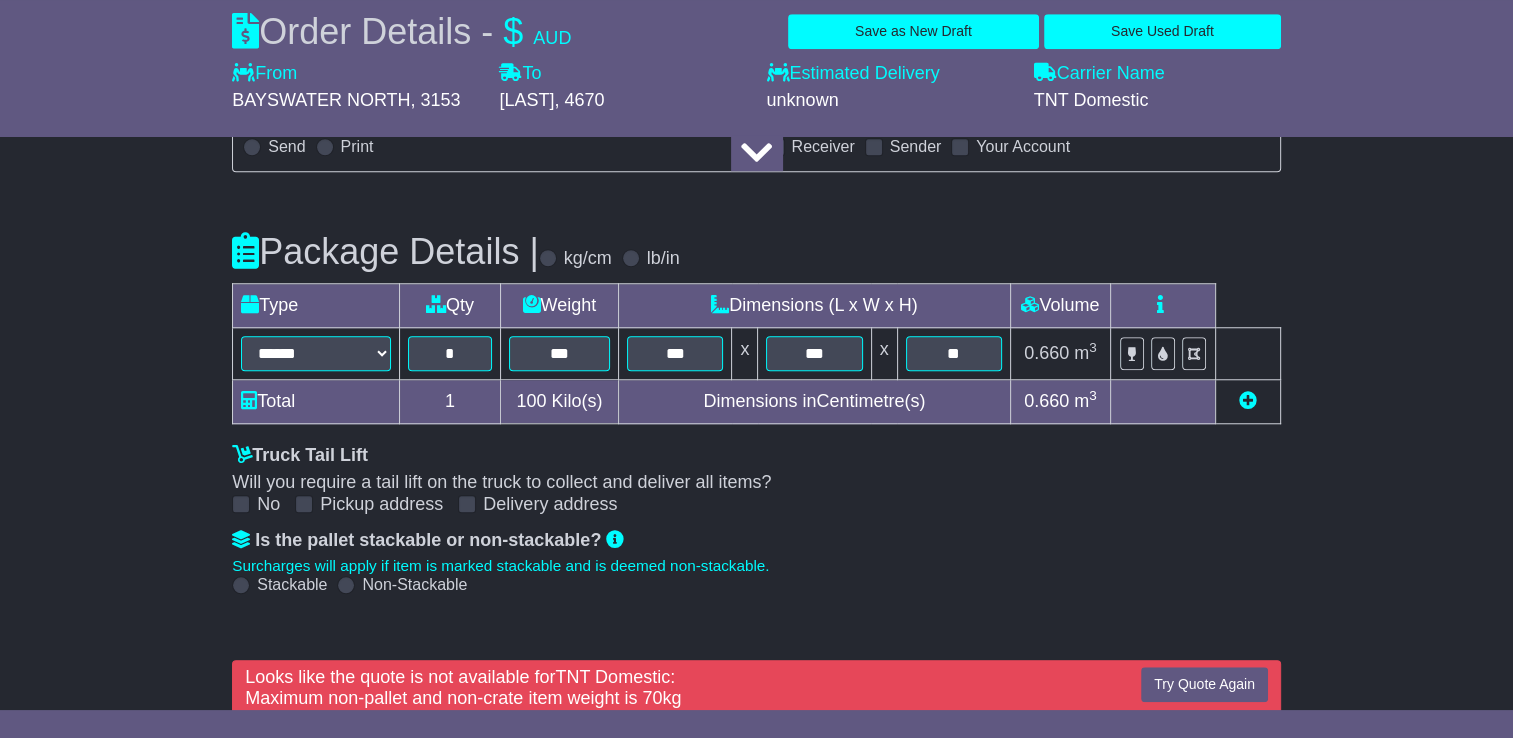 click on "About your package
What is your Package
Documents
Non-Documents
What are the Incoterms?
***
***
***
***
***
***
Description of Goods
Attention: dangerous goods are not allowed by service.
Your Internal Reference (required)
********
Any Dangerous Goods?
No  Other" at bounding box center [756, -320] 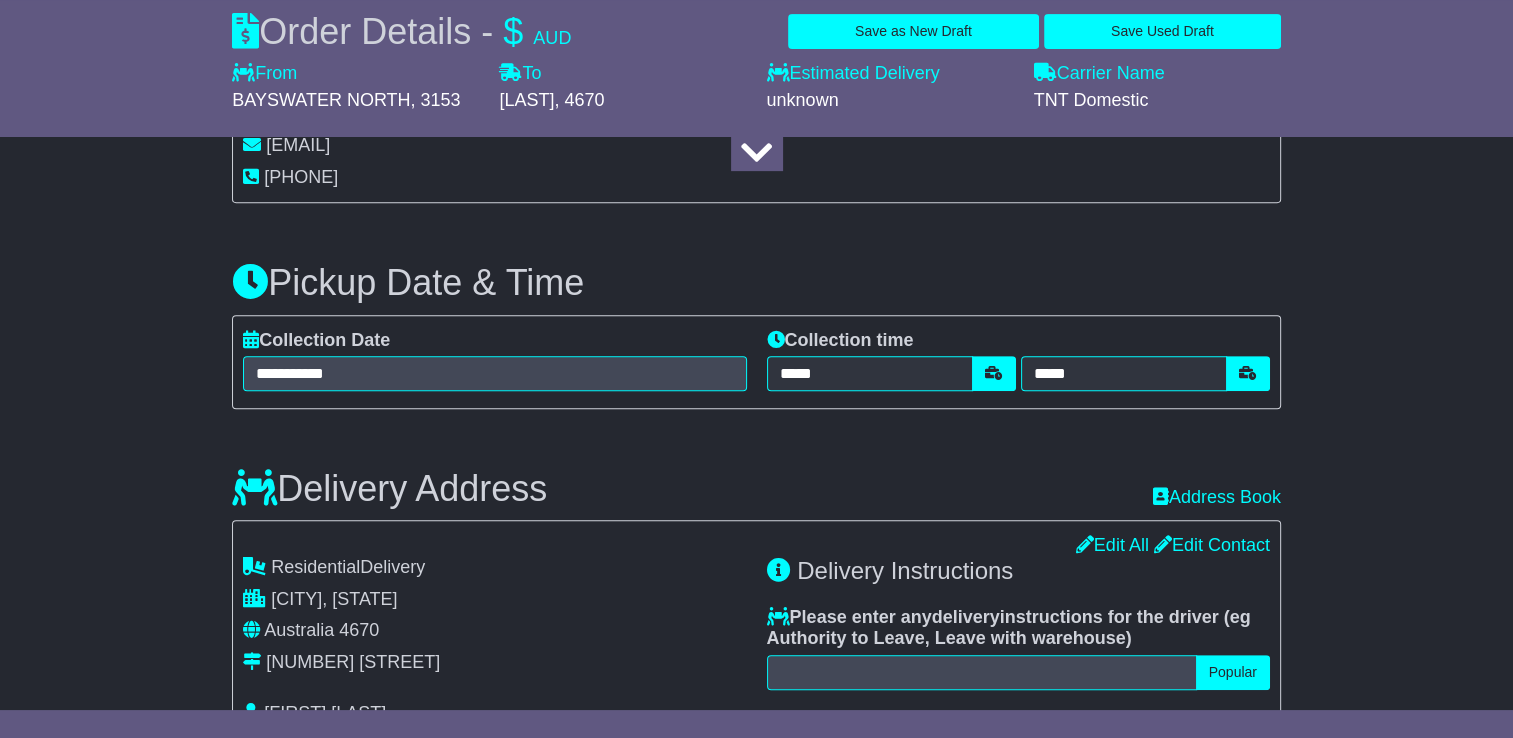 scroll, scrollTop: 1100, scrollLeft: 0, axis: vertical 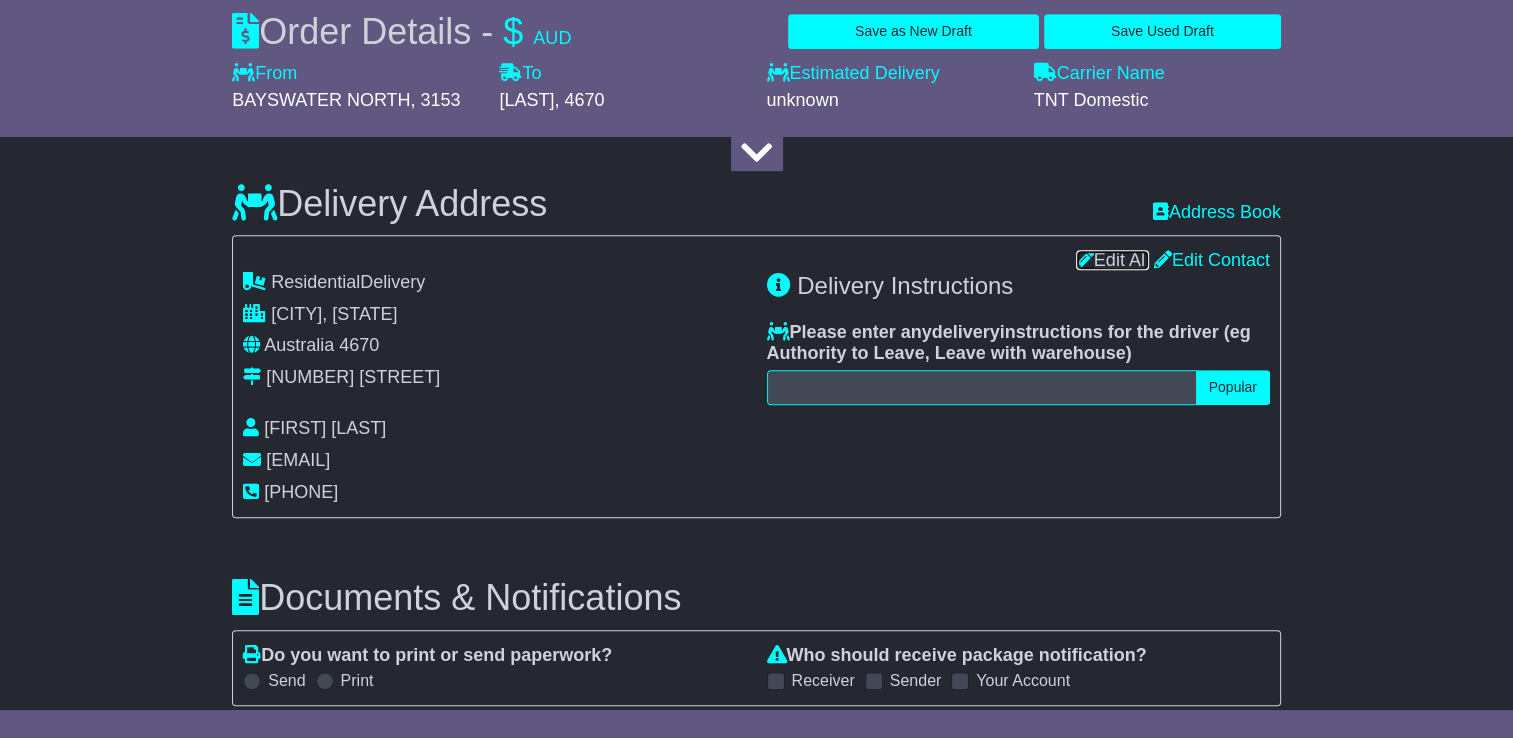click on "Edit All" at bounding box center (1112, 260) 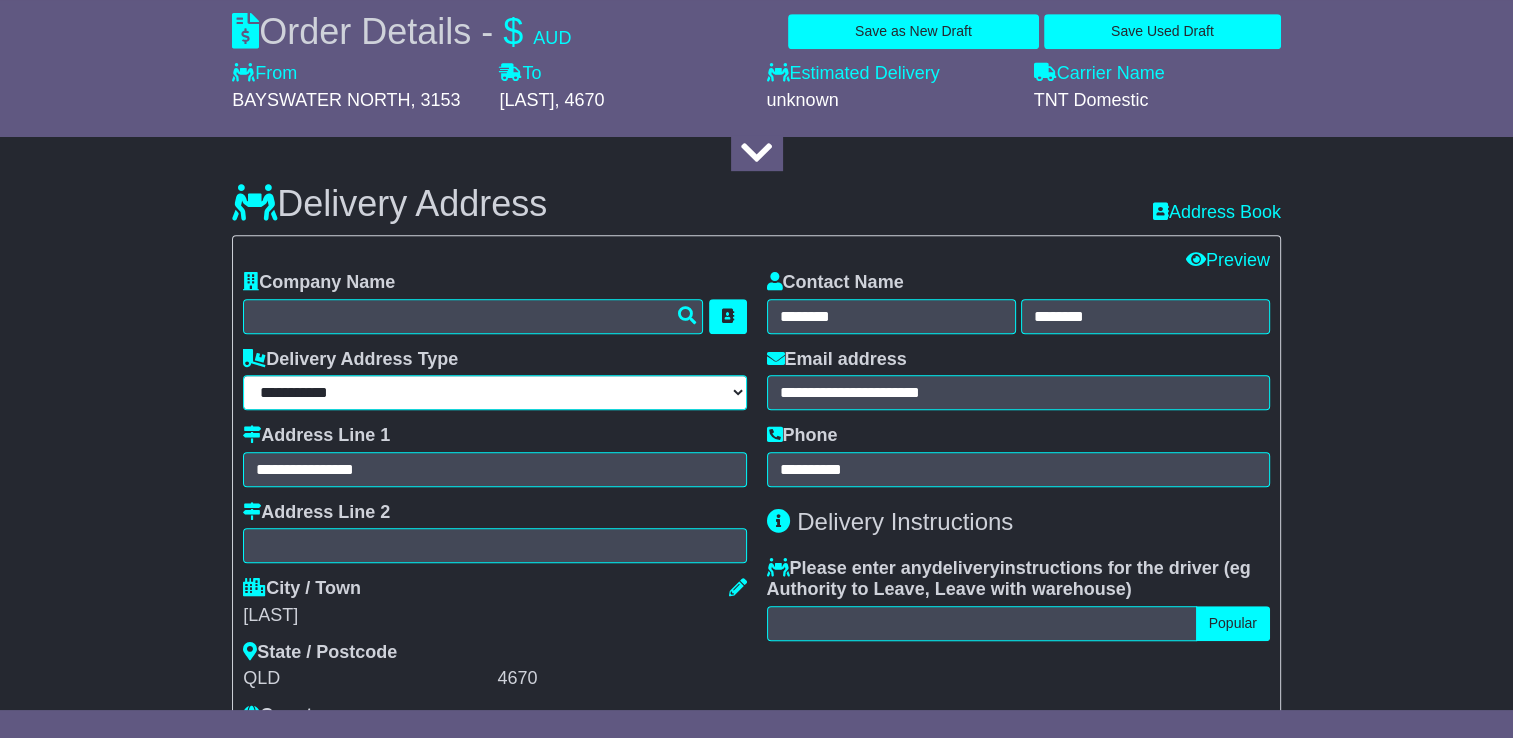 click on "**********" at bounding box center (494, 392) 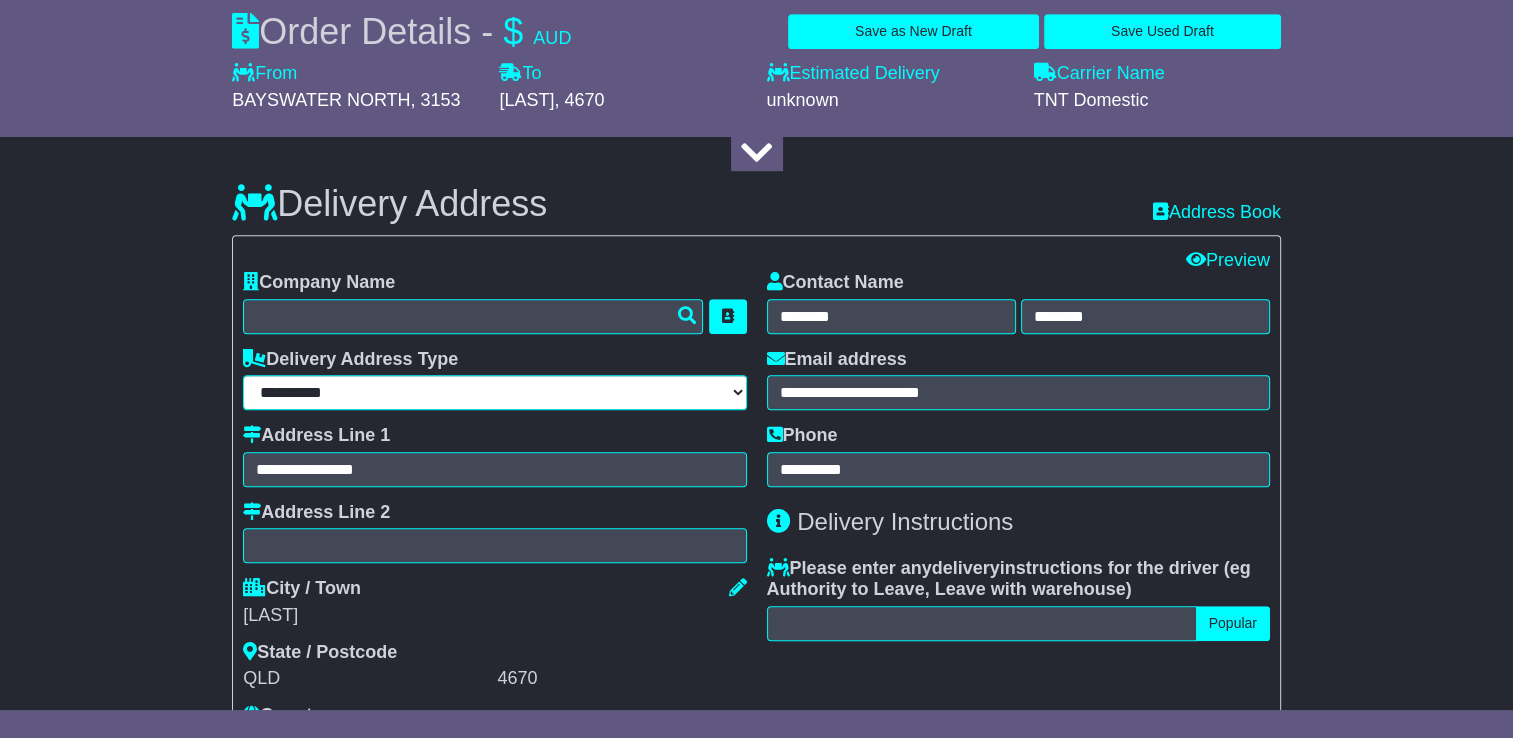 click on "**********" at bounding box center (494, 392) 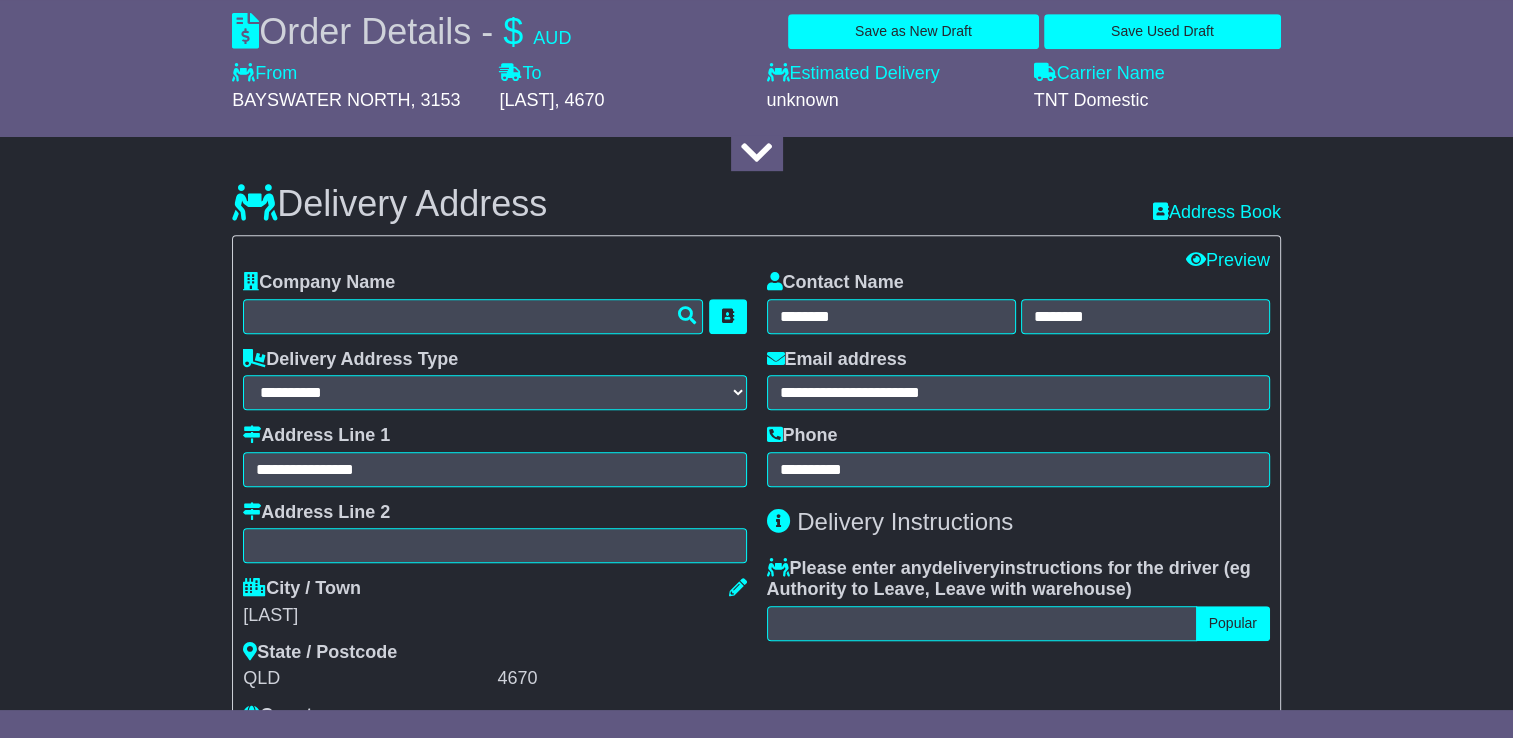 click on "About your package
What is your Package
Documents
Non-Documents
What are the Incoterms?
***
***
***
***
***
***
Description of Goods
Attention: dangerous goods are not allowed by service.
Your Internal Reference (required)
********
Any Dangerous Goods?
No  Other" at bounding box center [756, 339] 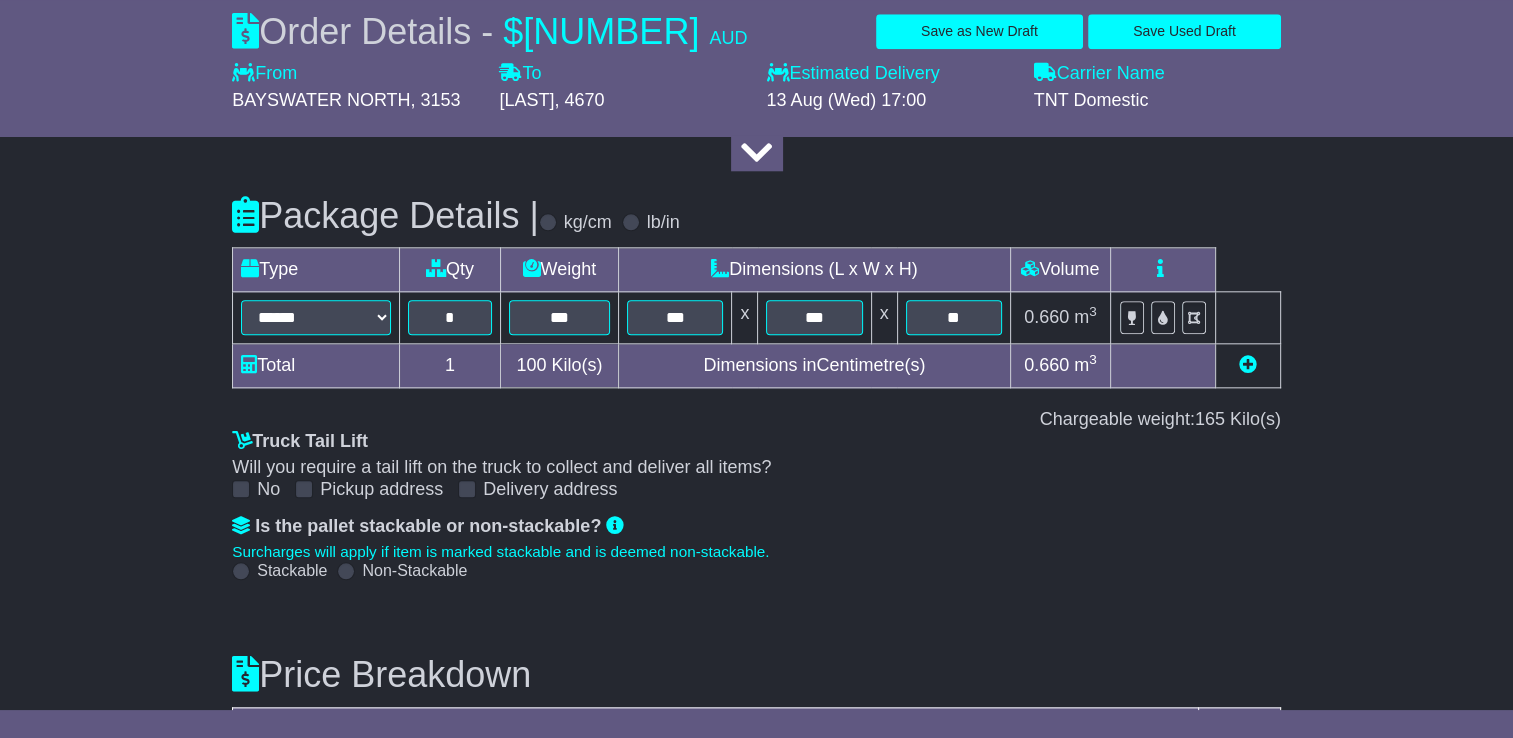 scroll, scrollTop: 2362, scrollLeft: 0, axis: vertical 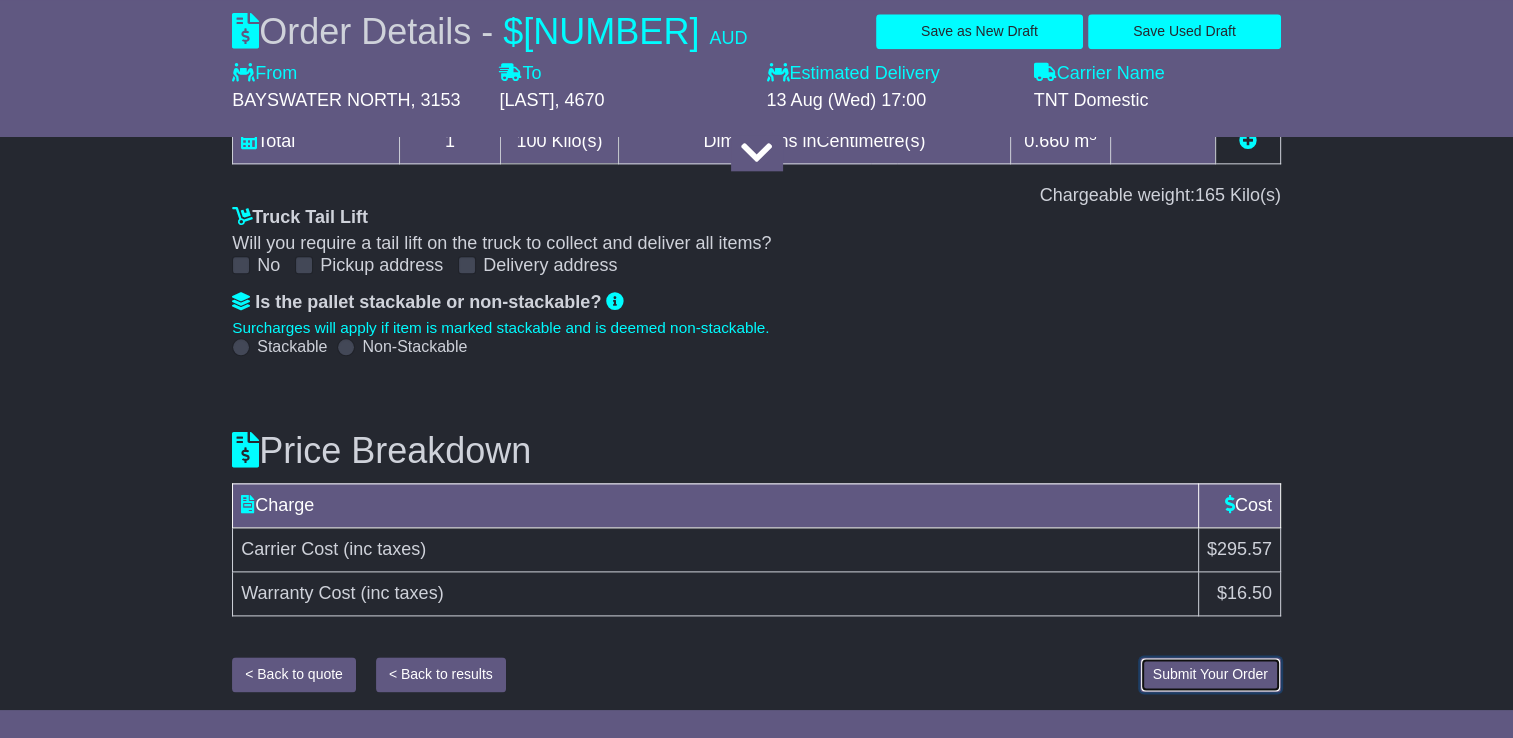 click on "Submit Your Order" at bounding box center [1210, 674] 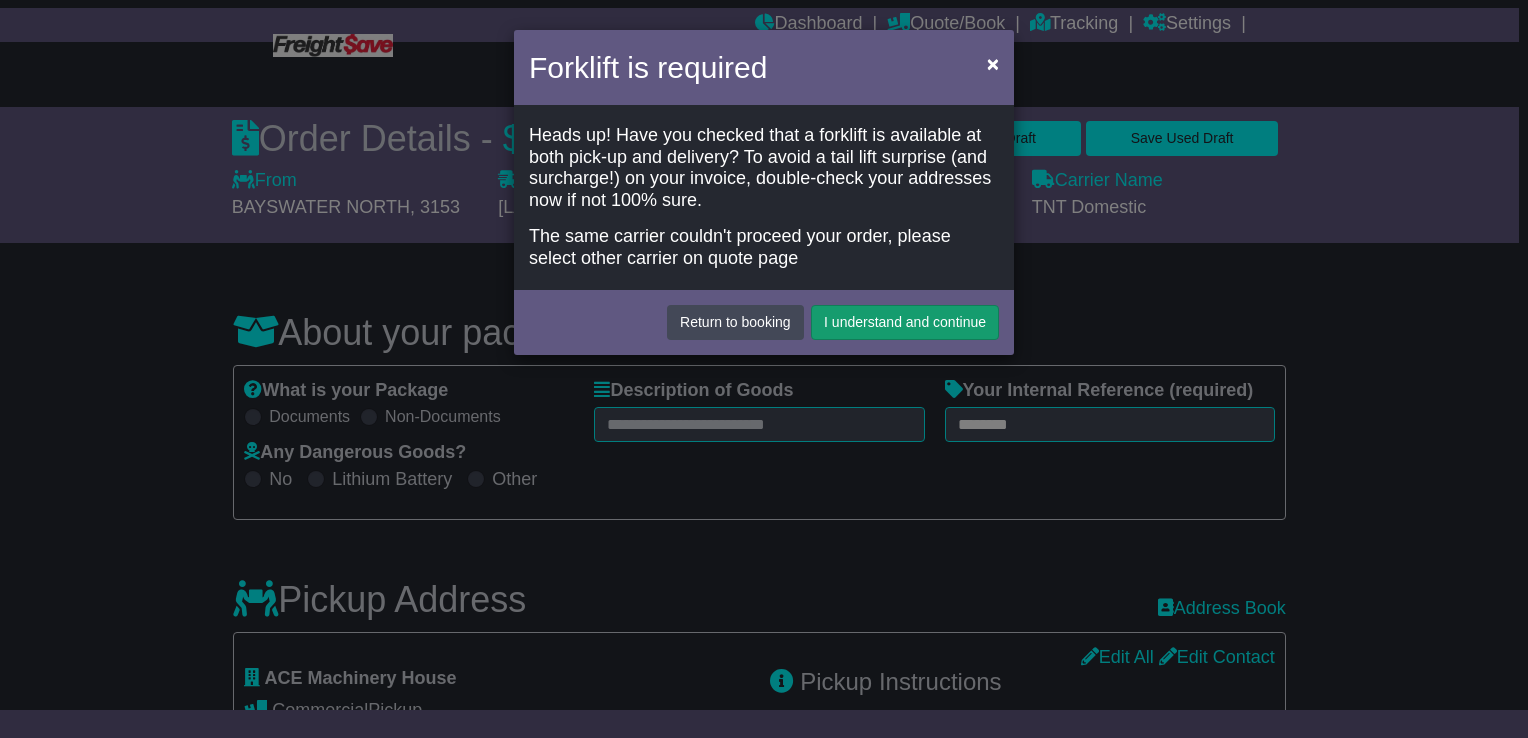 scroll, scrollTop: 0, scrollLeft: 0, axis: both 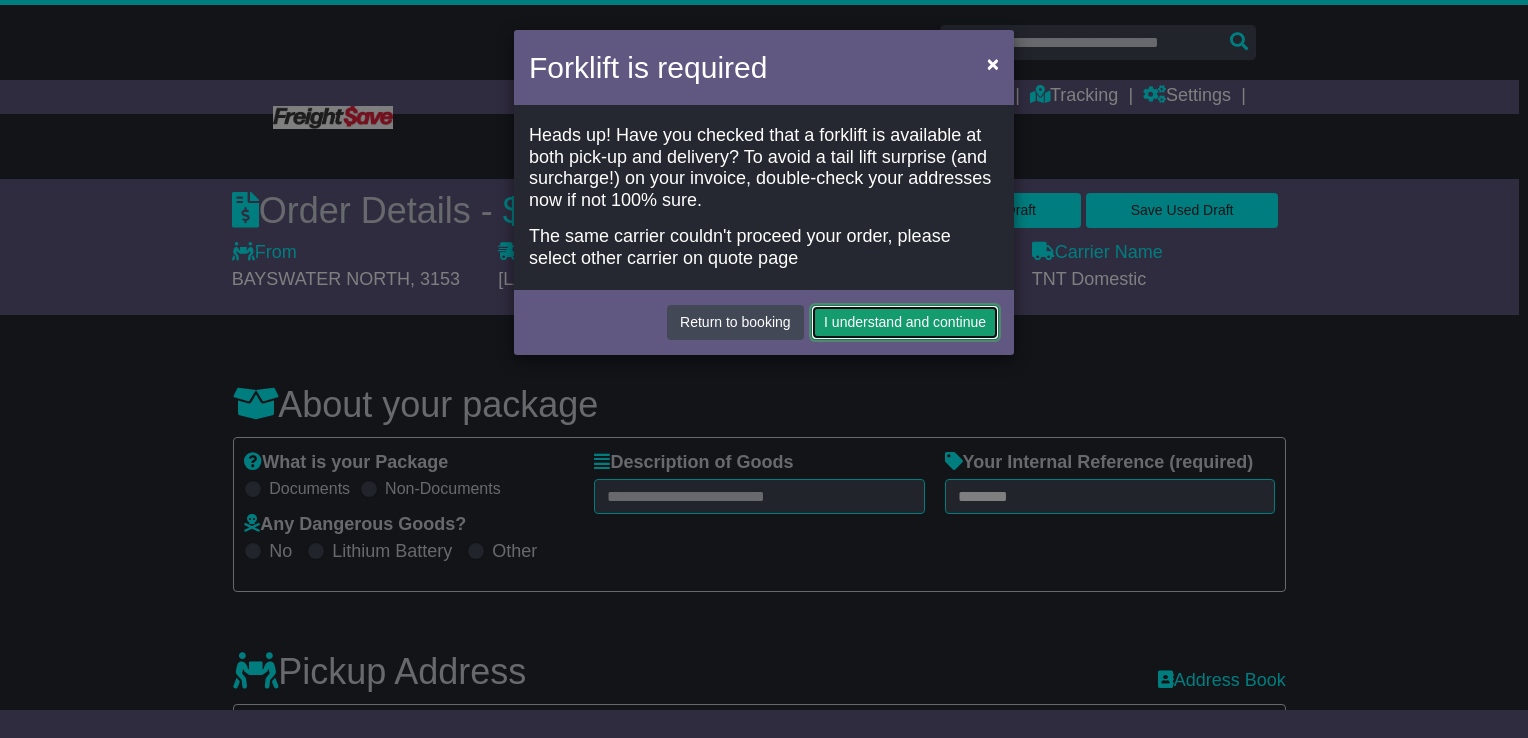 click on "I understand and continue" at bounding box center (905, 322) 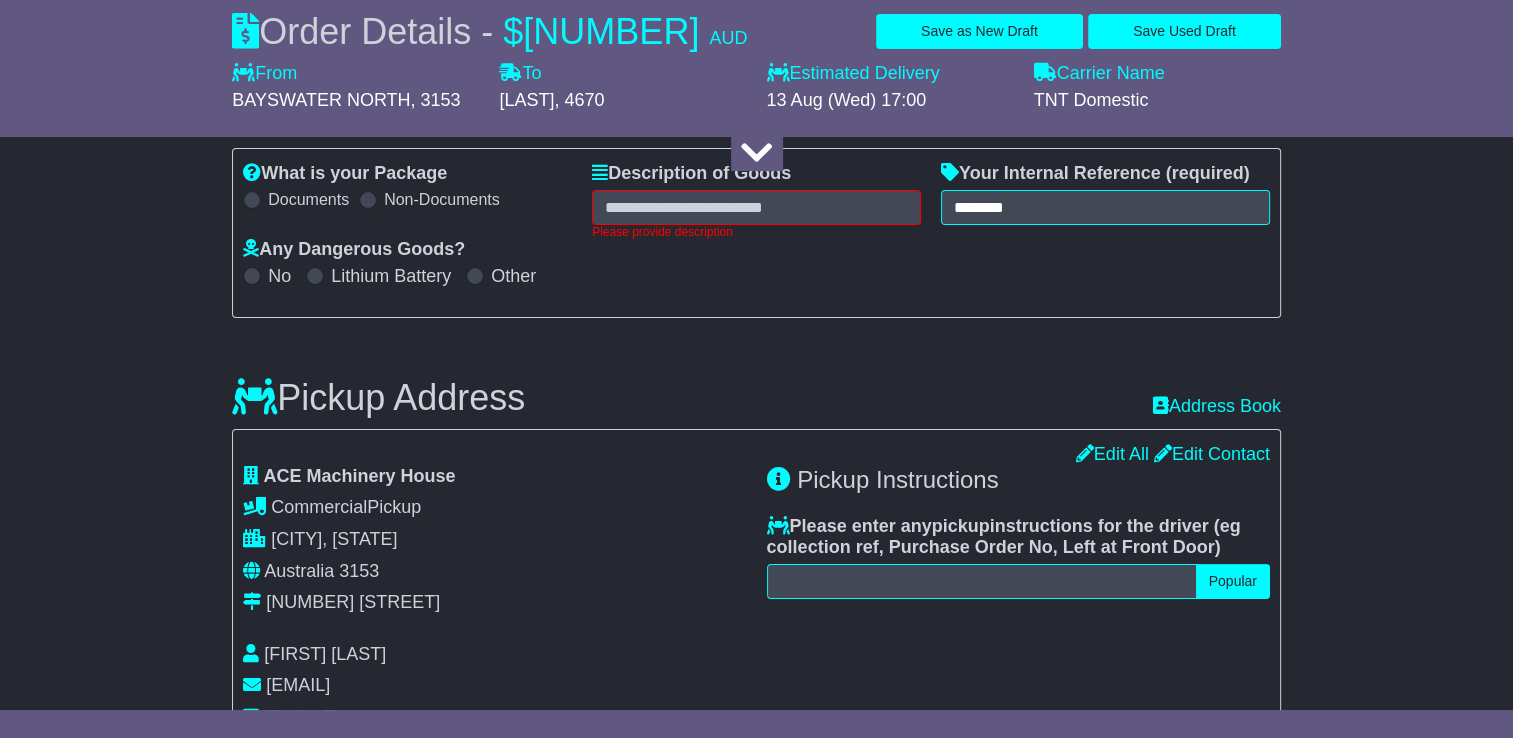 scroll, scrollTop: 292, scrollLeft: 0, axis: vertical 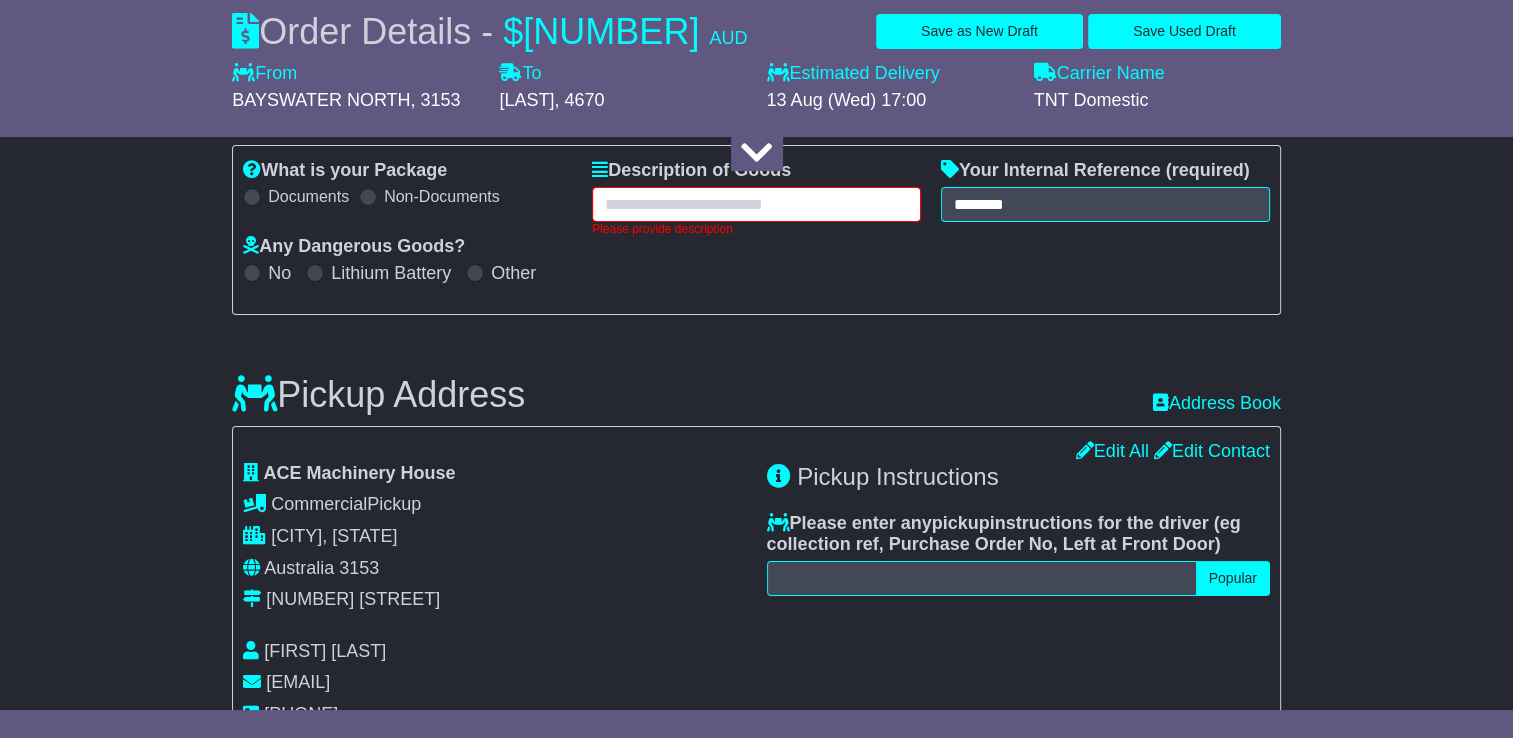 click at bounding box center [756, 204] 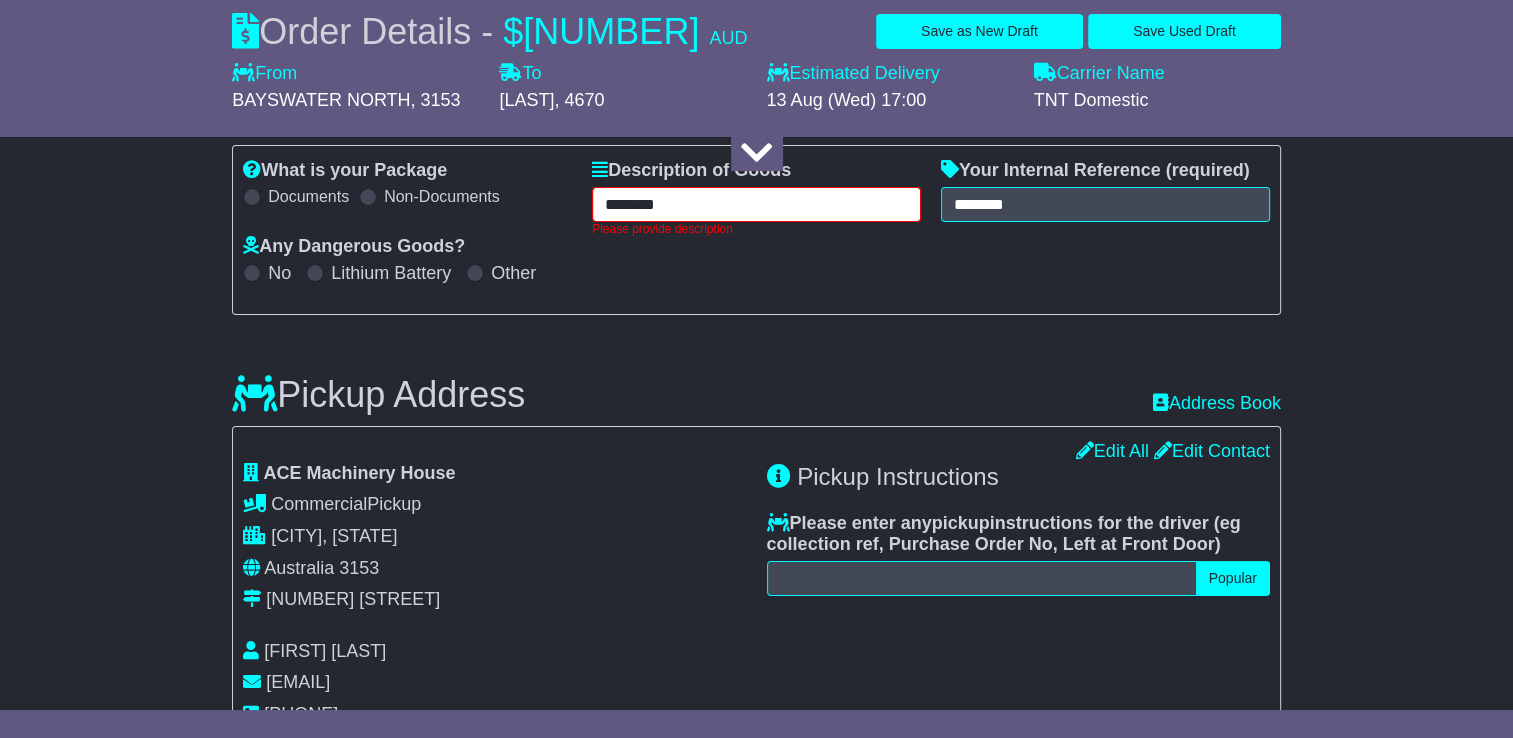 drag, startPoint x: 695, startPoint y: 194, endPoint x: 427, endPoint y: 191, distance: 268.01678 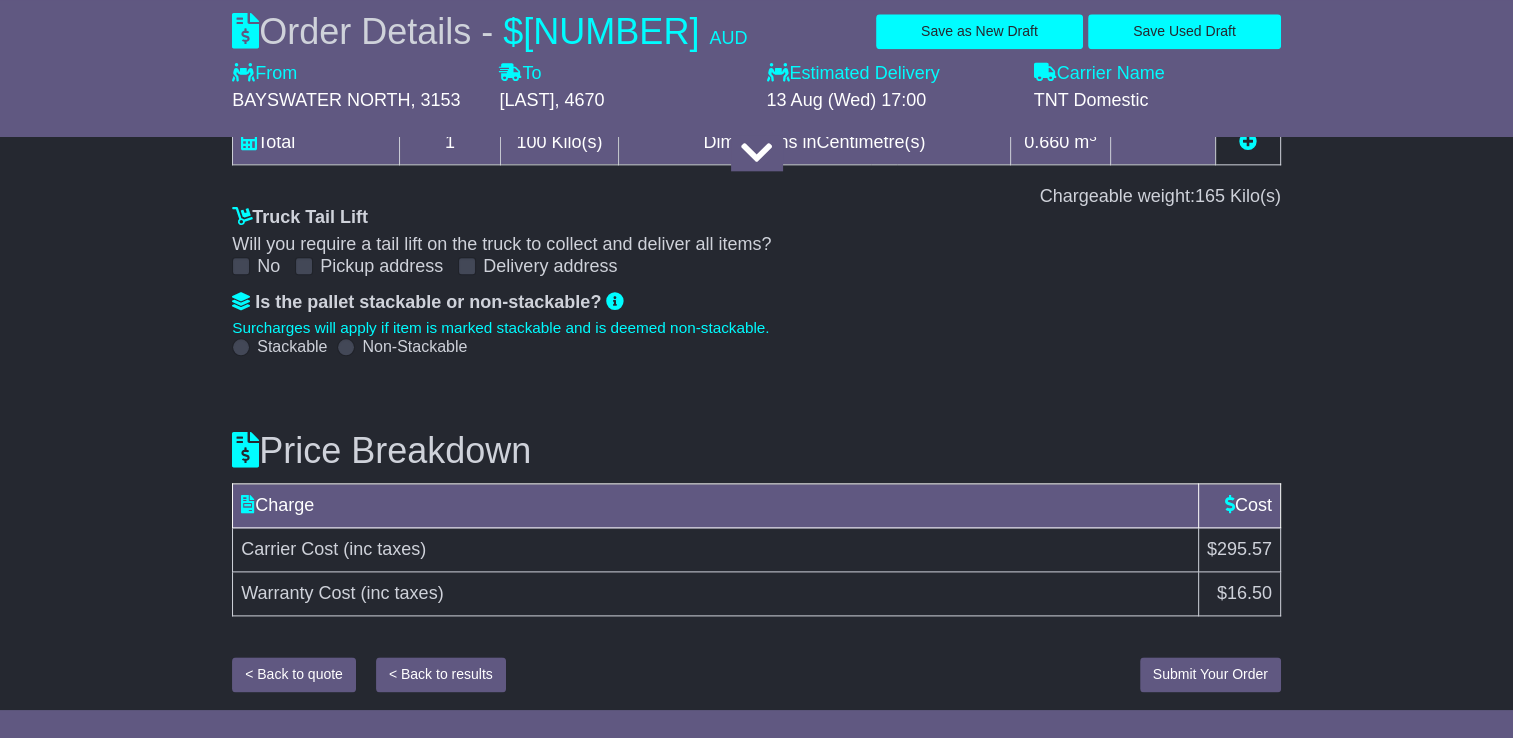 type on "**********" 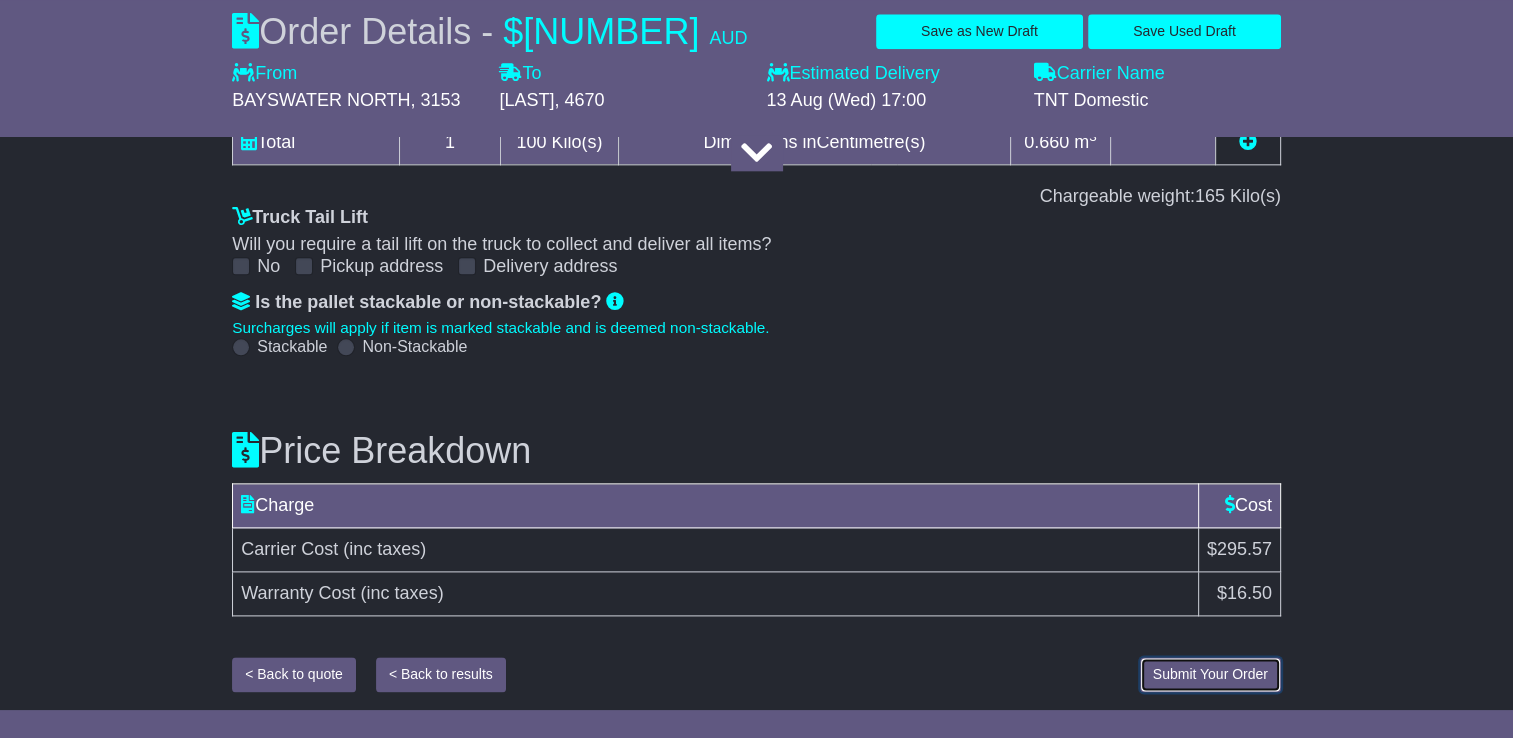 click on "Submit Your Order" at bounding box center (1210, 674) 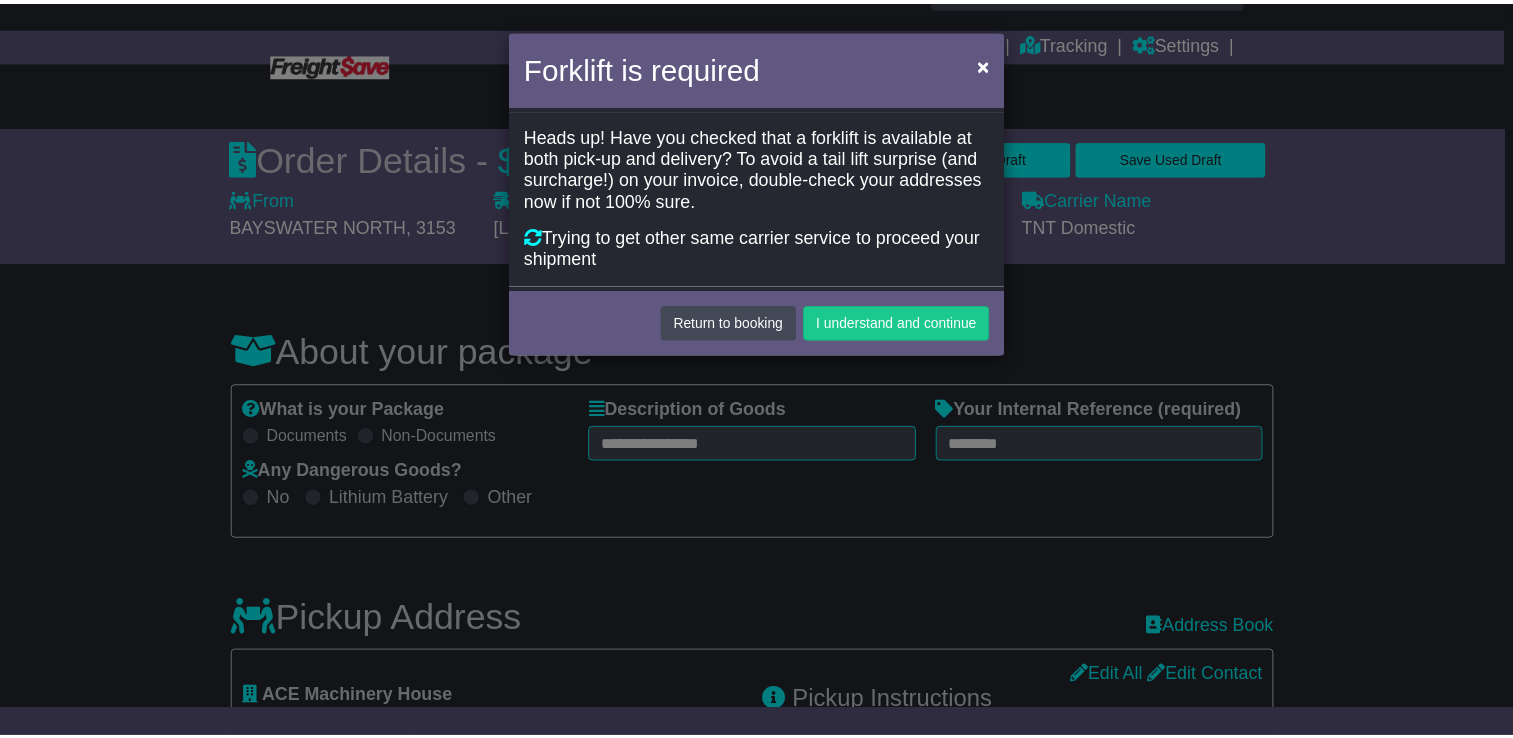 scroll, scrollTop: 0, scrollLeft: 0, axis: both 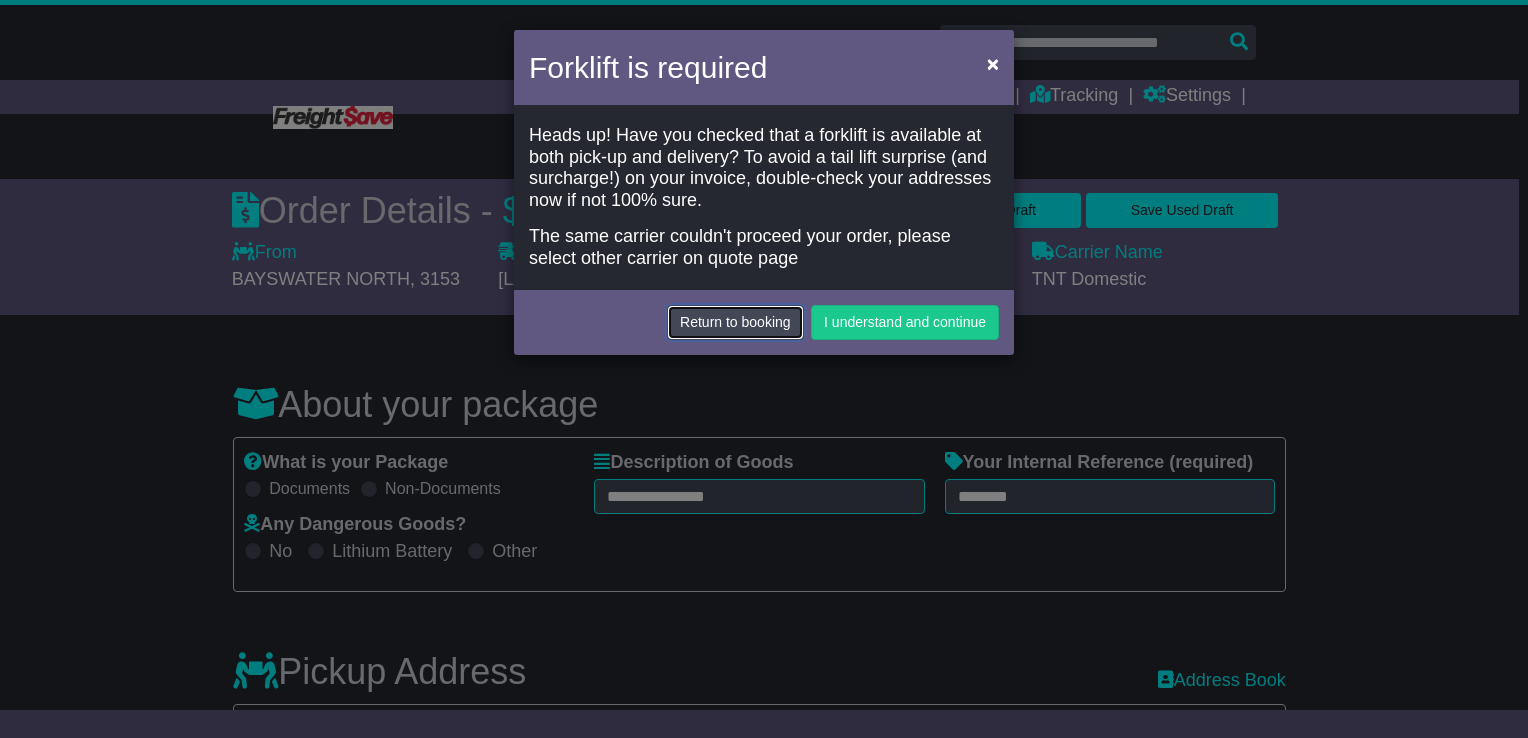 click on "Return to booking" at bounding box center [735, 322] 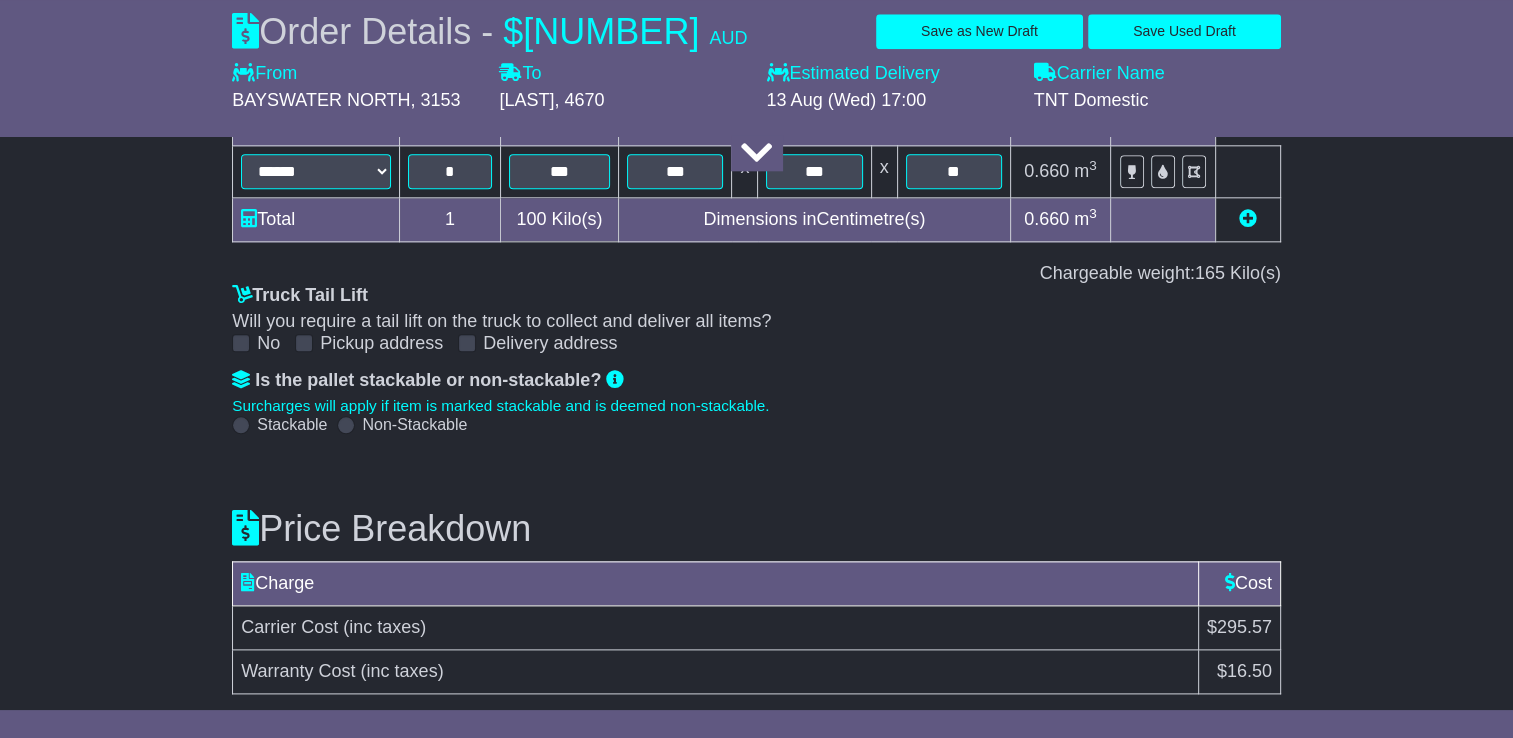 scroll, scrollTop: 1962, scrollLeft: 0, axis: vertical 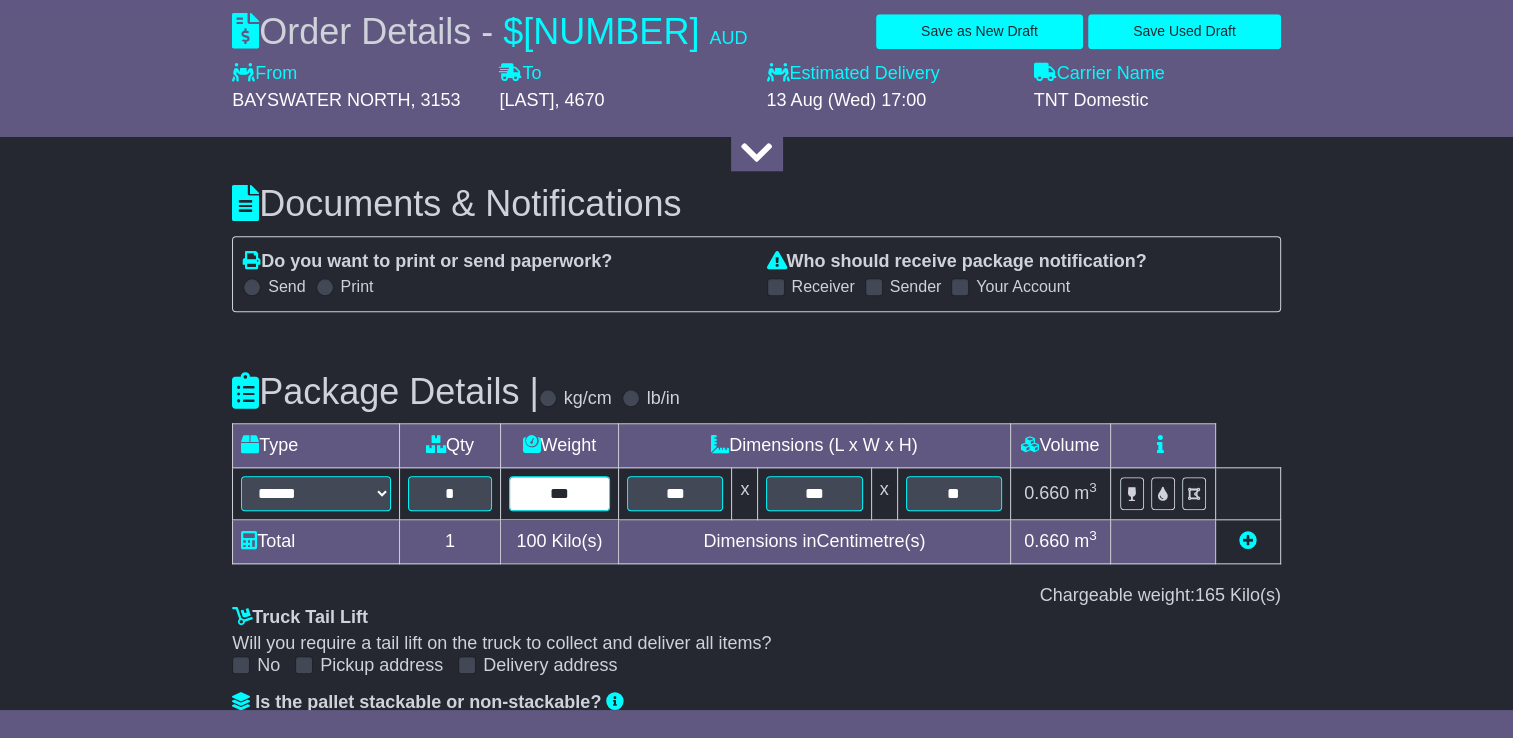 drag, startPoint x: 520, startPoint y: 487, endPoint x: 657, endPoint y: 493, distance: 137.13132 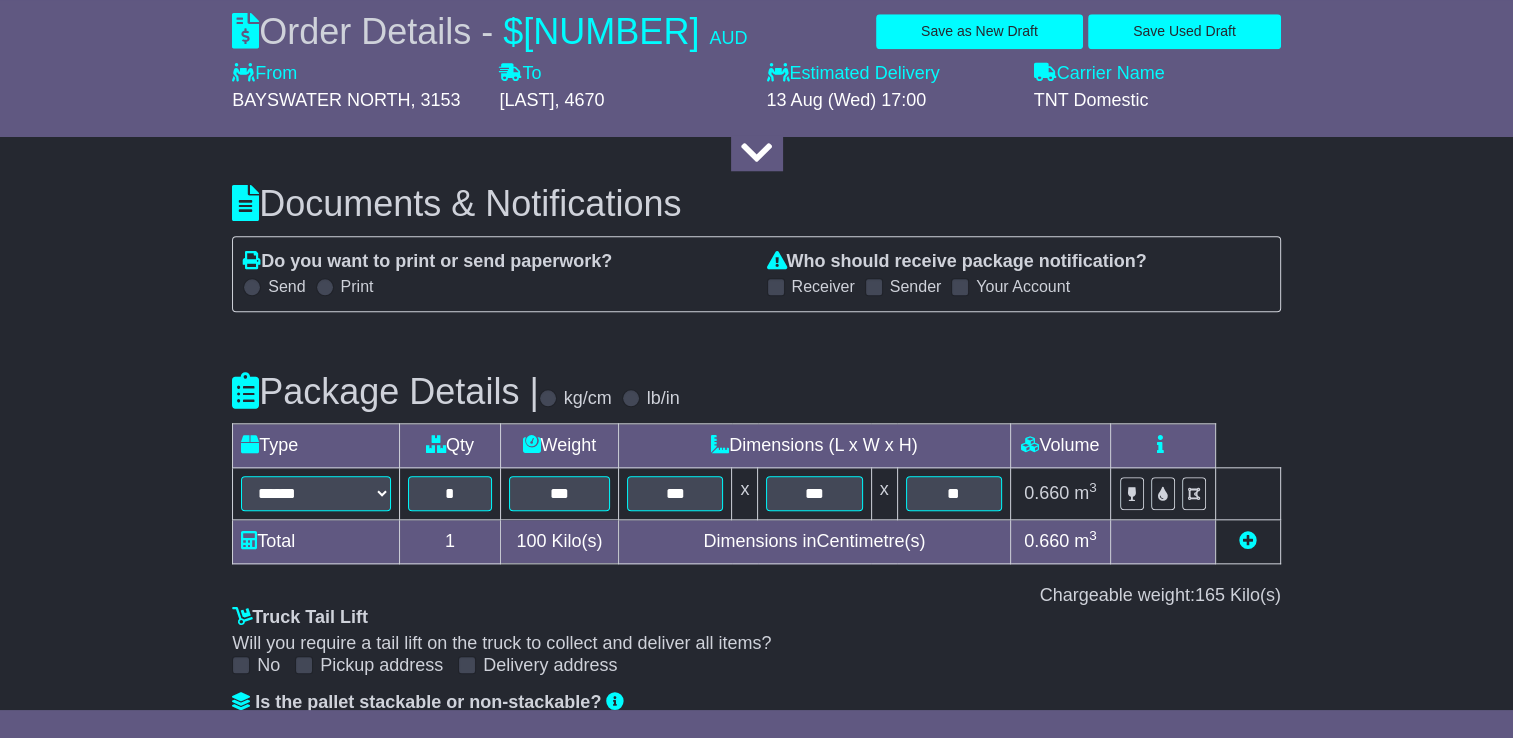click on "**********" at bounding box center (756, -286) 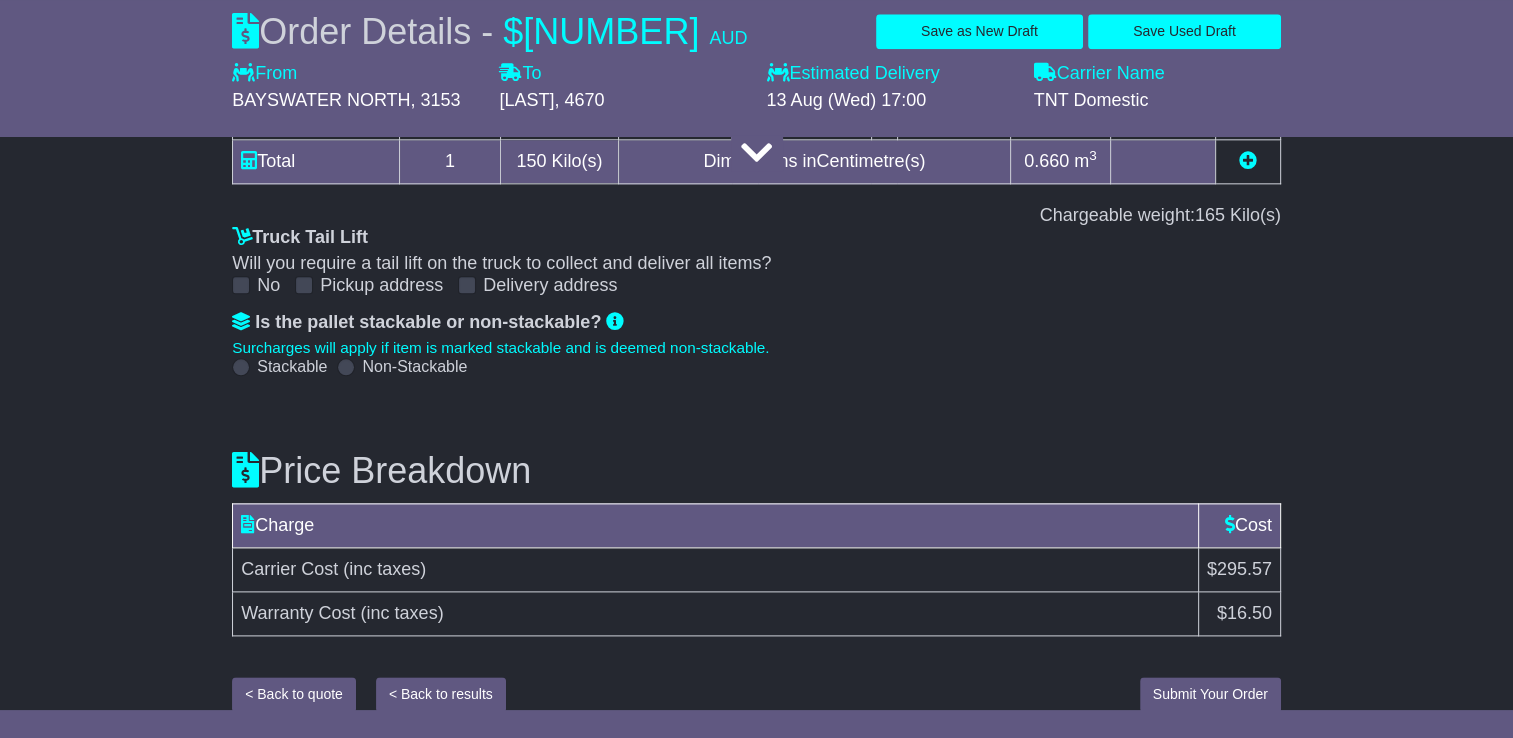 scroll, scrollTop: 2062, scrollLeft: 0, axis: vertical 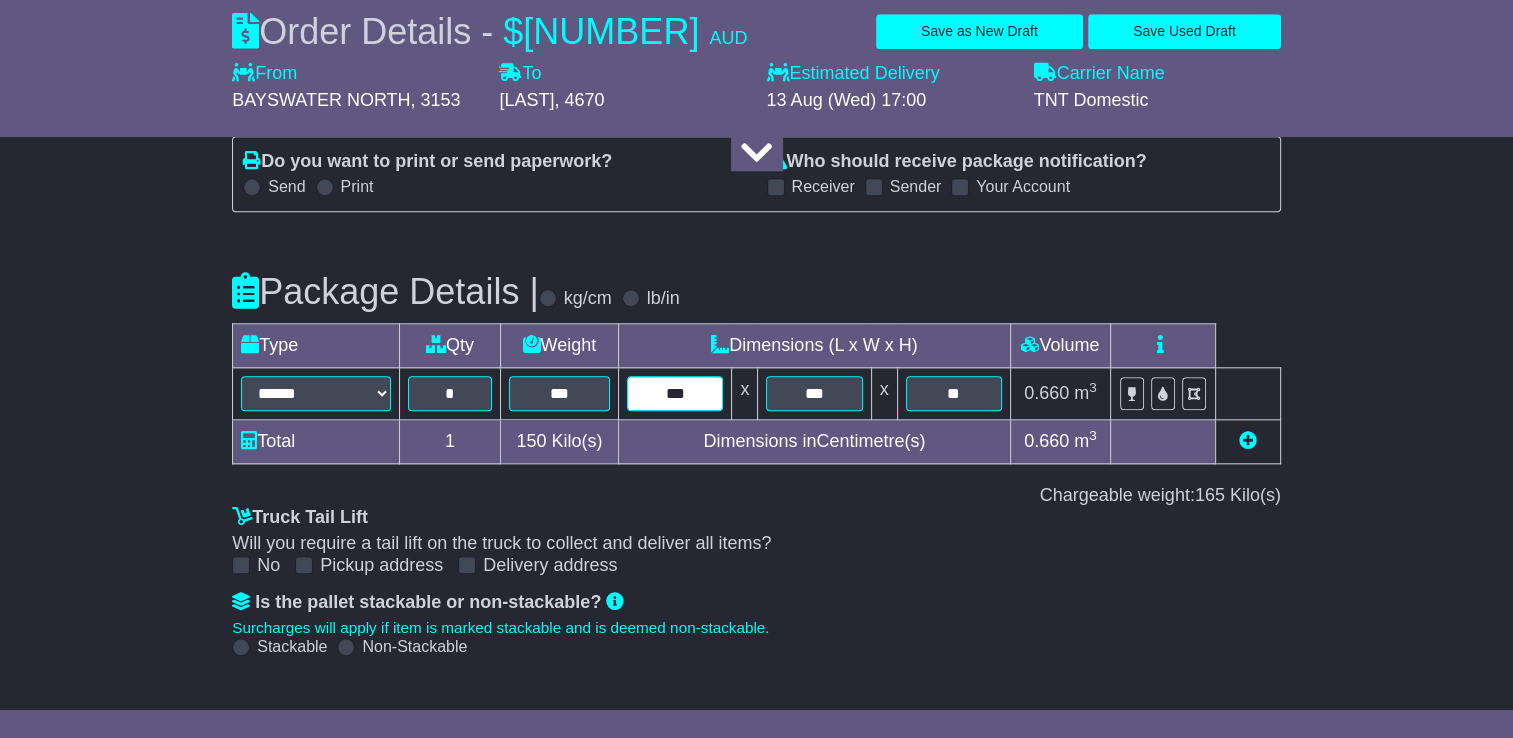 drag, startPoint x: 692, startPoint y: 396, endPoint x: 672, endPoint y: 398, distance: 20.09975 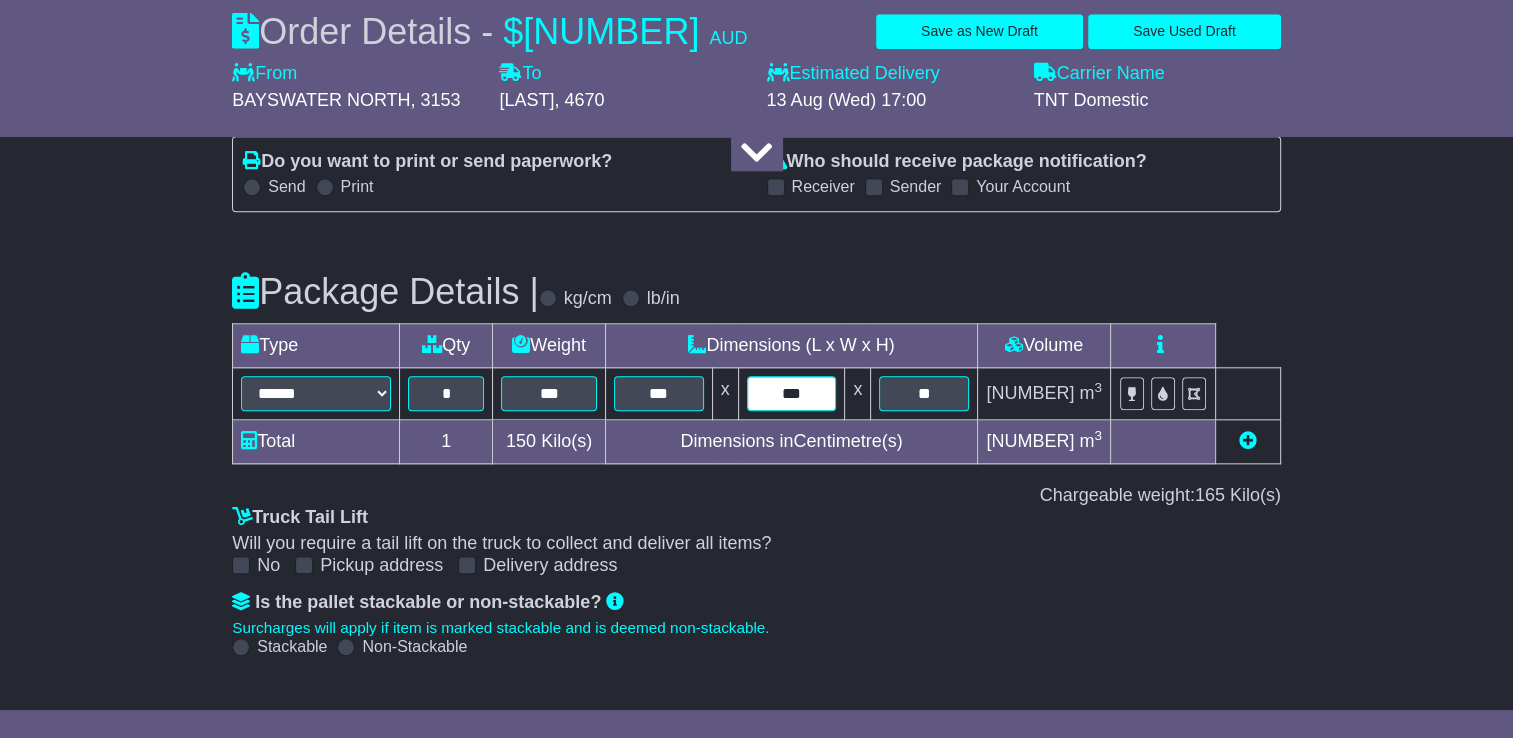 drag, startPoint x: 828, startPoint y: 392, endPoint x: 812, endPoint y: 394, distance: 16.124516 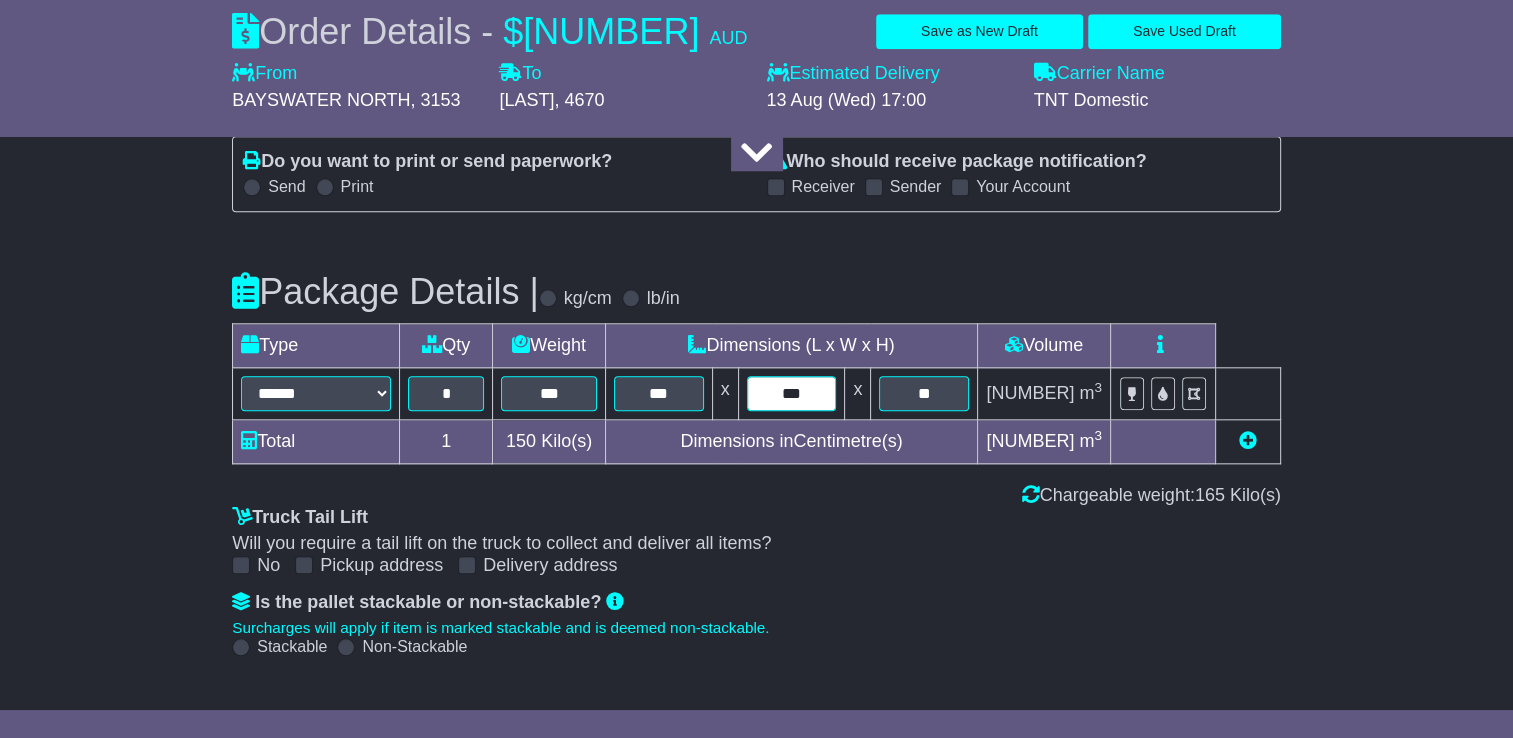 type on "***" 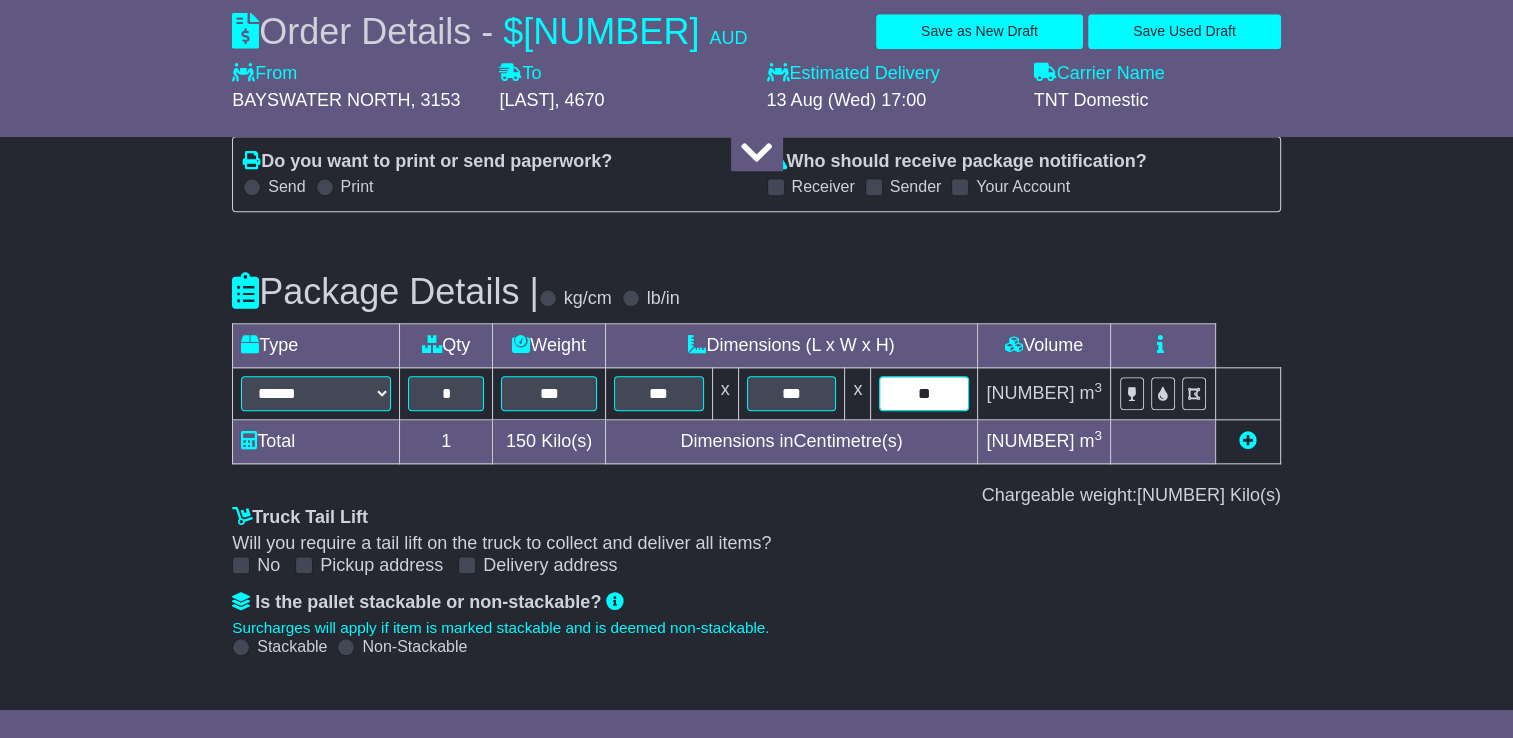 drag, startPoint x: 976, startPoint y: 397, endPoint x: 942, endPoint y: 397, distance: 34 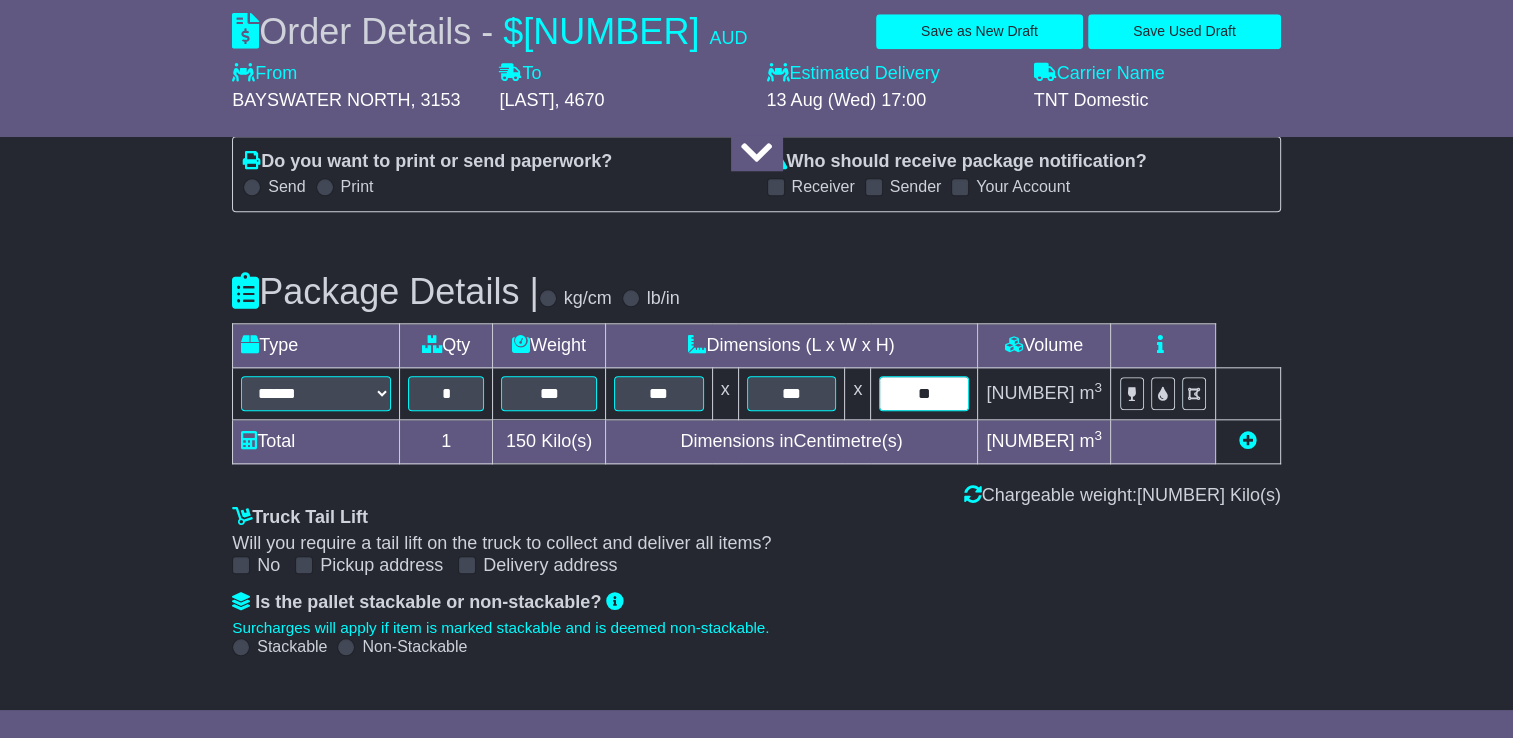 type on "**" 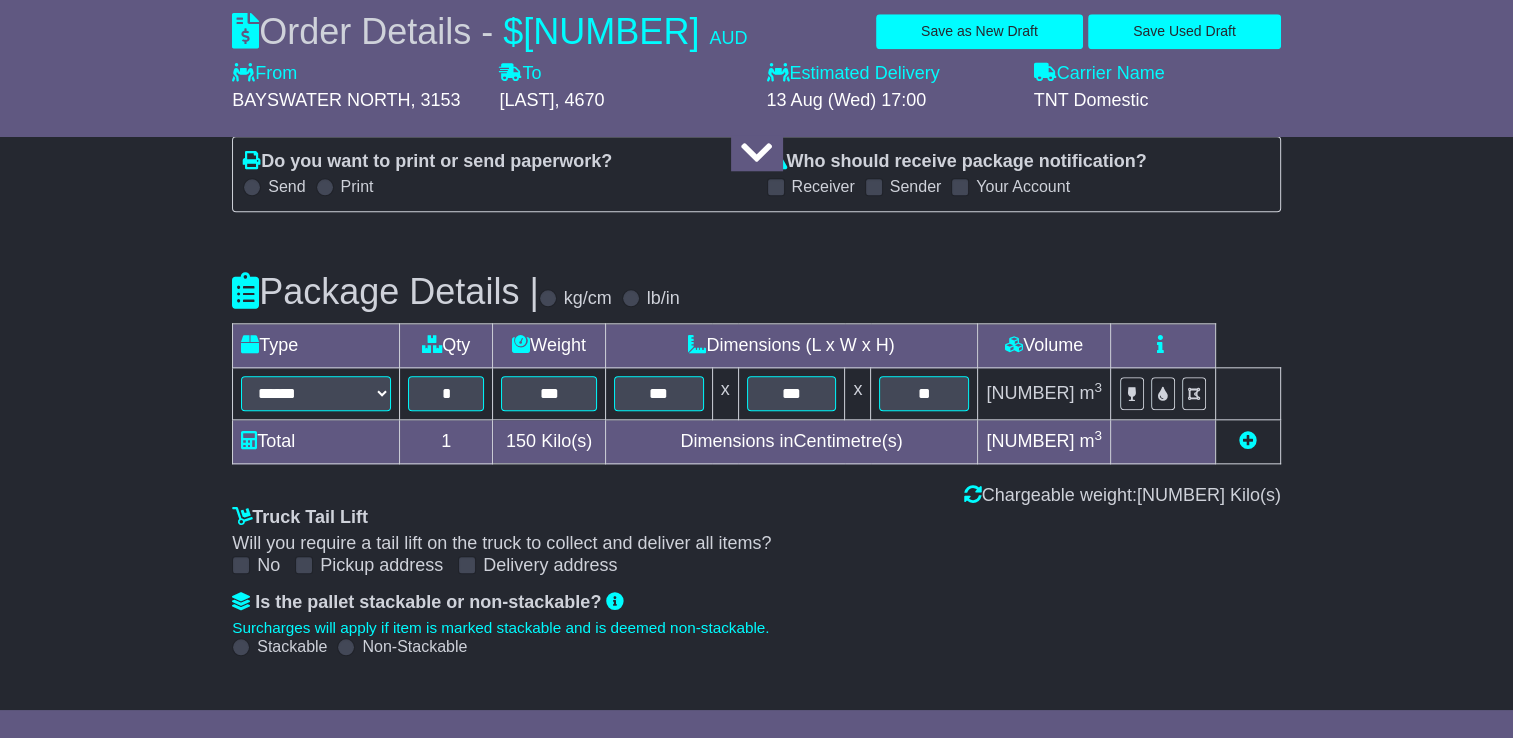 click on "**********" at bounding box center [756, -503] 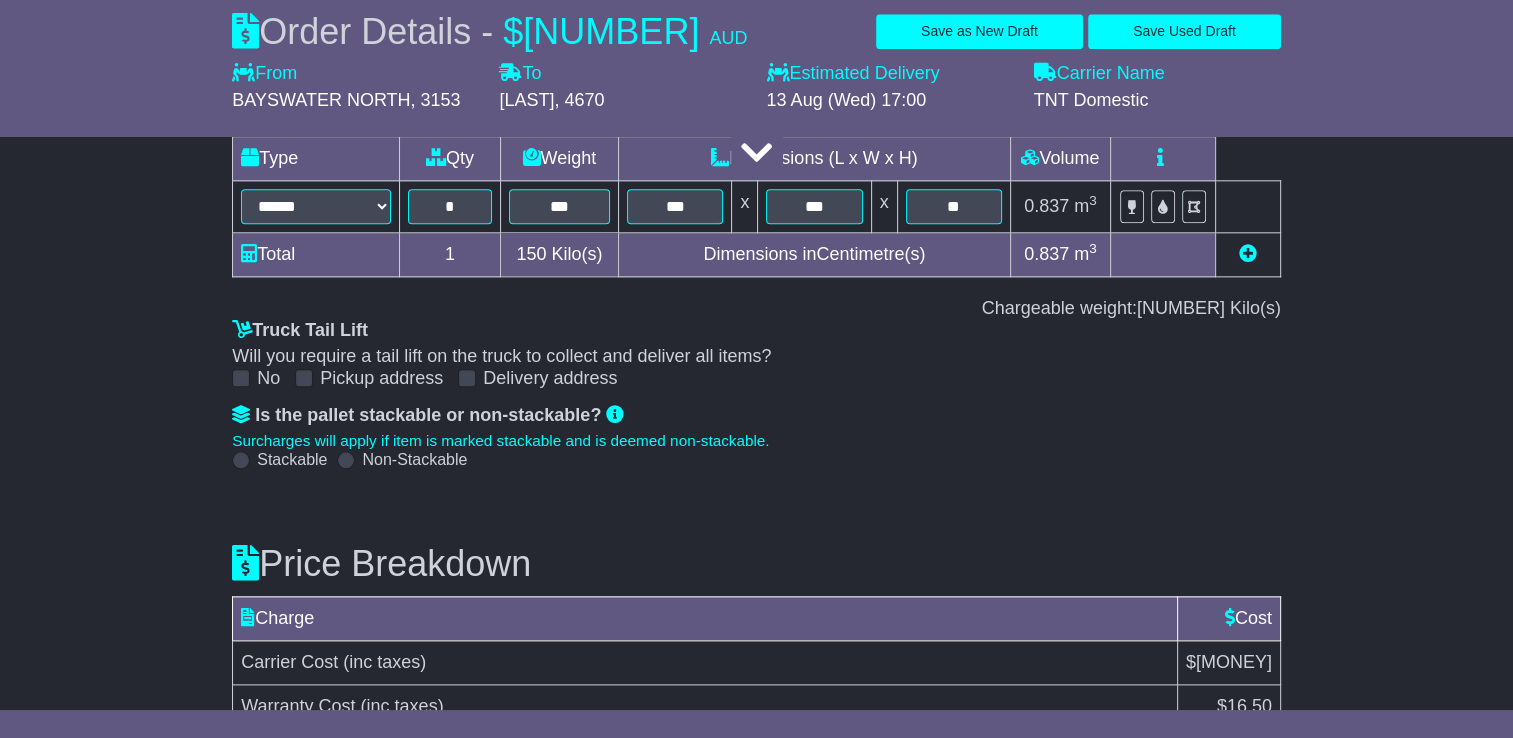 scroll, scrollTop: 2262, scrollLeft: 0, axis: vertical 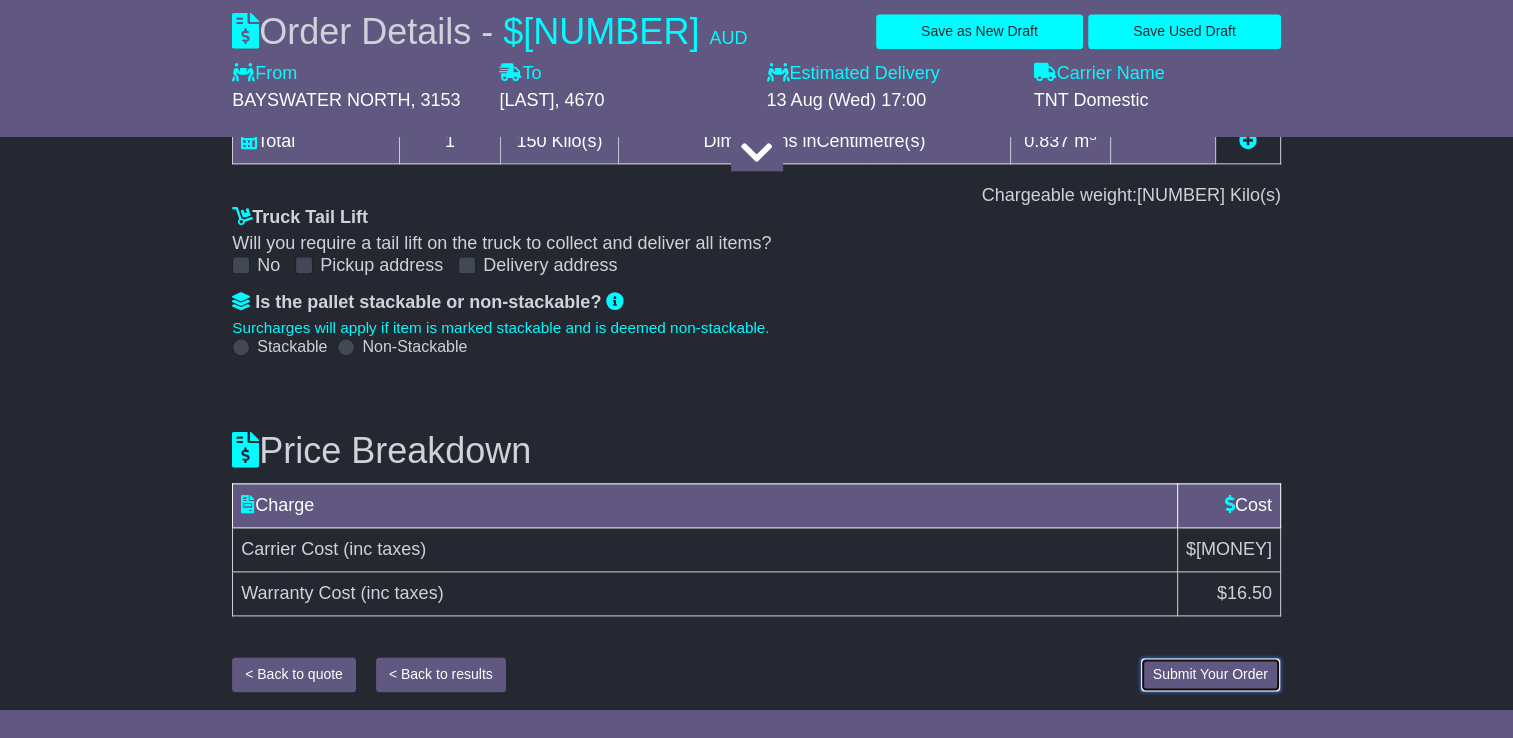 click on "Submit Your Order" at bounding box center (1210, 674) 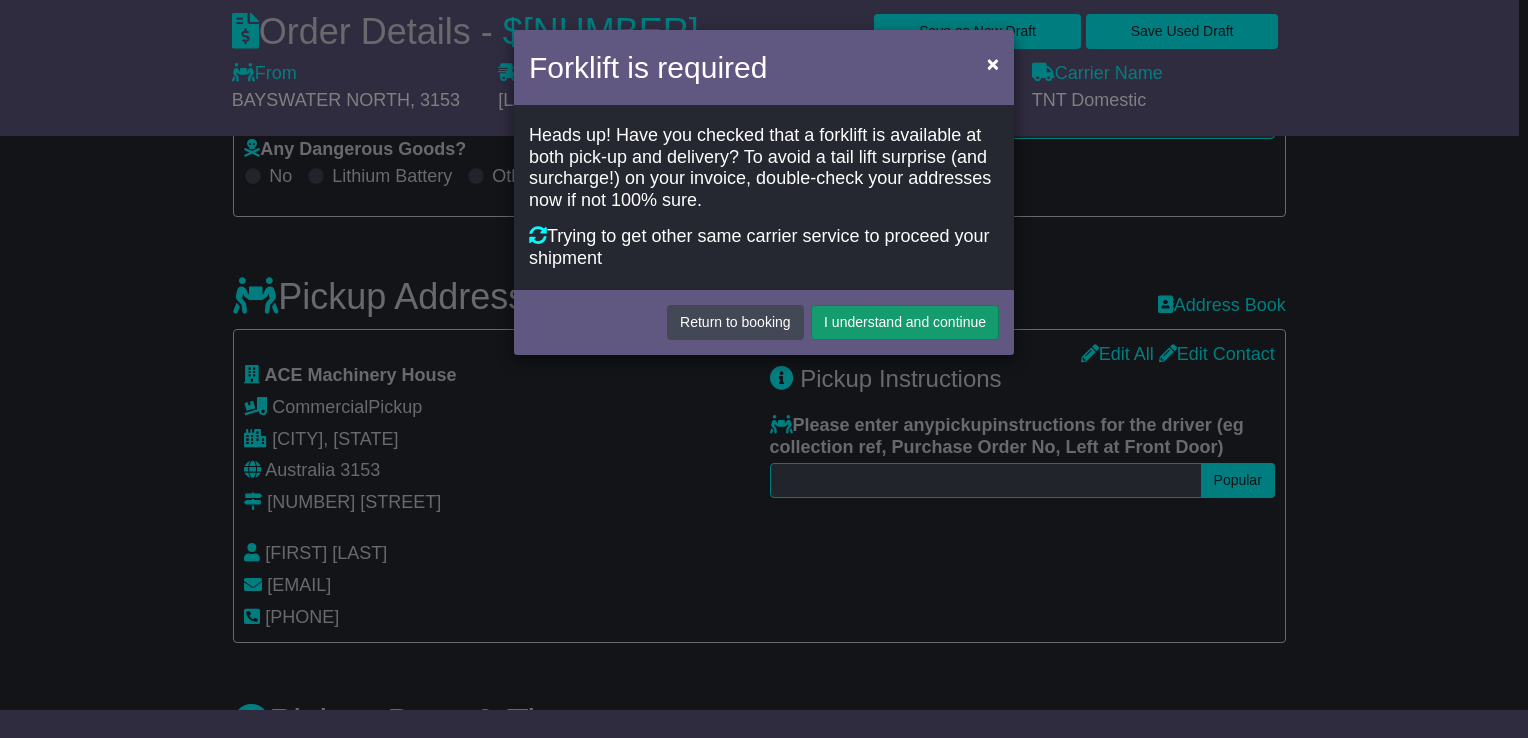 scroll, scrollTop: 148, scrollLeft: 0, axis: vertical 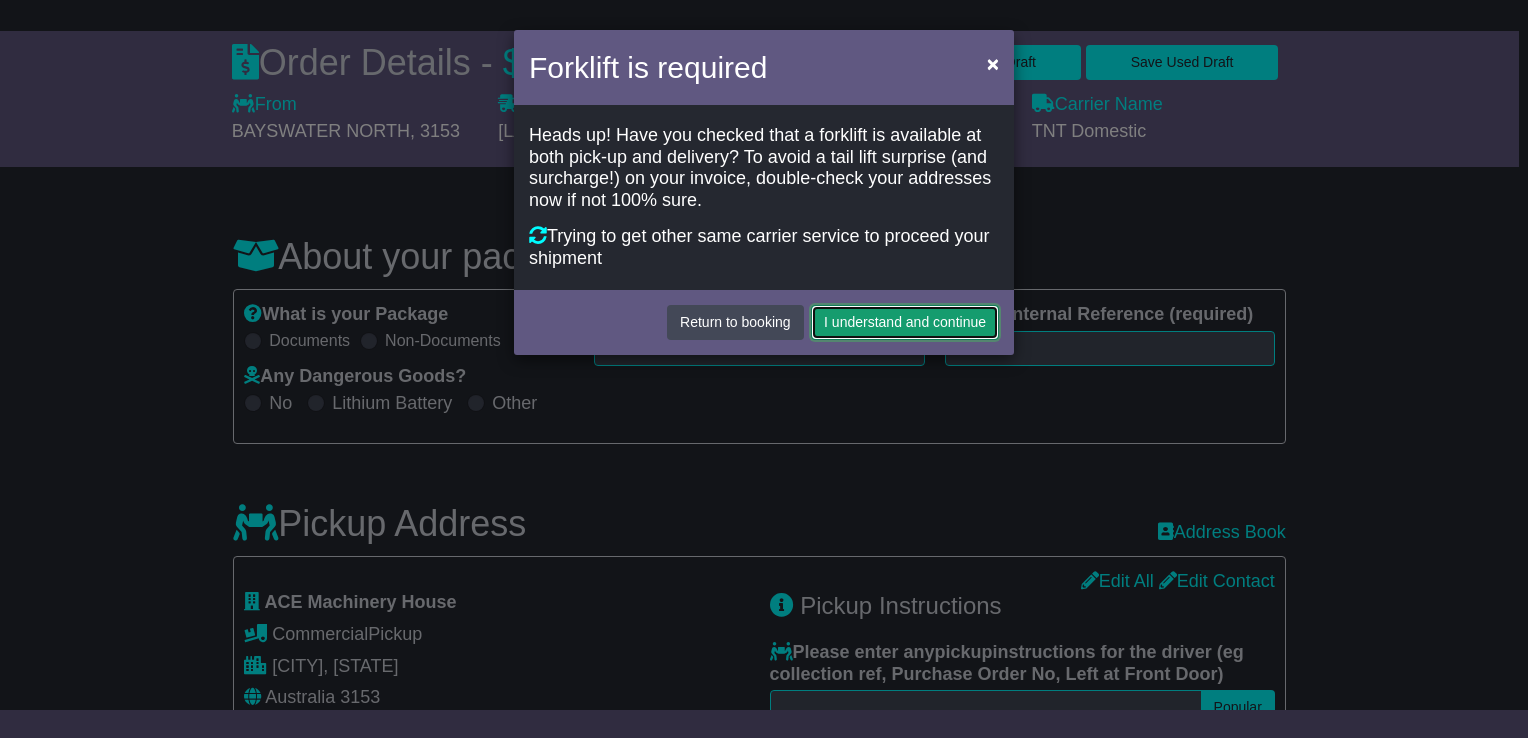 click on "I understand and continue" at bounding box center (905, 322) 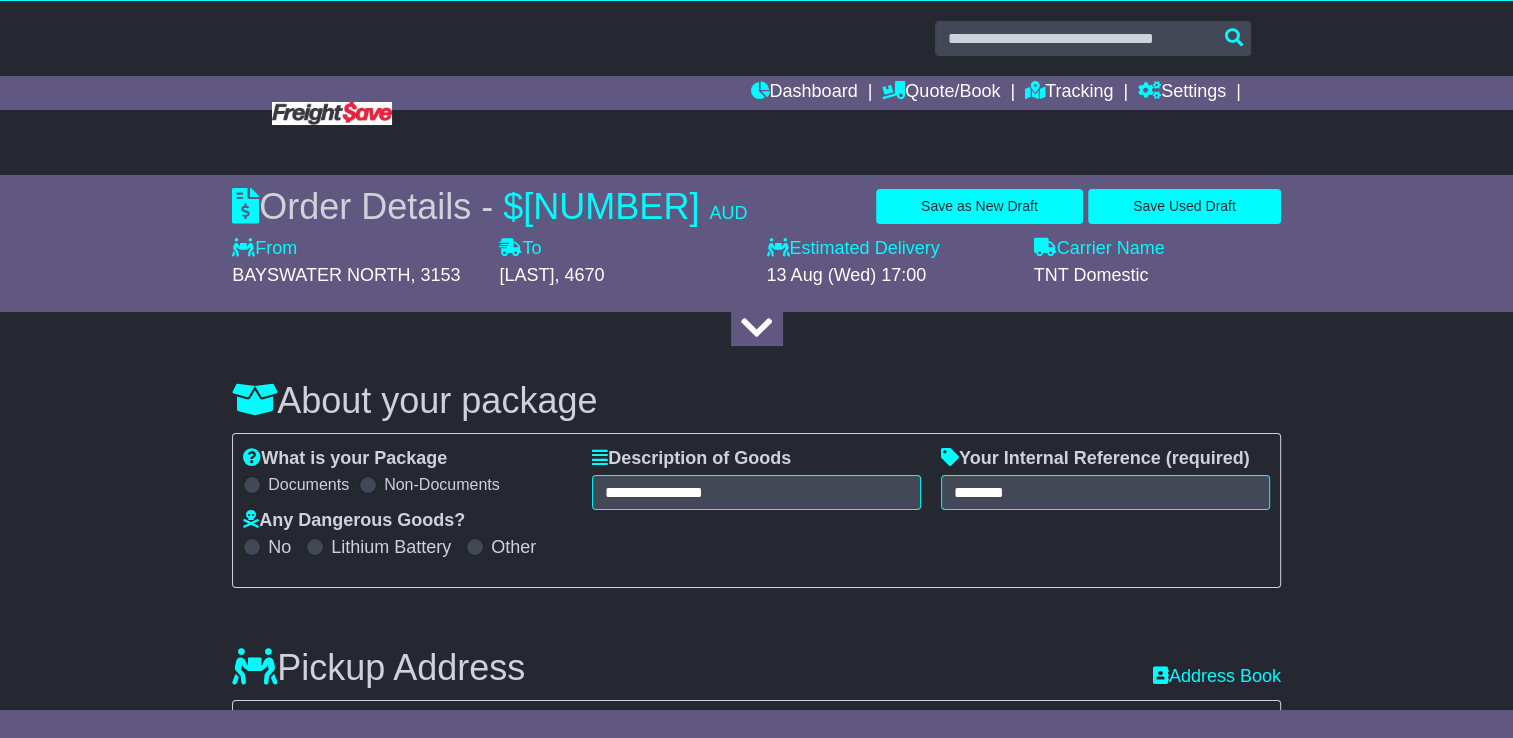 scroll, scrollTop: 0, scrollLeft: 0, axis: both 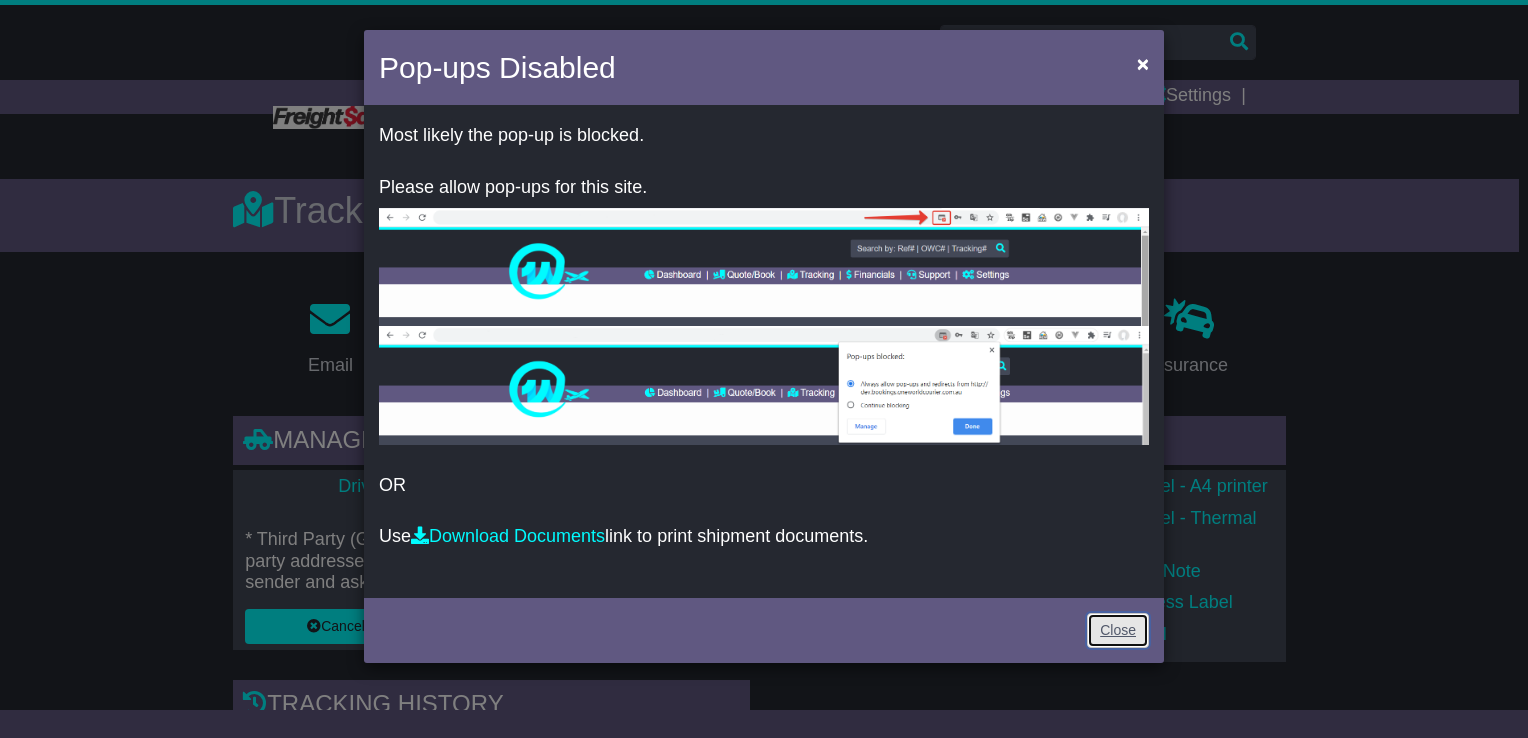 click on "Close" at bounding box center [1118, 630] 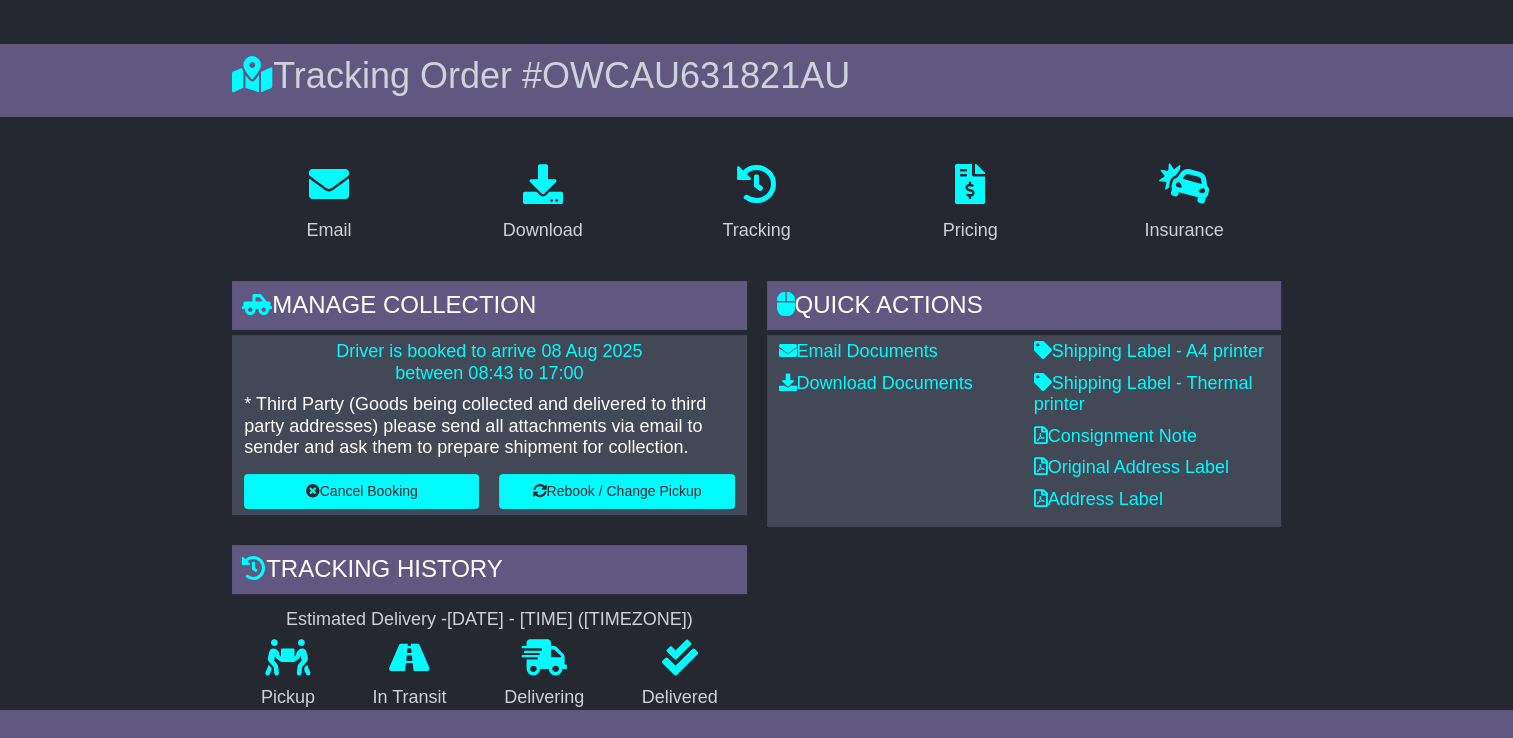 scroll, scrollTop: 100, scrollLeft: 0, axis: vertical 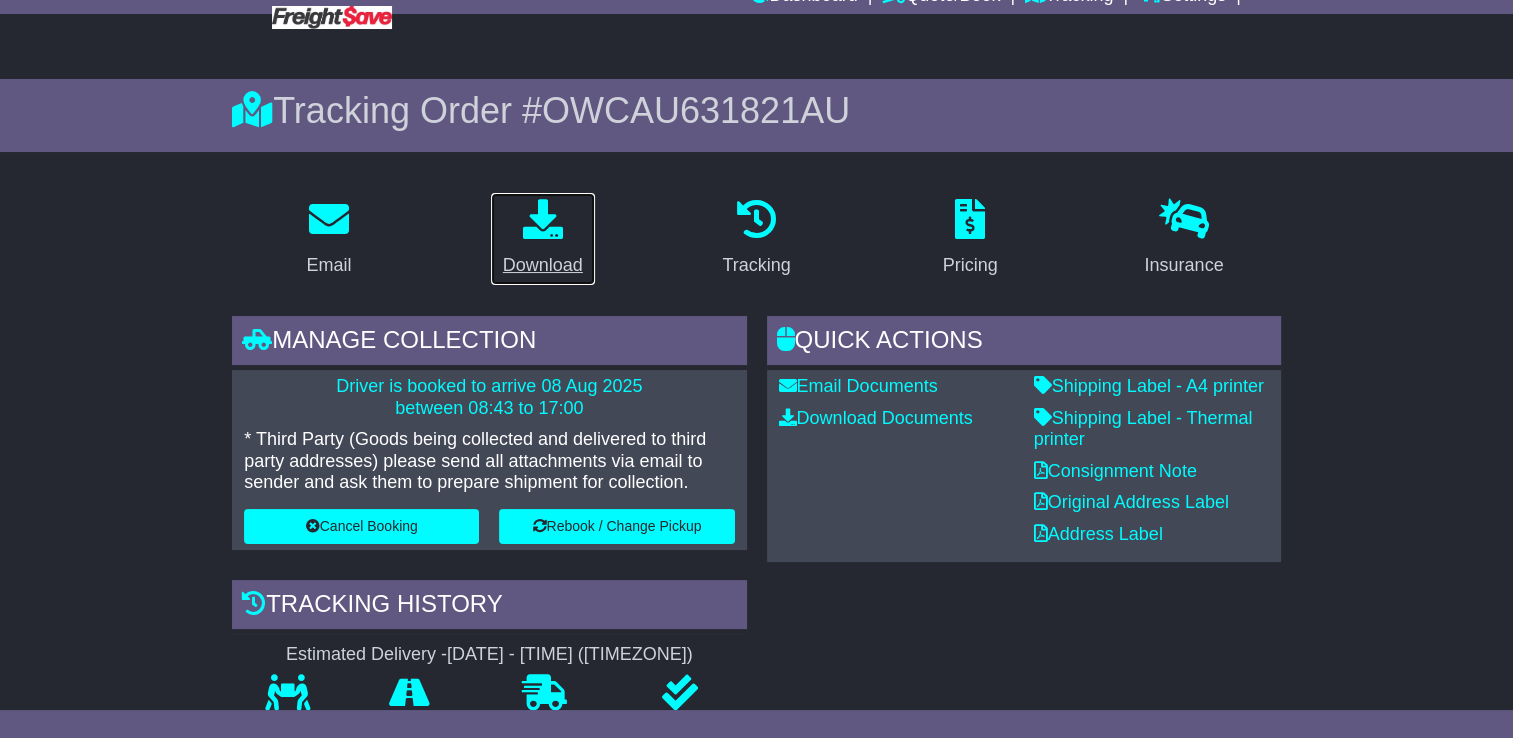 click on "Download" at bounding box center (543, 239) 